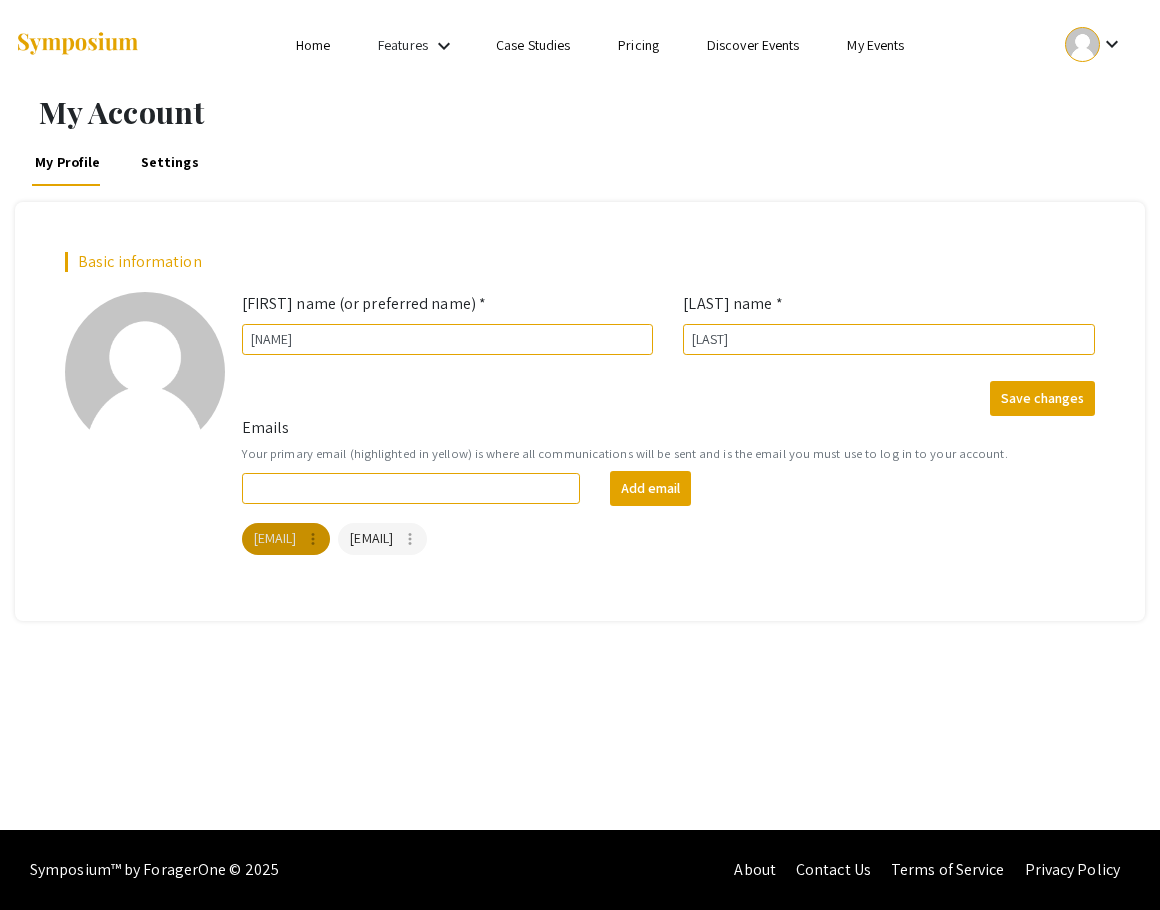 scroll, scrollTop: 0, scrollLeft: 0, axis: both 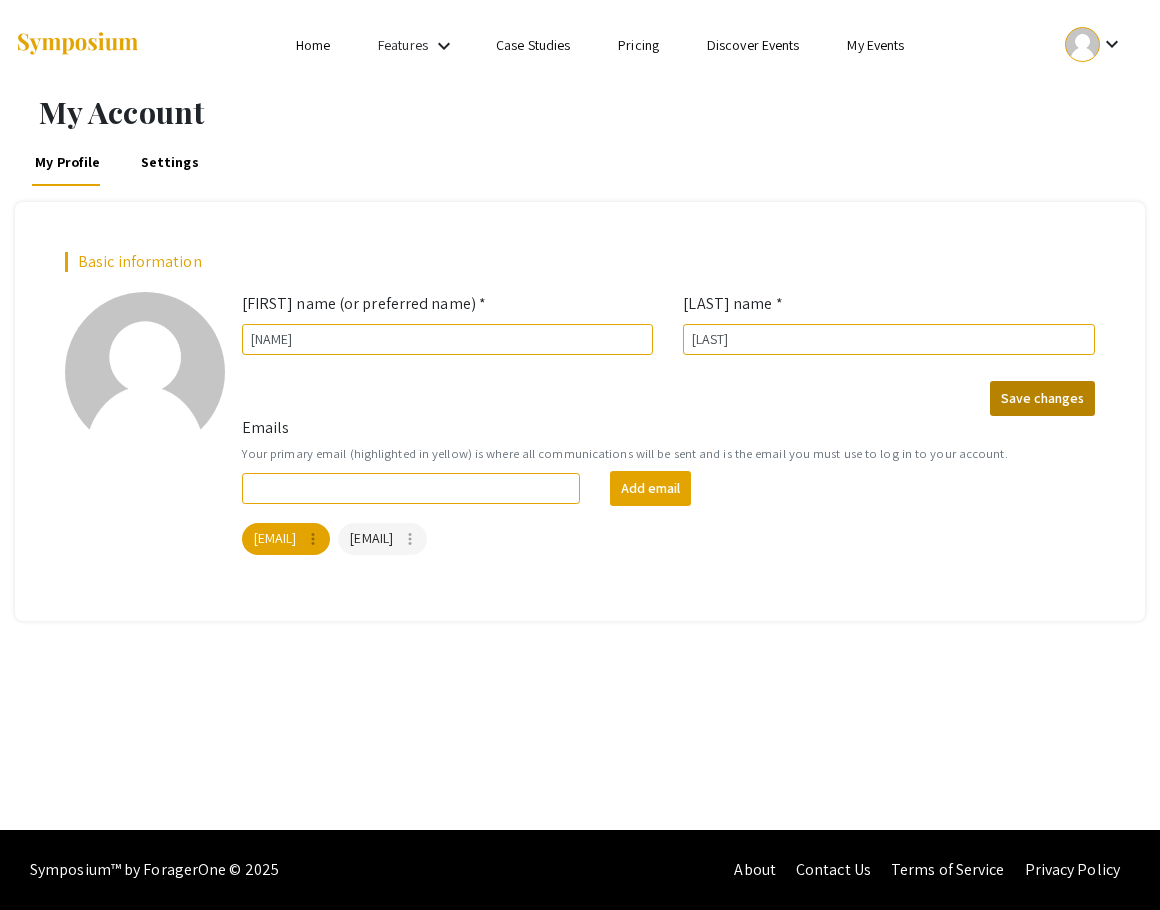 click on "Save changes" 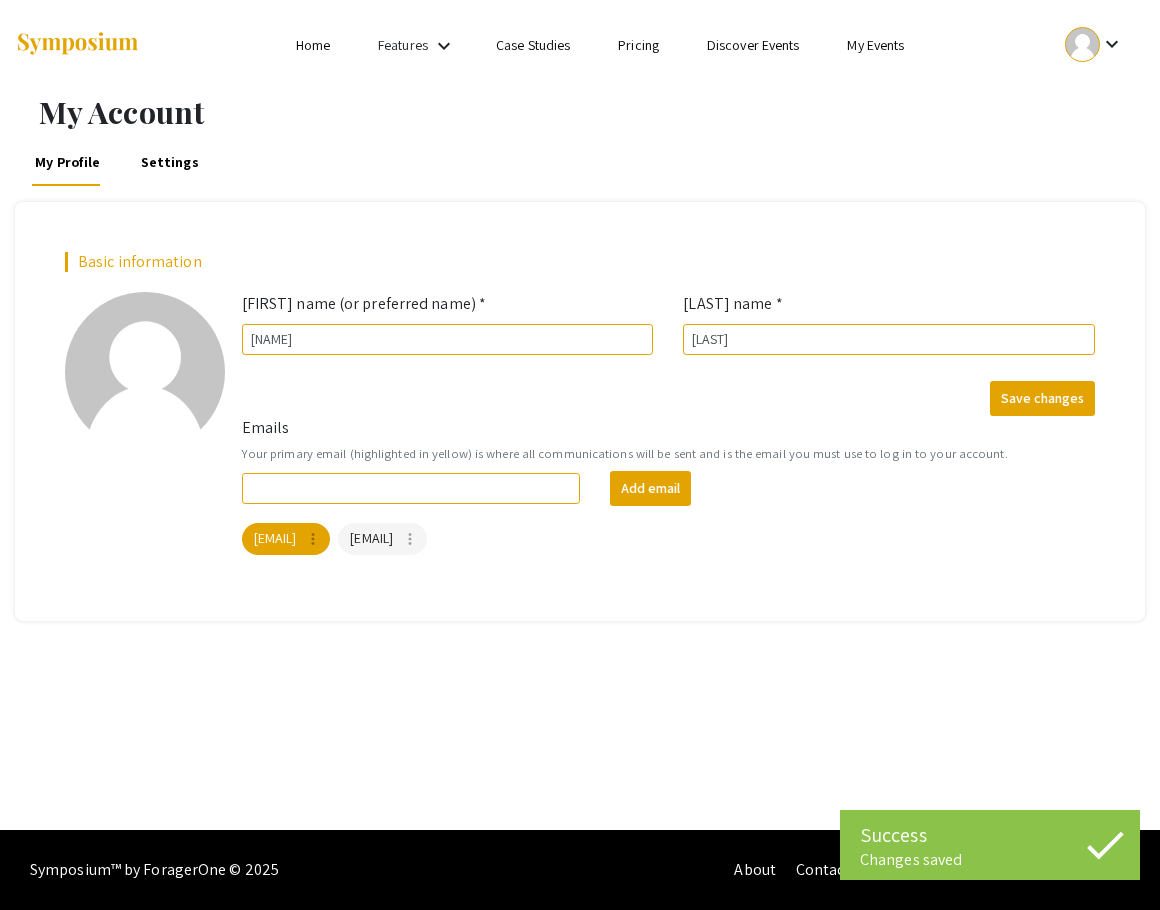 scroll, scrollTop: 0, scrollLeft: 0, axis: both 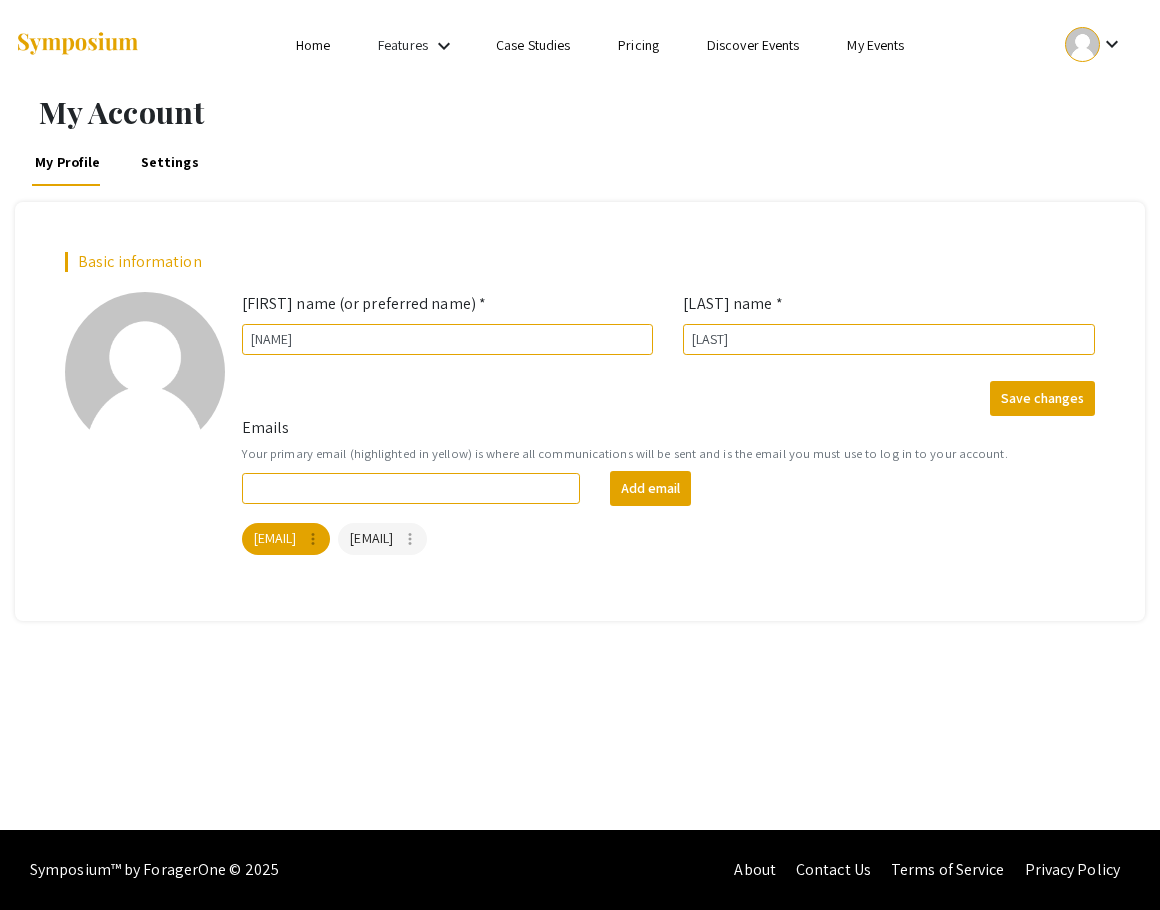 click on "Home" at bounding box center (313, 45) 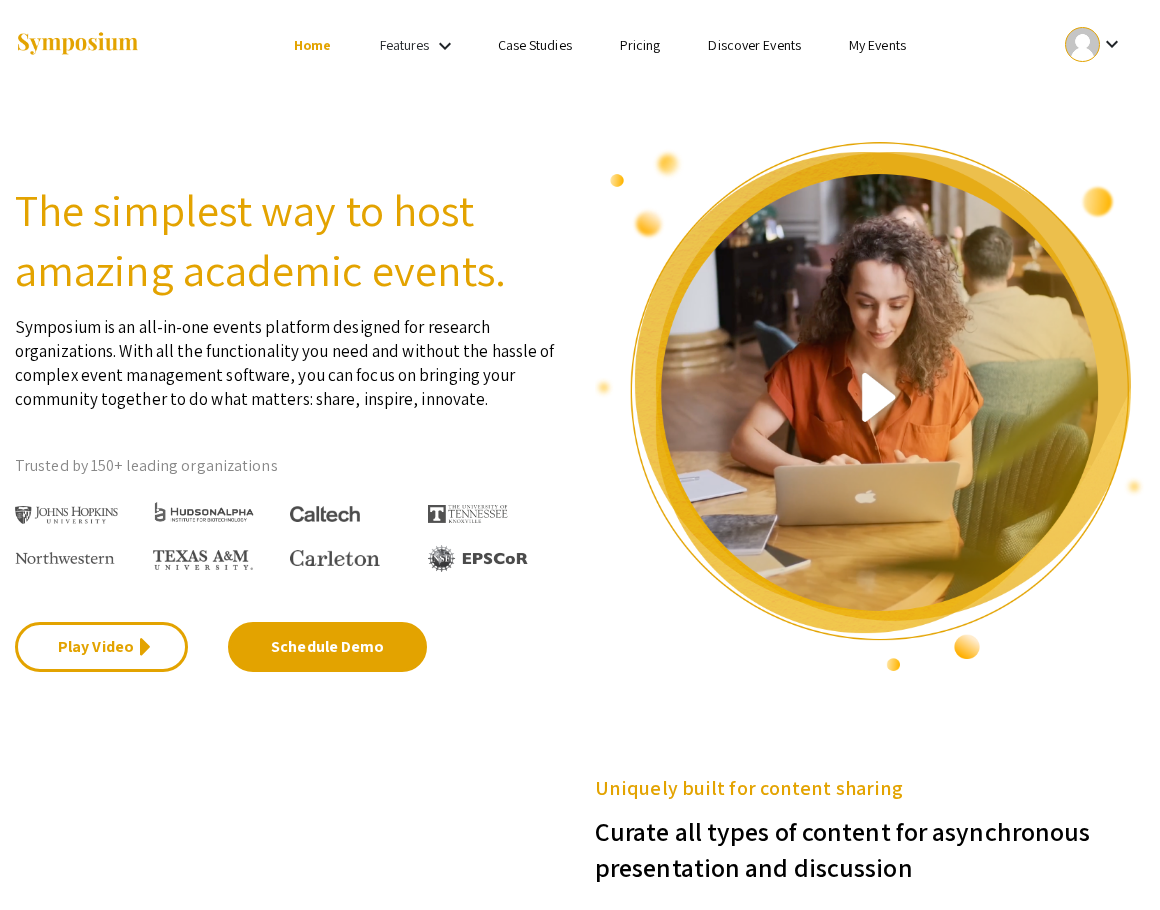 click on "Pricing" at bounding box center [640, 45] 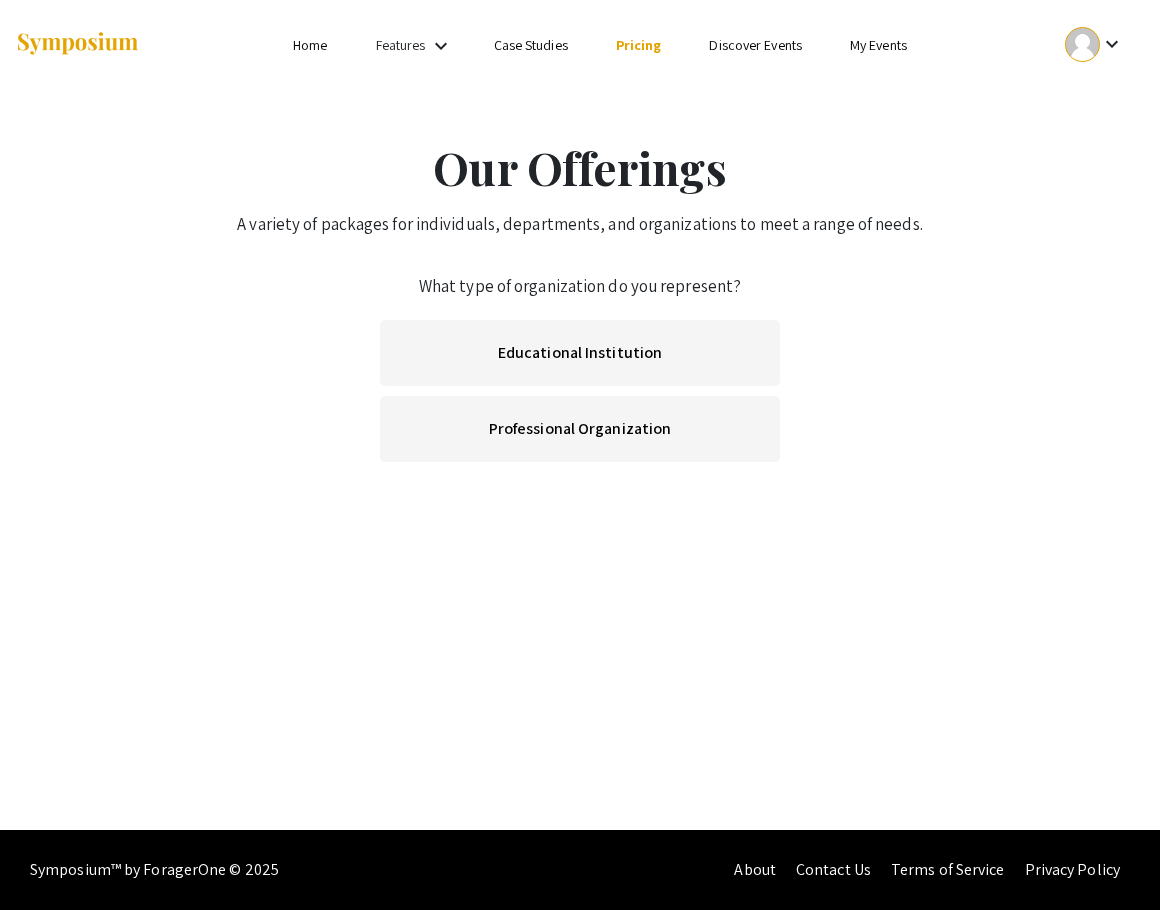 click on "Discover Events" at bounding box center (755, 45) 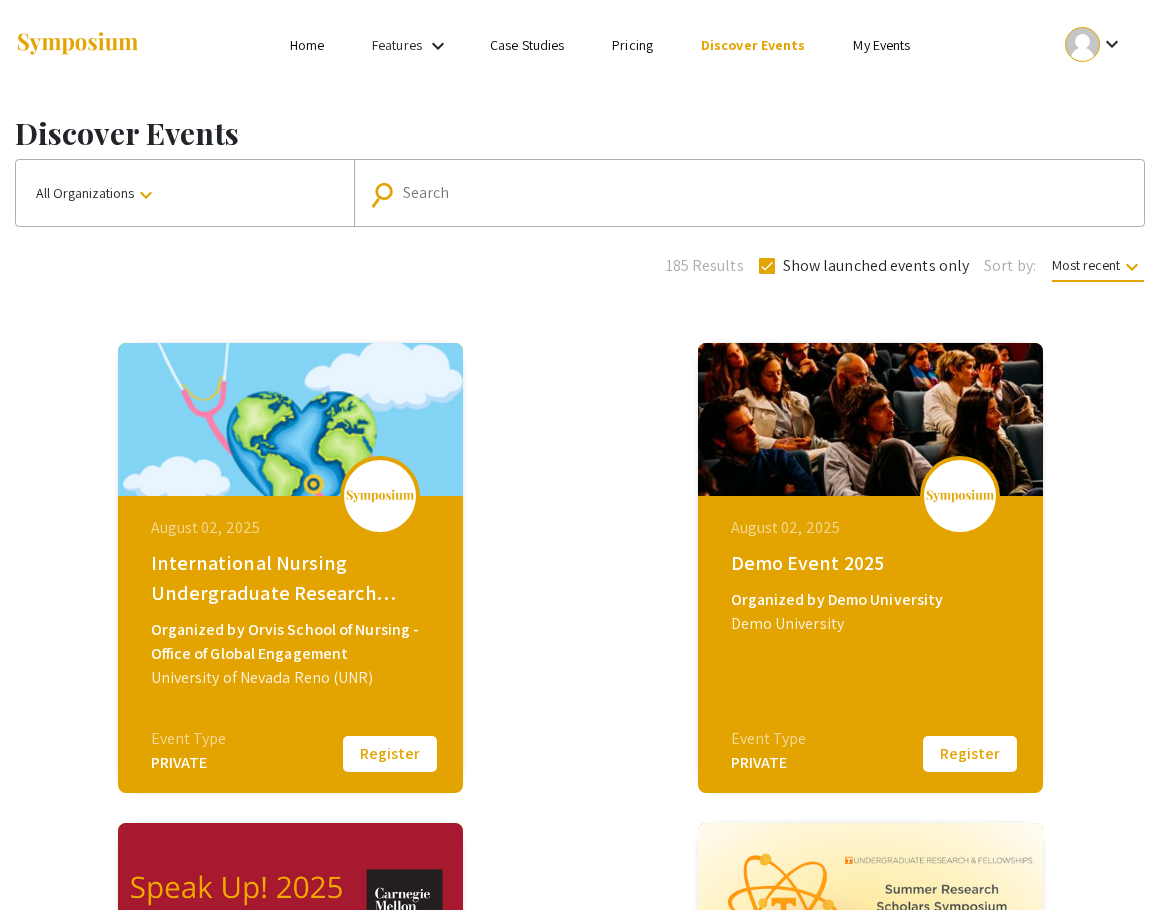 click at bounding box center [767, 266] 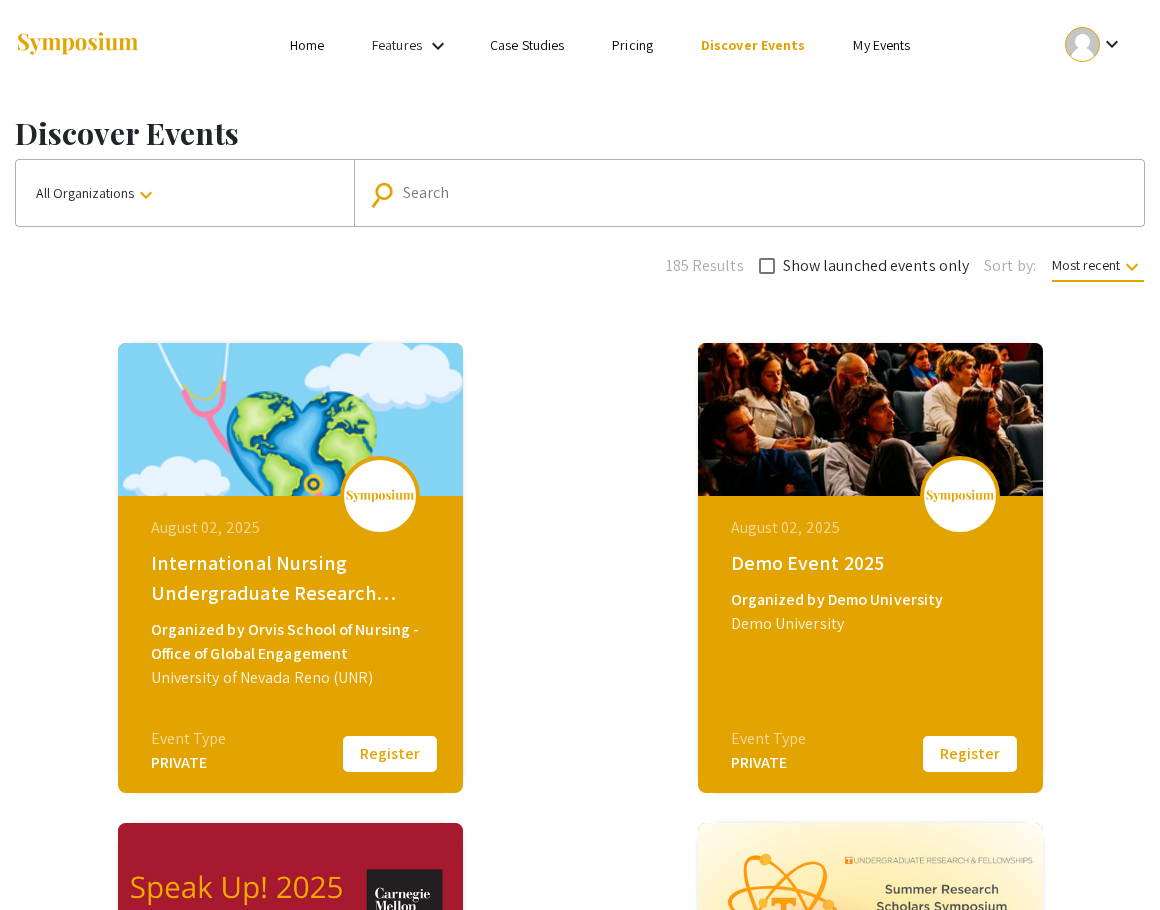 click on "Search" at bounding box center [761, 193] 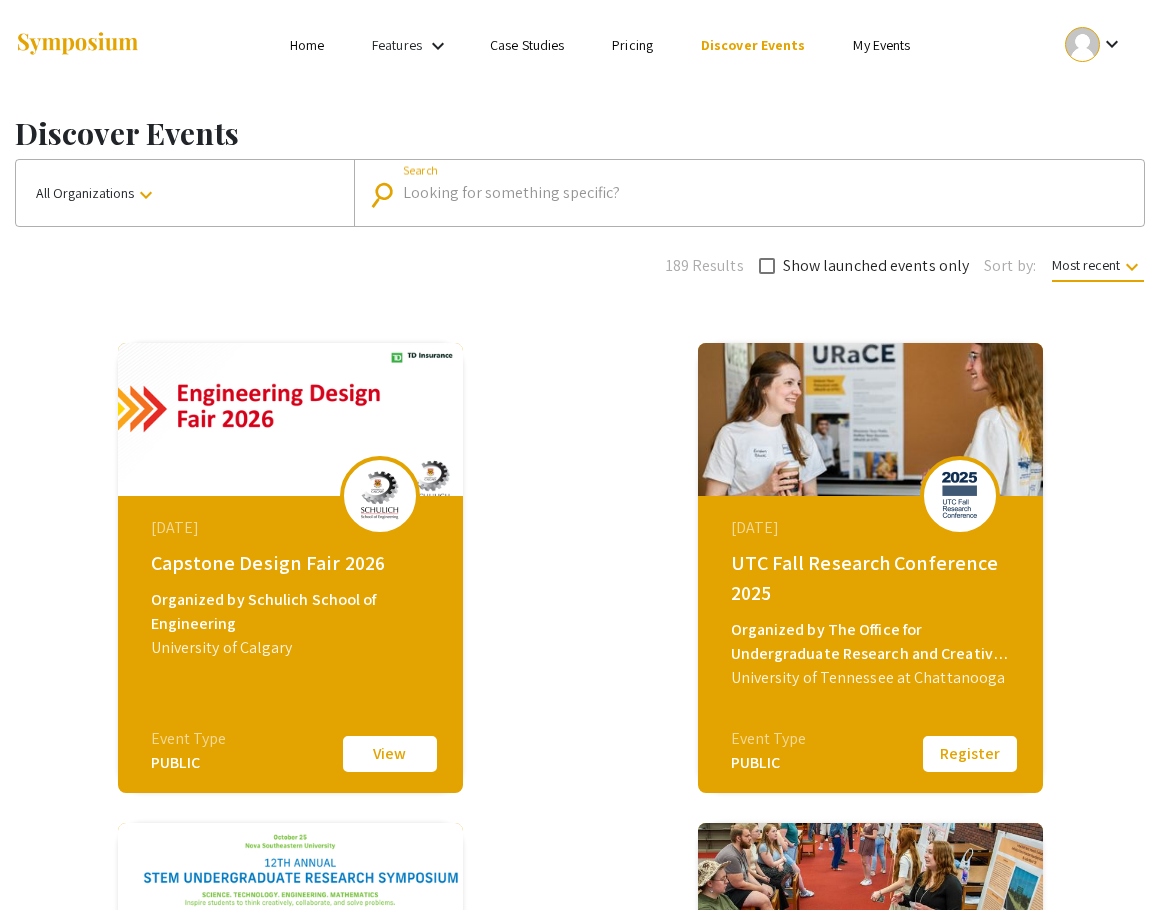 type on "l" 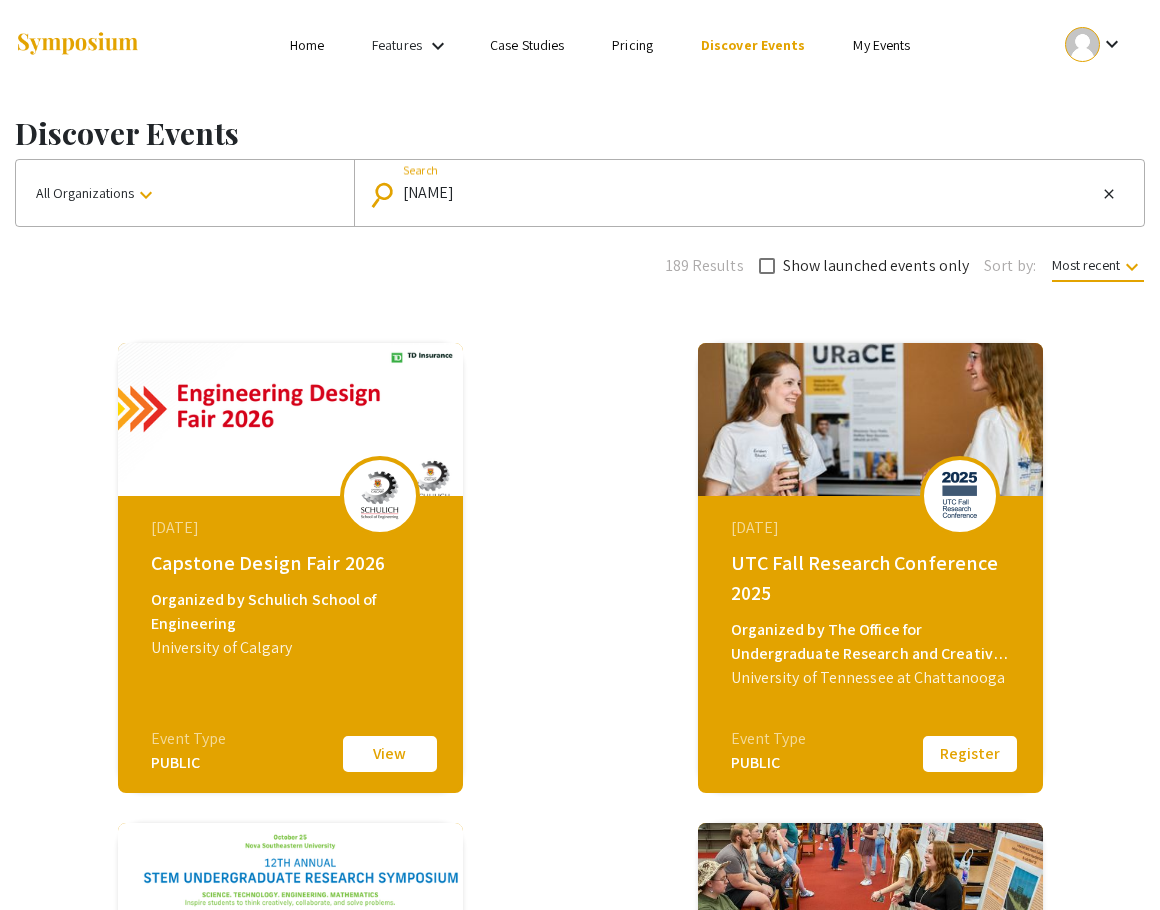 type on "luther" 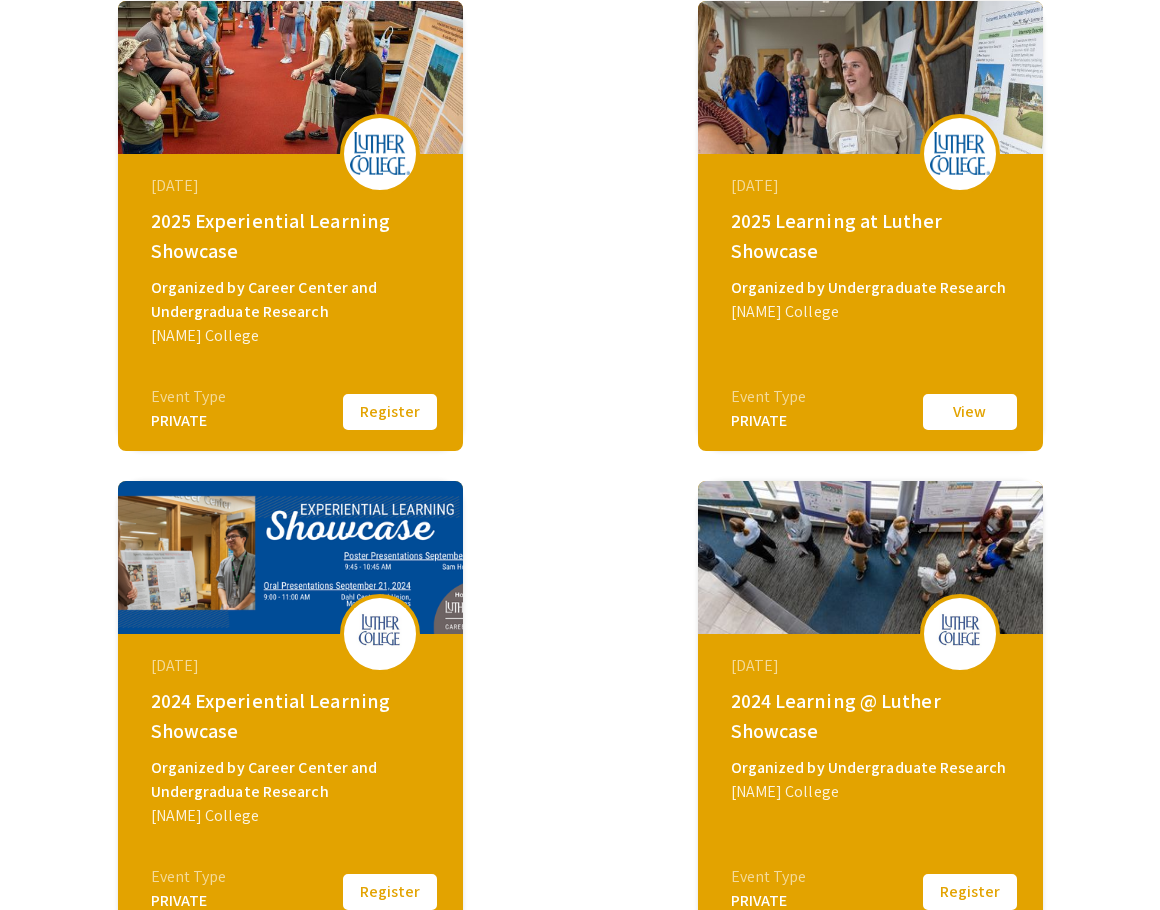 scroll, scrollTop: 0, scrollLeft: 0, axis: both 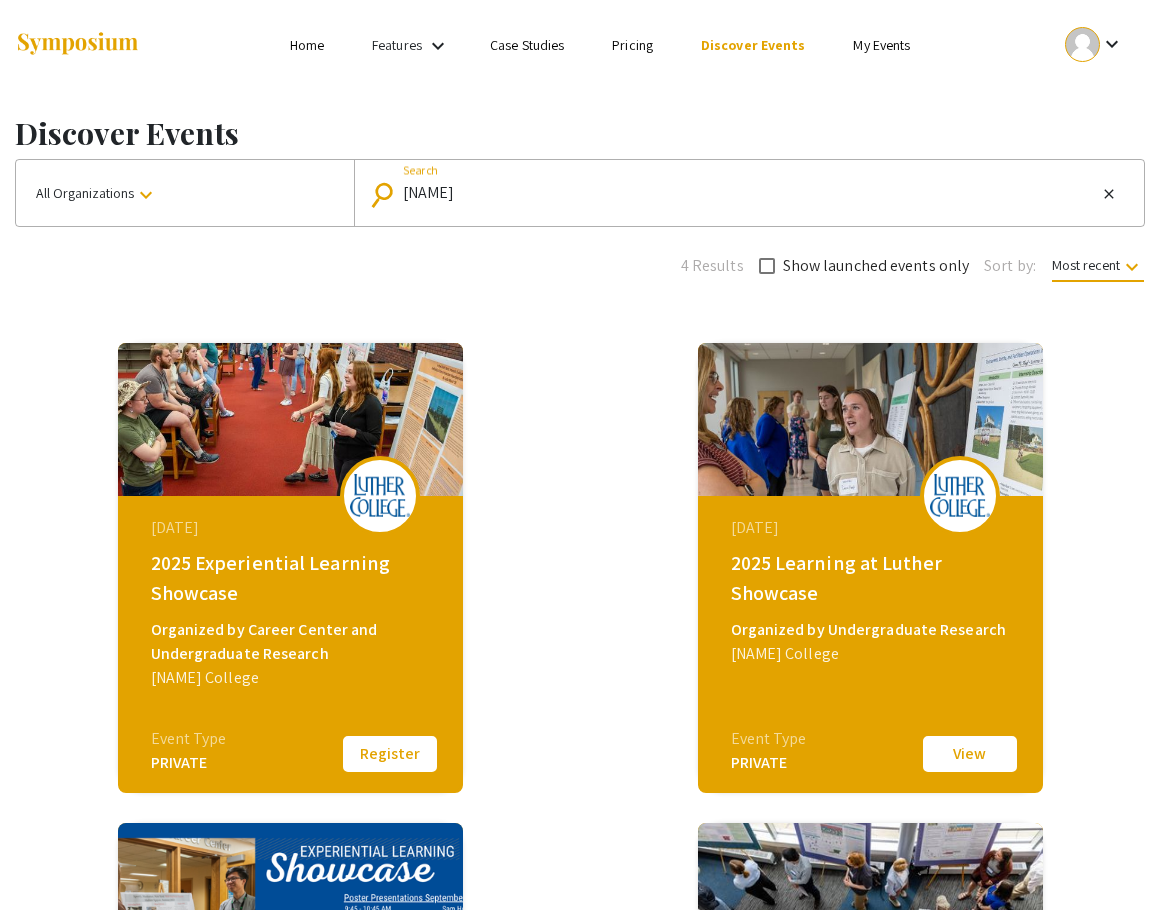 click on "2025 Experiential Learning Showcase" 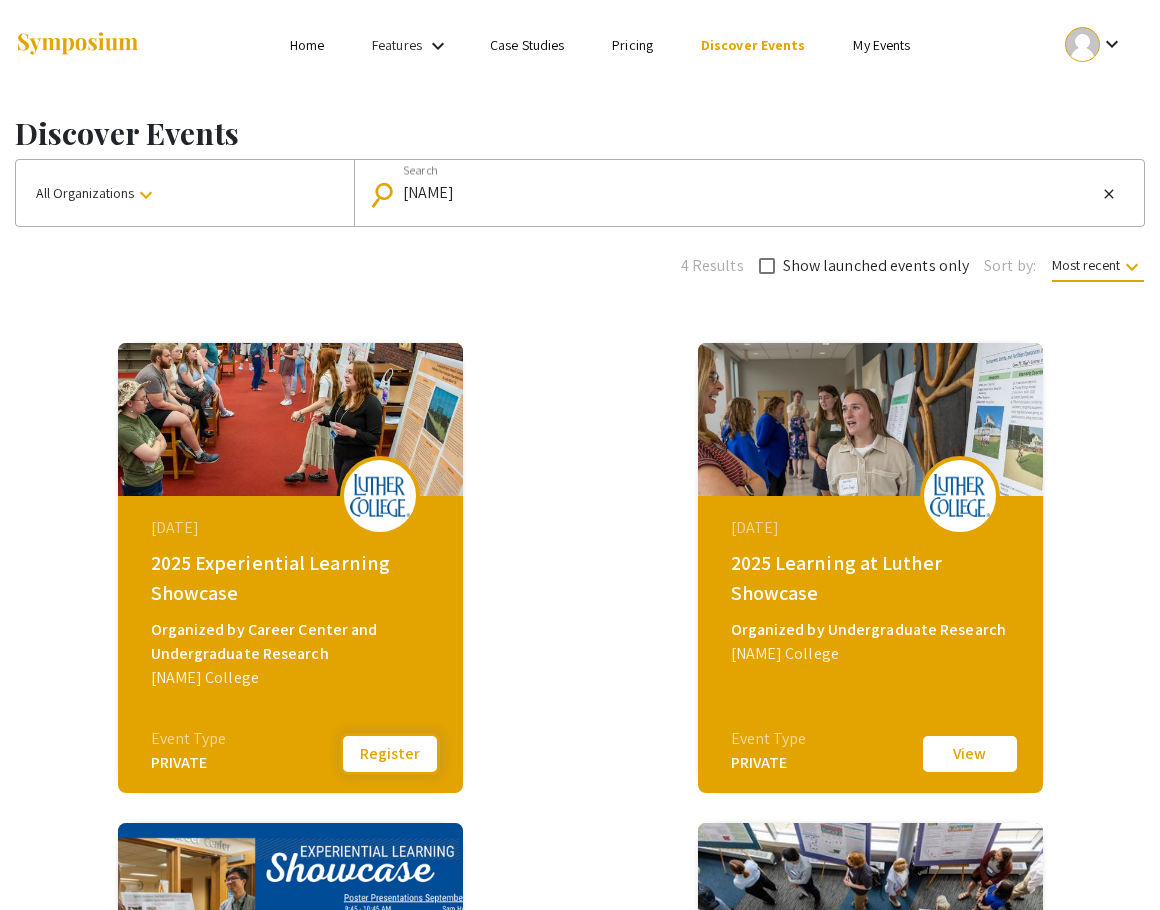 click on "Register" 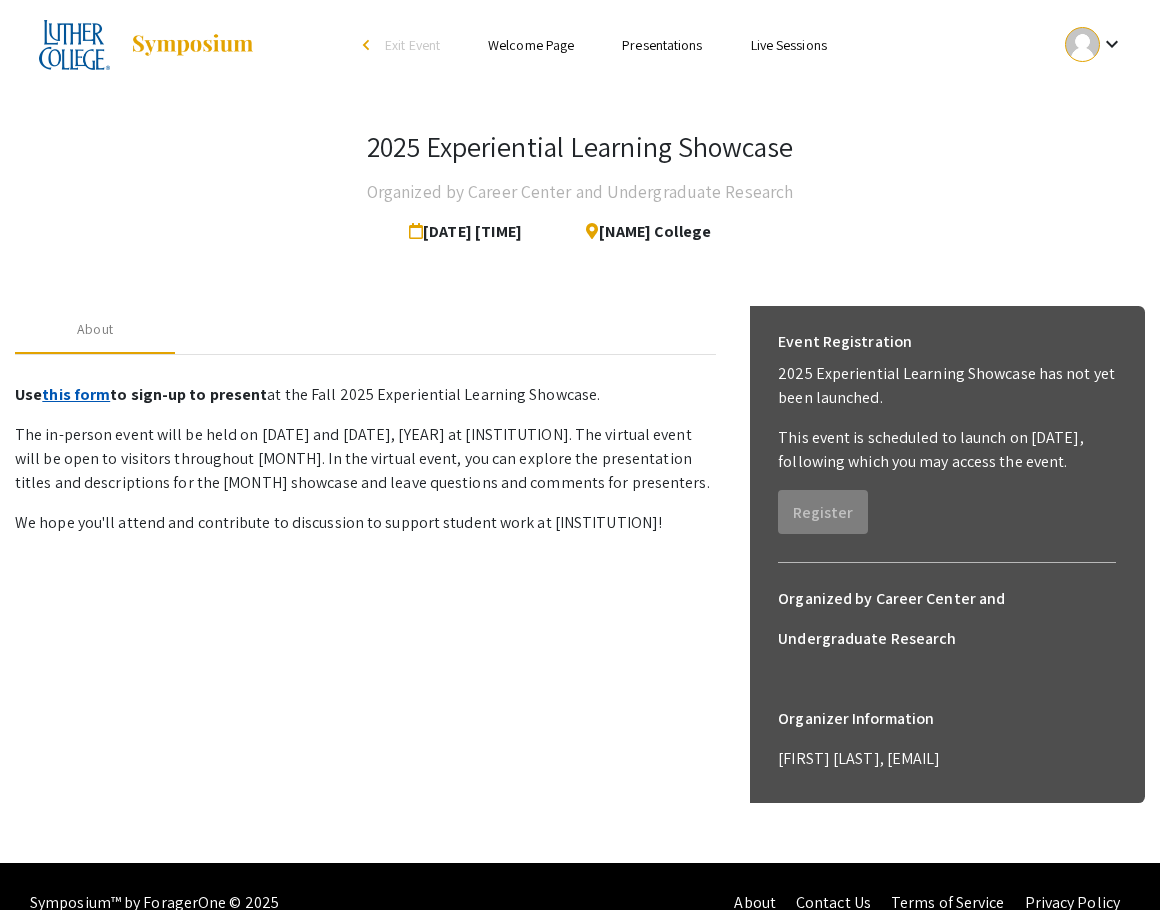 click on "this form" at bounding box center [76, 394] 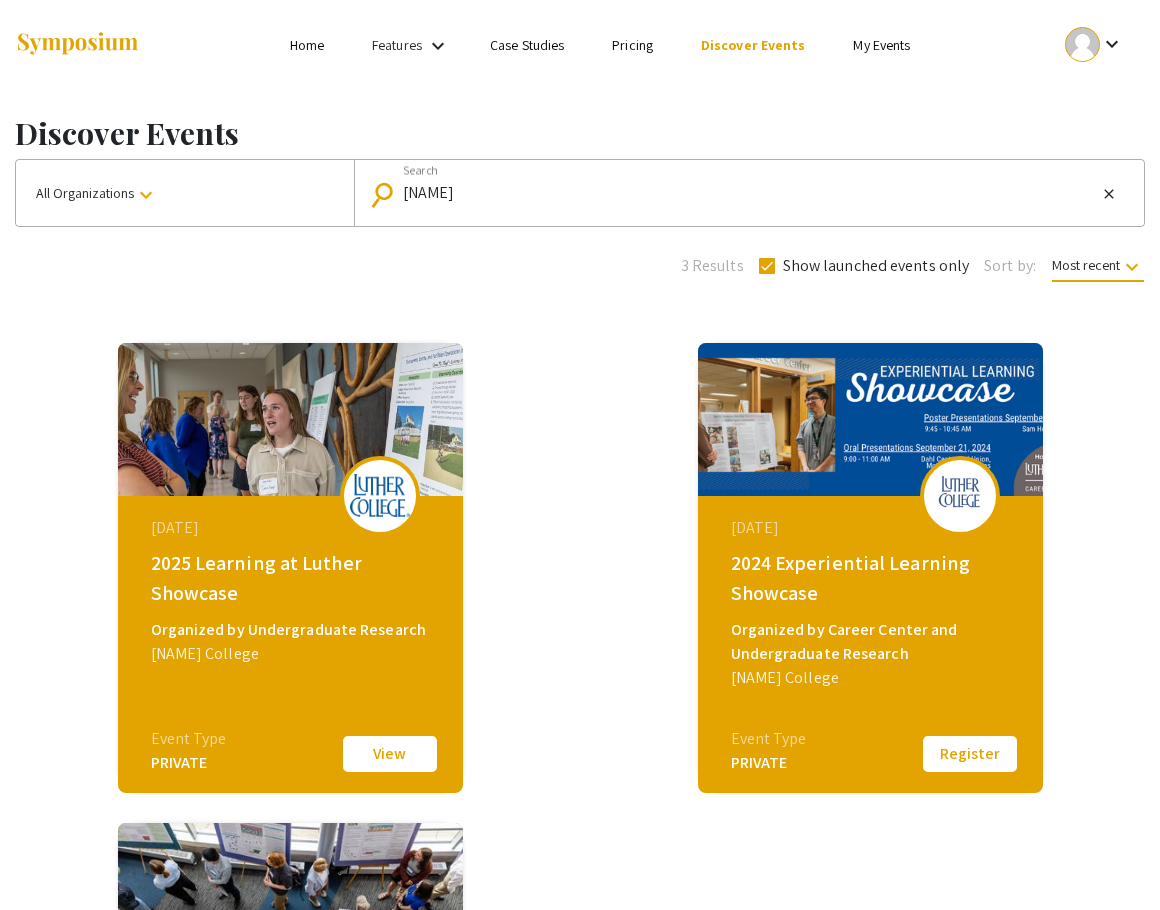type 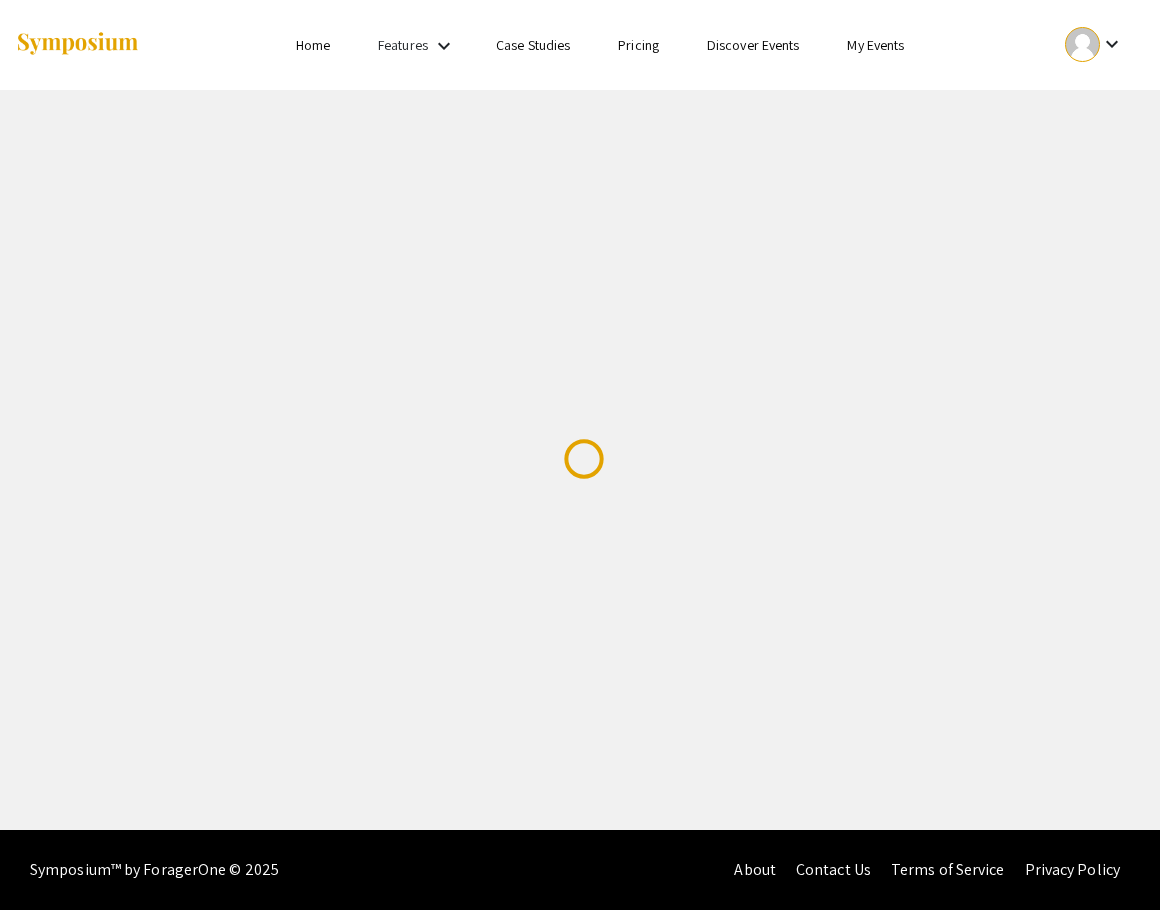 scroll, scrollTop: 0, scrollLeft: 0, axis: both 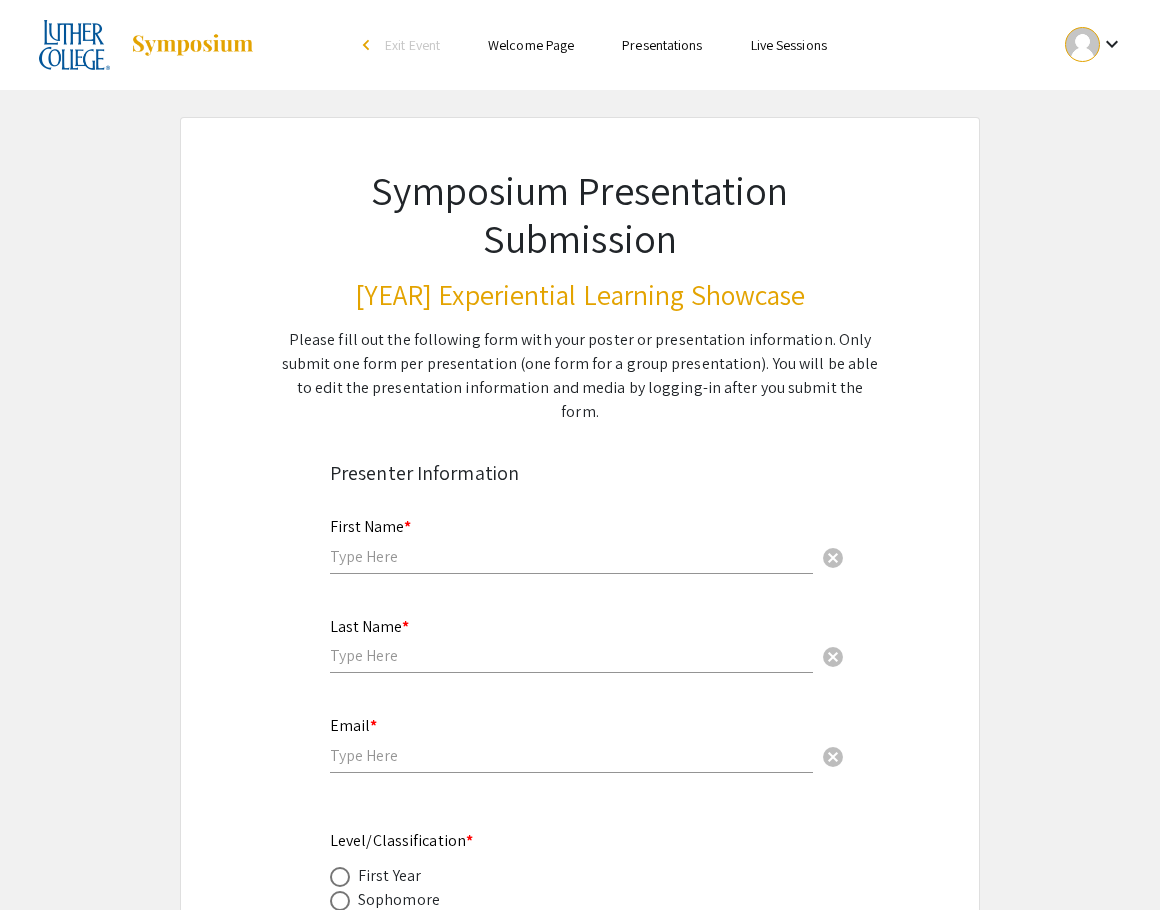 click on "First Name * cancel" at bounding box center [571, 536] 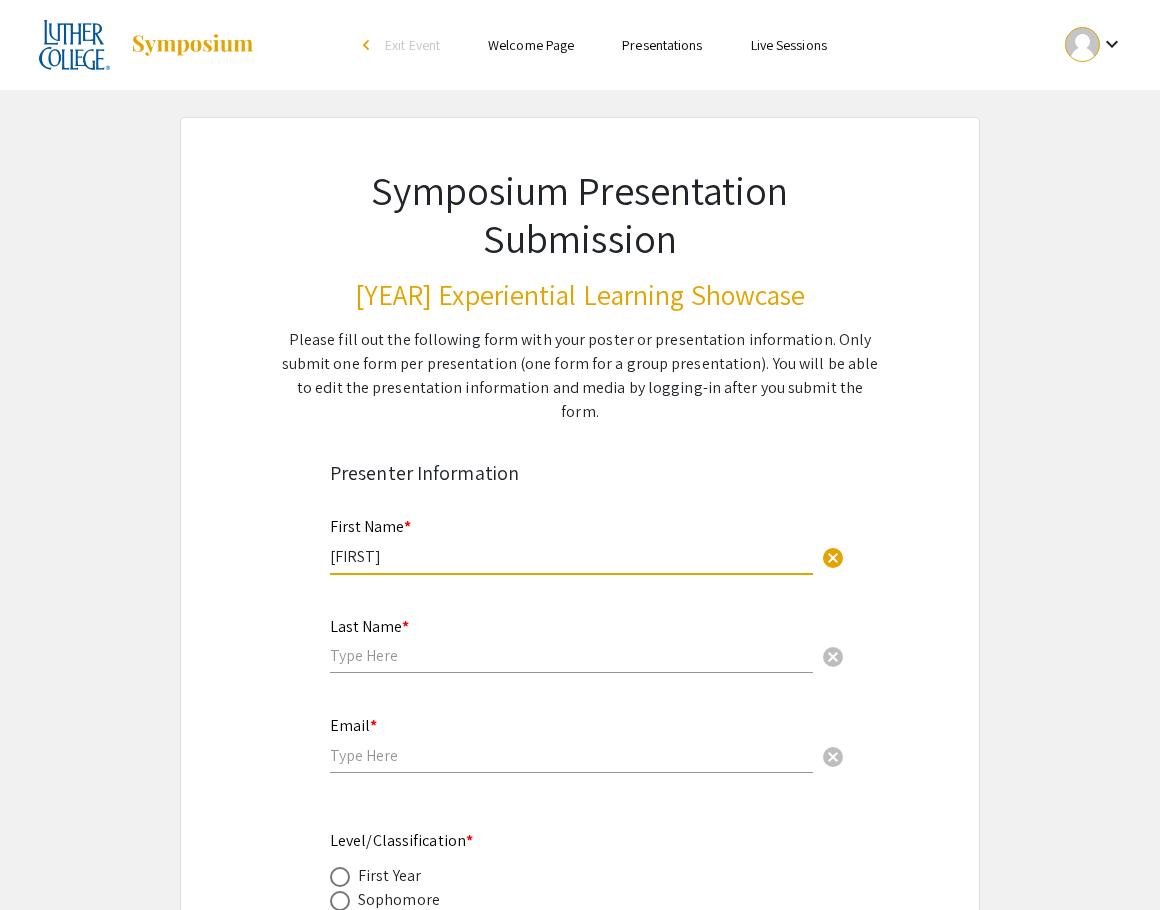 type on "Saba" 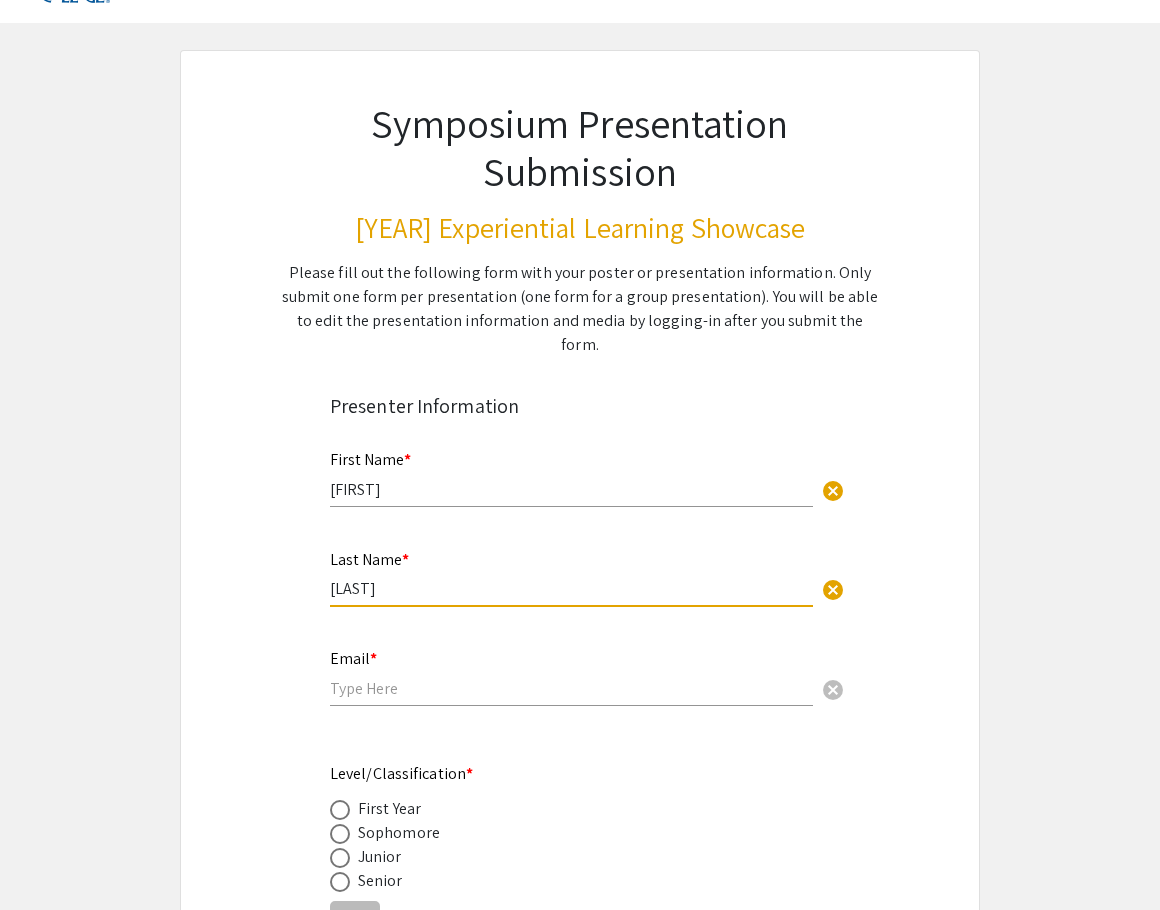 scroll, scrollTop: 74, scrollLeft: 0, axis: vertical 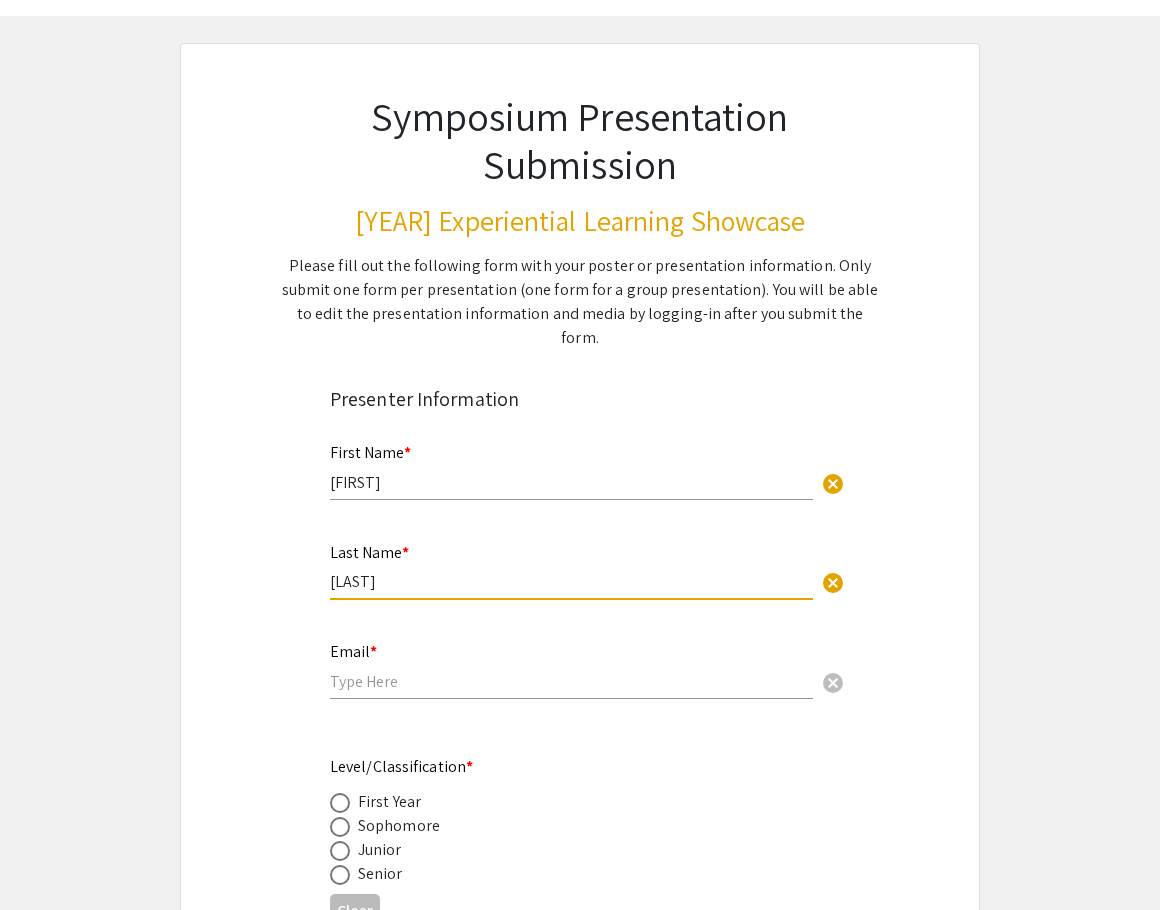 type on "Abesadze" 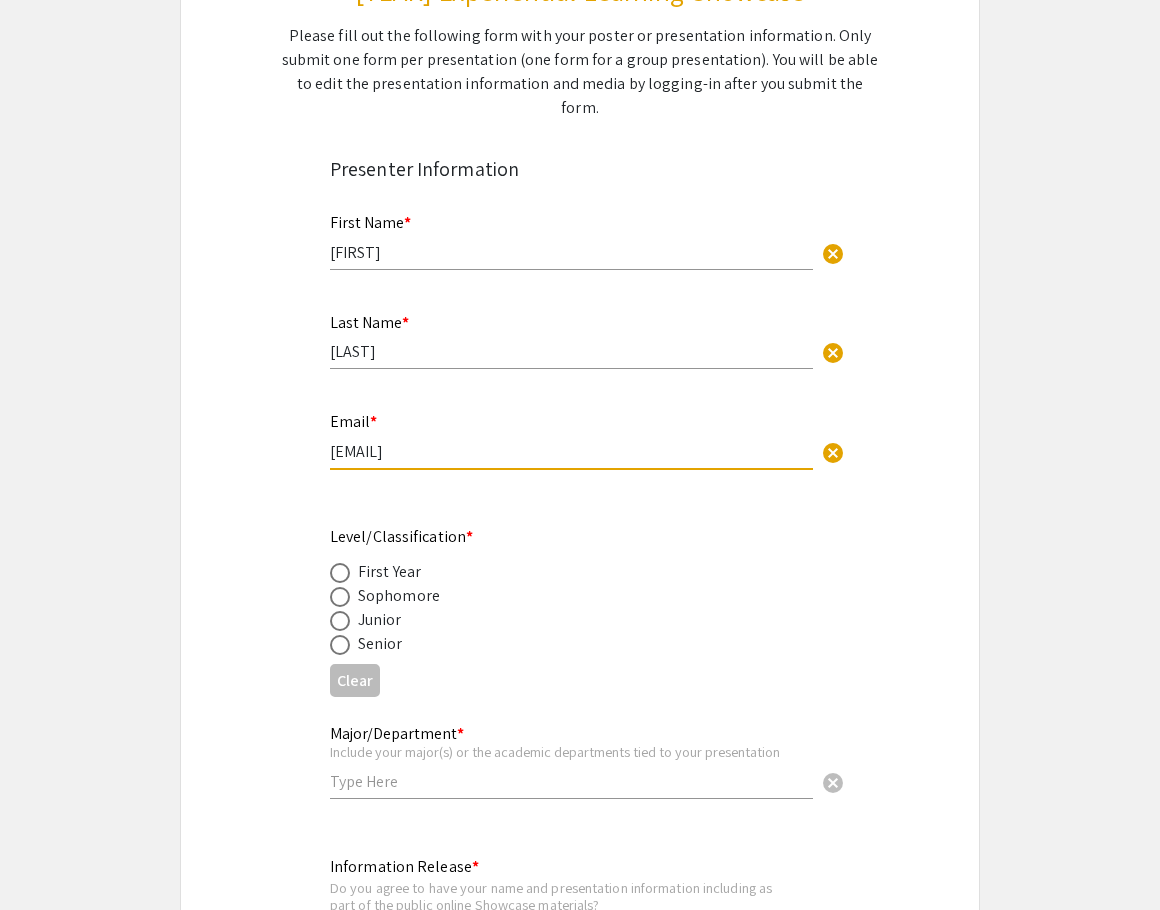 scroll, scrollTop: 307, scrollLeft: 0, axis: vertical 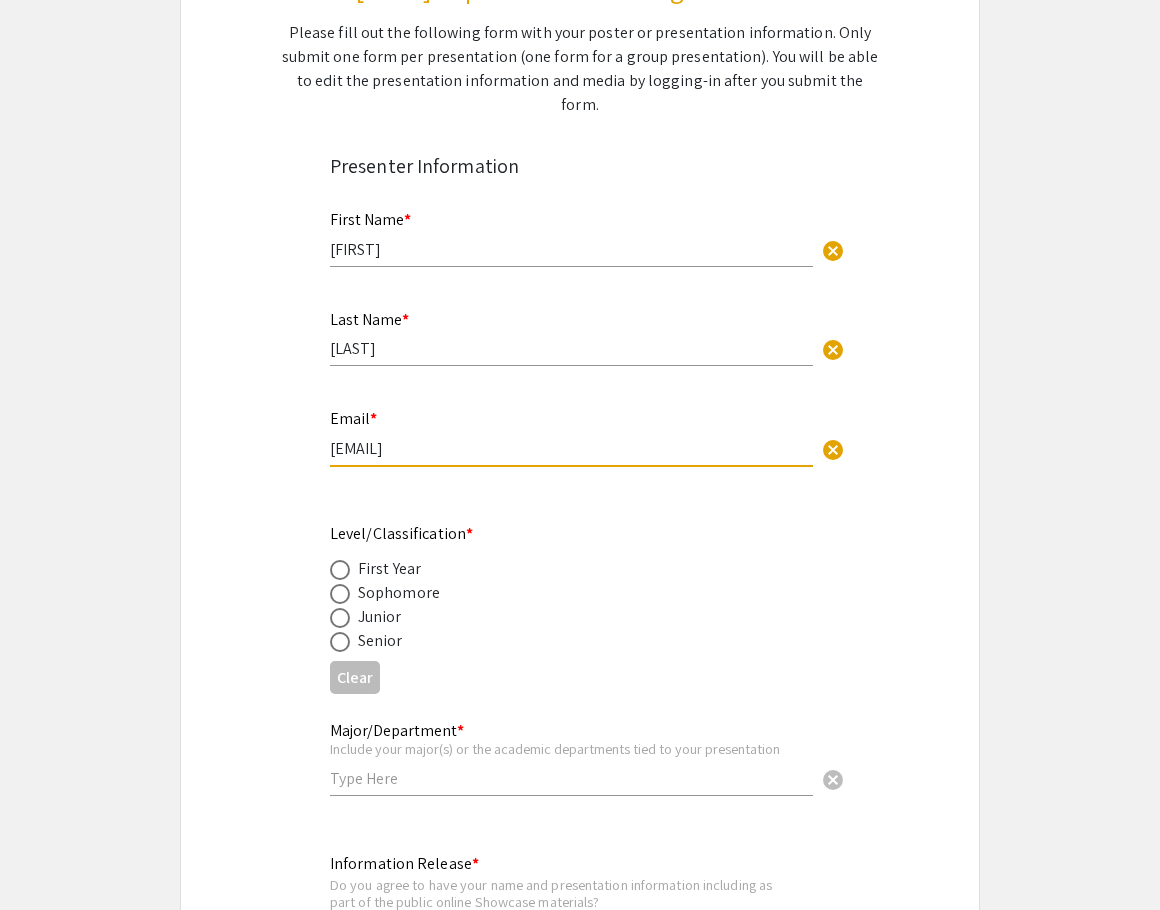 type on "abessa01@luther.edu" 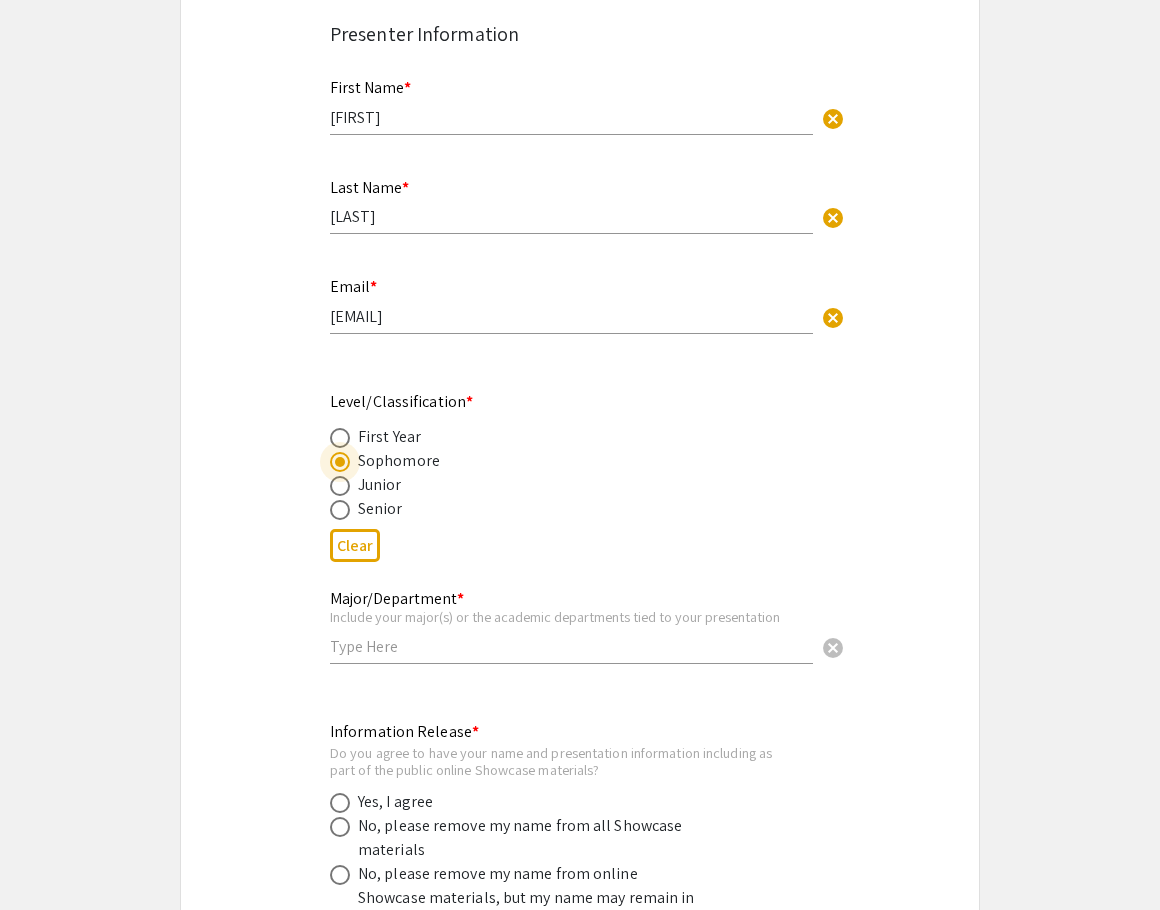 scroll, scrollTop: 443, scrollLeft: 0, axis: vertical 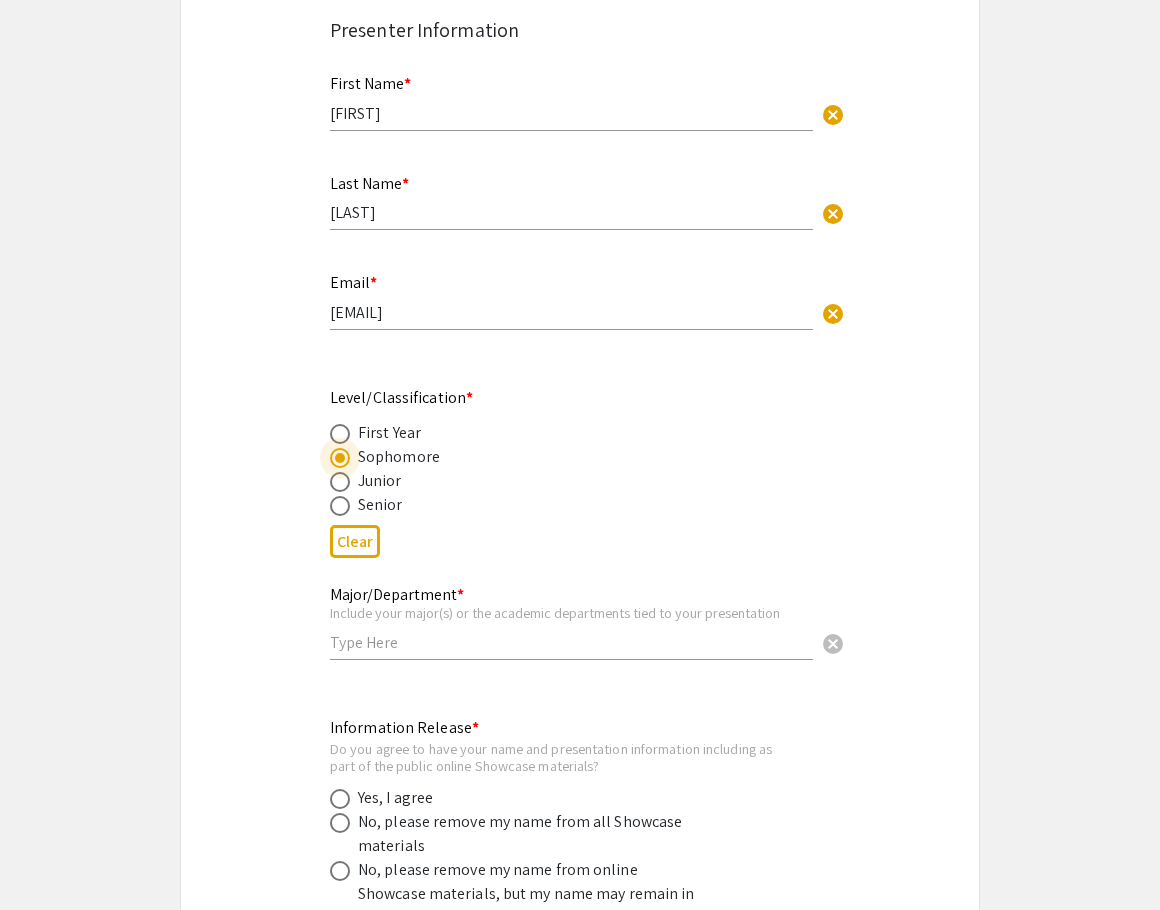 click at bounding box center [571, 642] 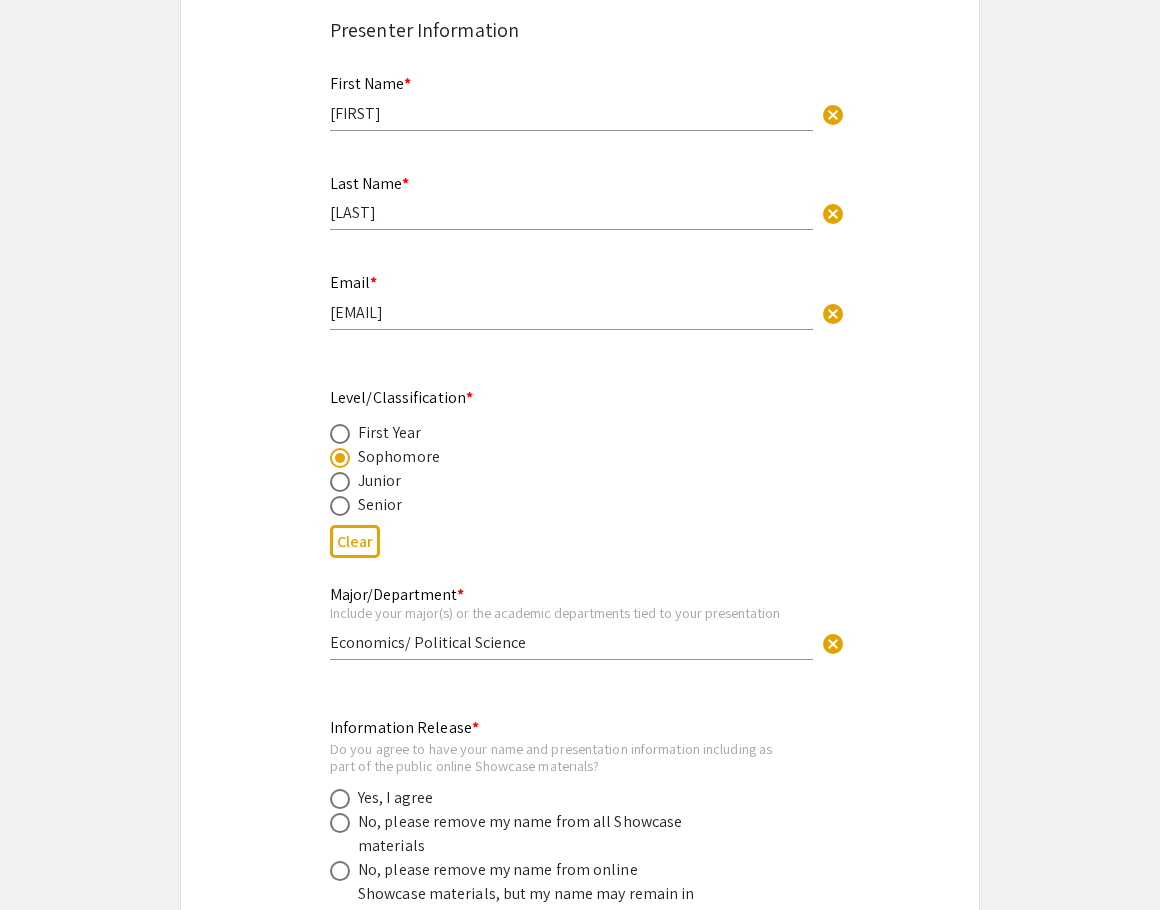 click on "First Name * Saba cancel This field is required. Last Name * Abesadze cancel This field is required. Email * abessa01@luther.edu cancel This field is required. Level/Classification *   First Year   Sophomore   Junior   Senior  Clear  Major/Department * Include your major(s) or the academic departments tied to your presentation Economics/ Political Science cancel This field is required. Information Release * Do you agree to have your name and presentation information including as part of the public online Showcase materials?   Yes, I agree   No, please remove my name from all Showcase materials   No, please remove my name from online Showcase materials, but my name may remain in printed materials  Clear" at bounding box center (580, 517) 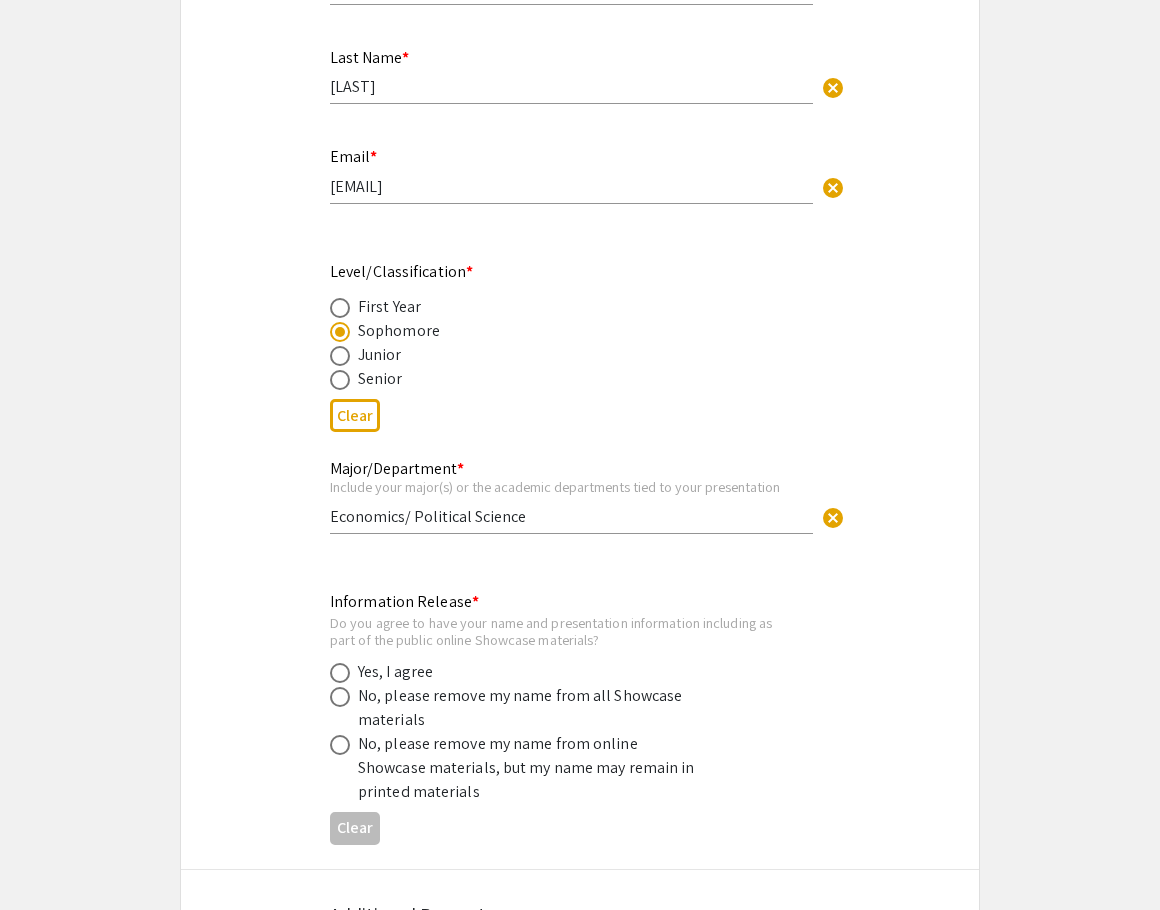 scroll, scrollTop: 571, scrollLeft: 0, axis: vertical 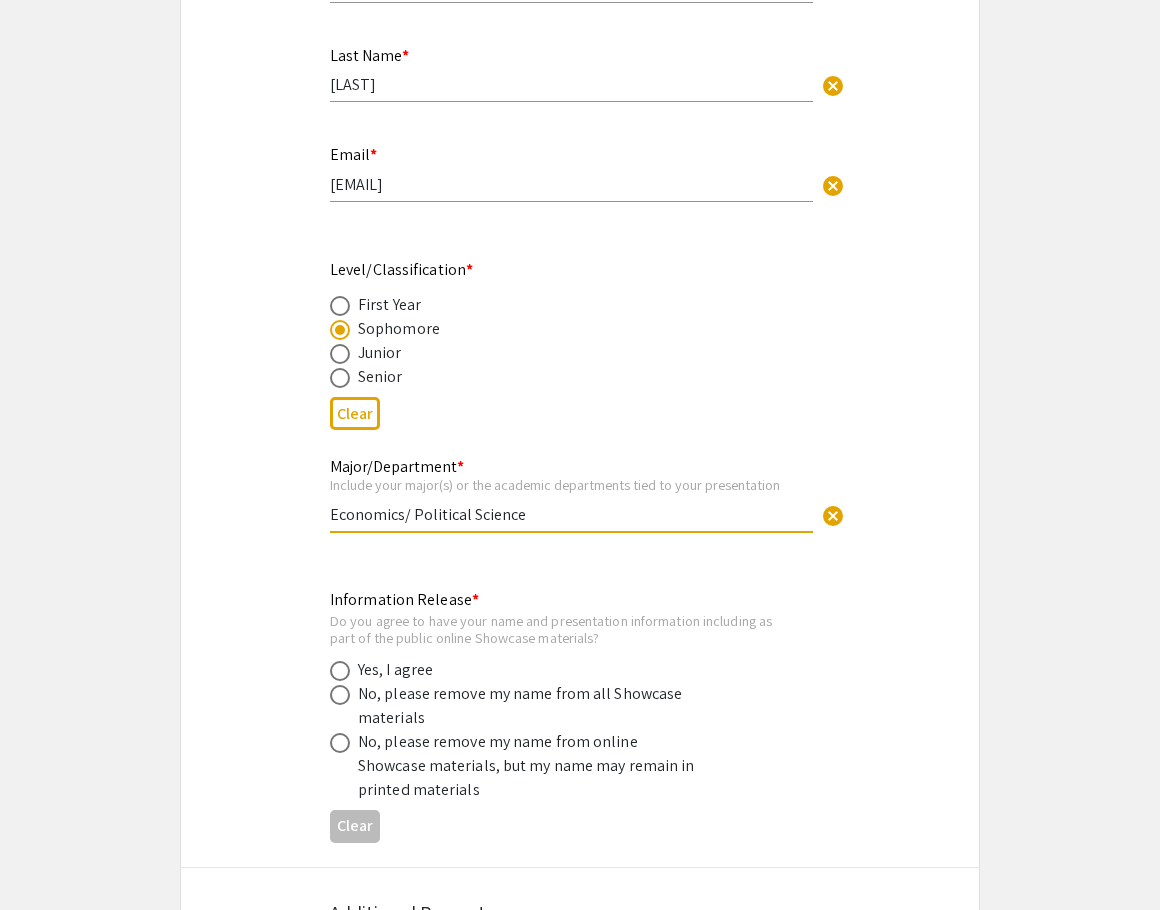 click on "Economics/ Political Science" at bounding box center [571, 514] 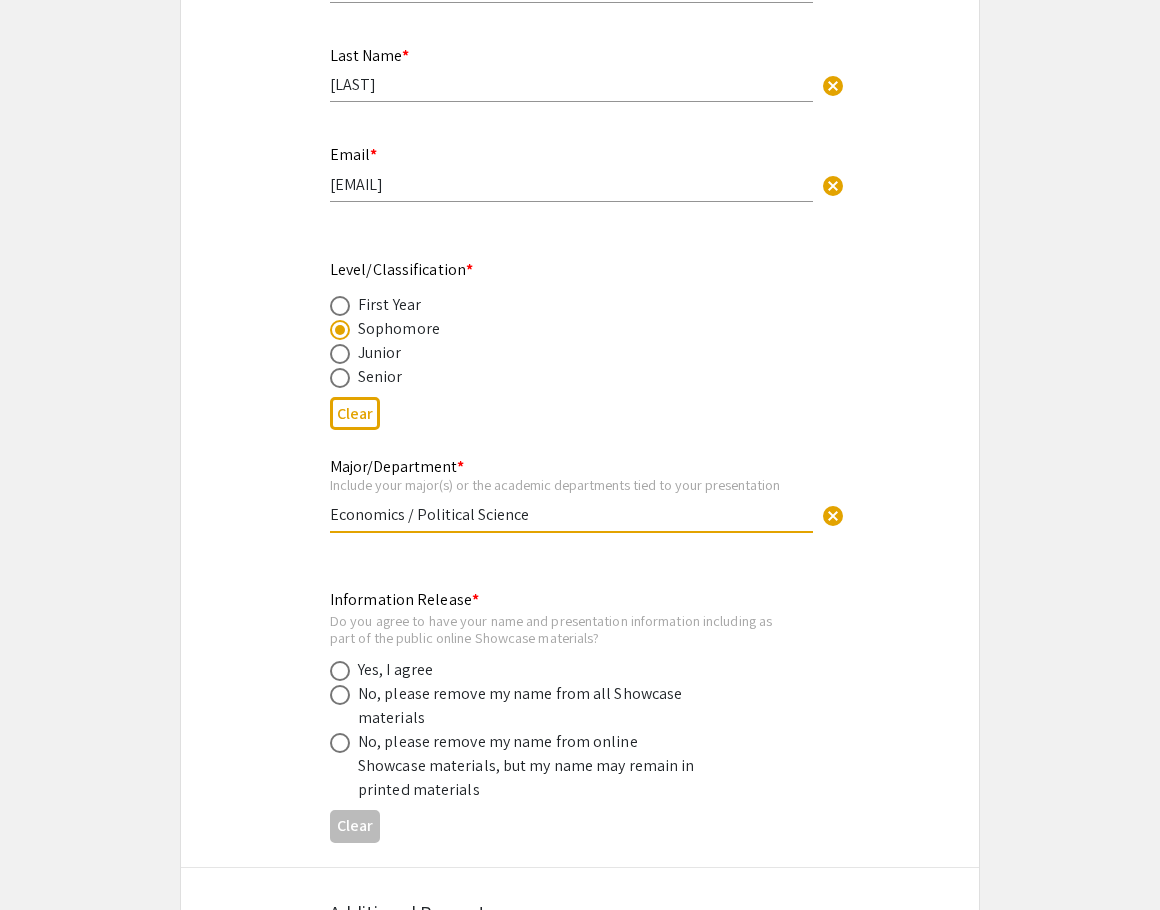type on "Economics / Political Science" 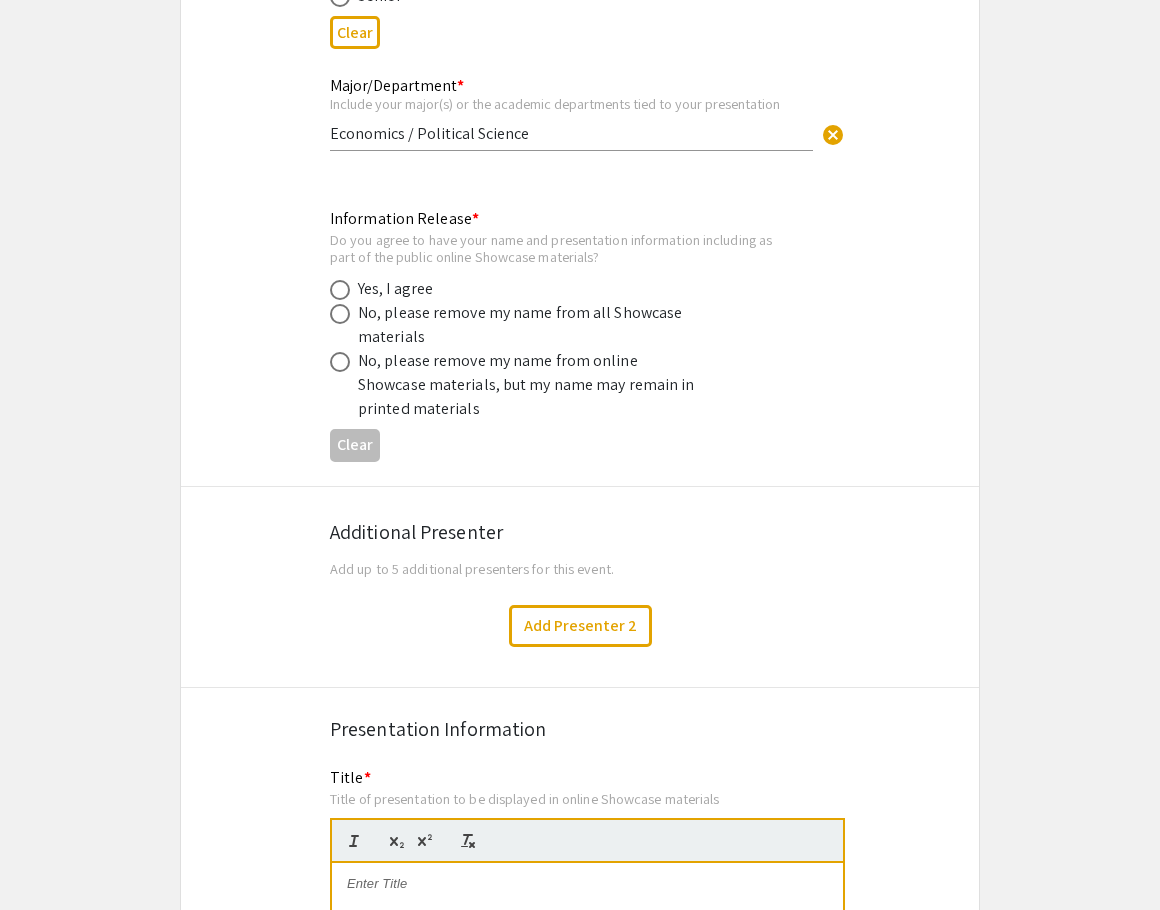 scroll, scrollTop: 954, scrollLeft: 0, axis: vertical 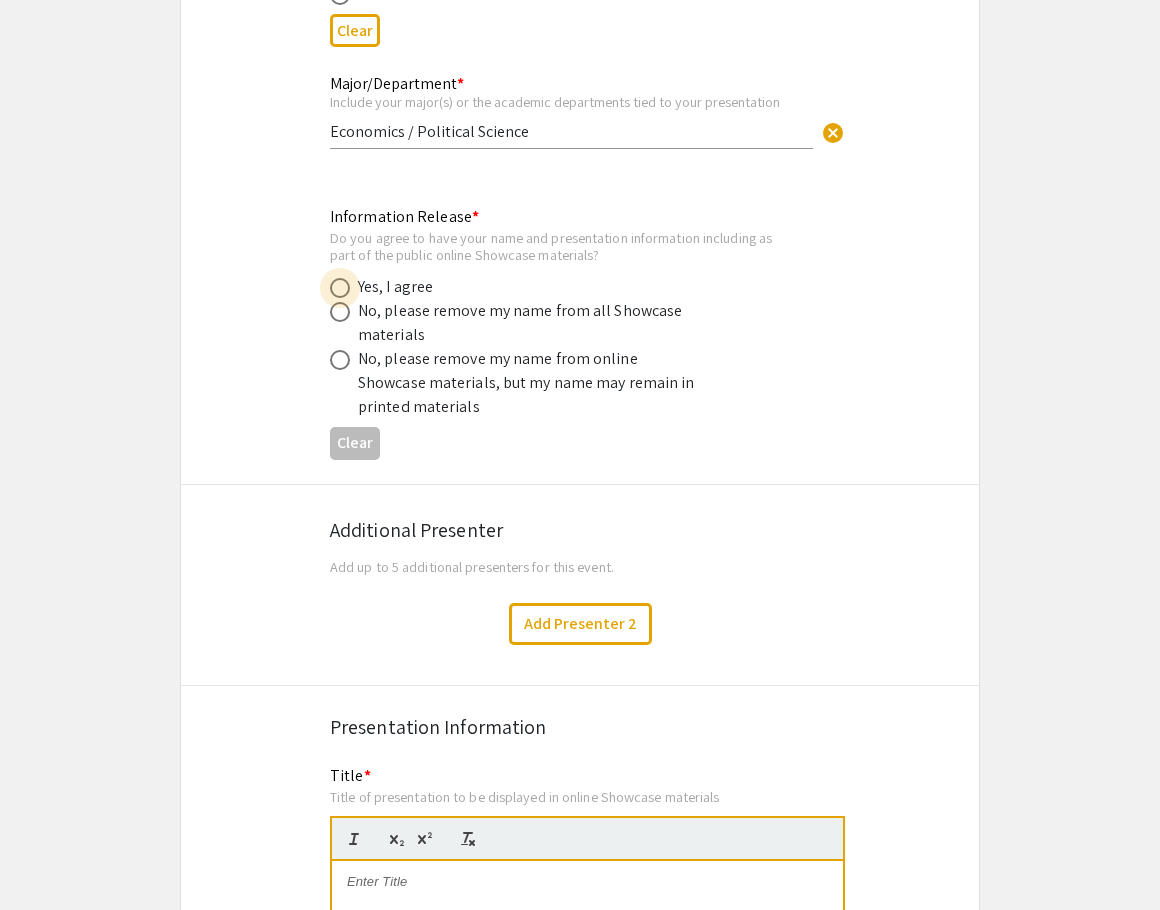 click at bounding box center (340, 288) 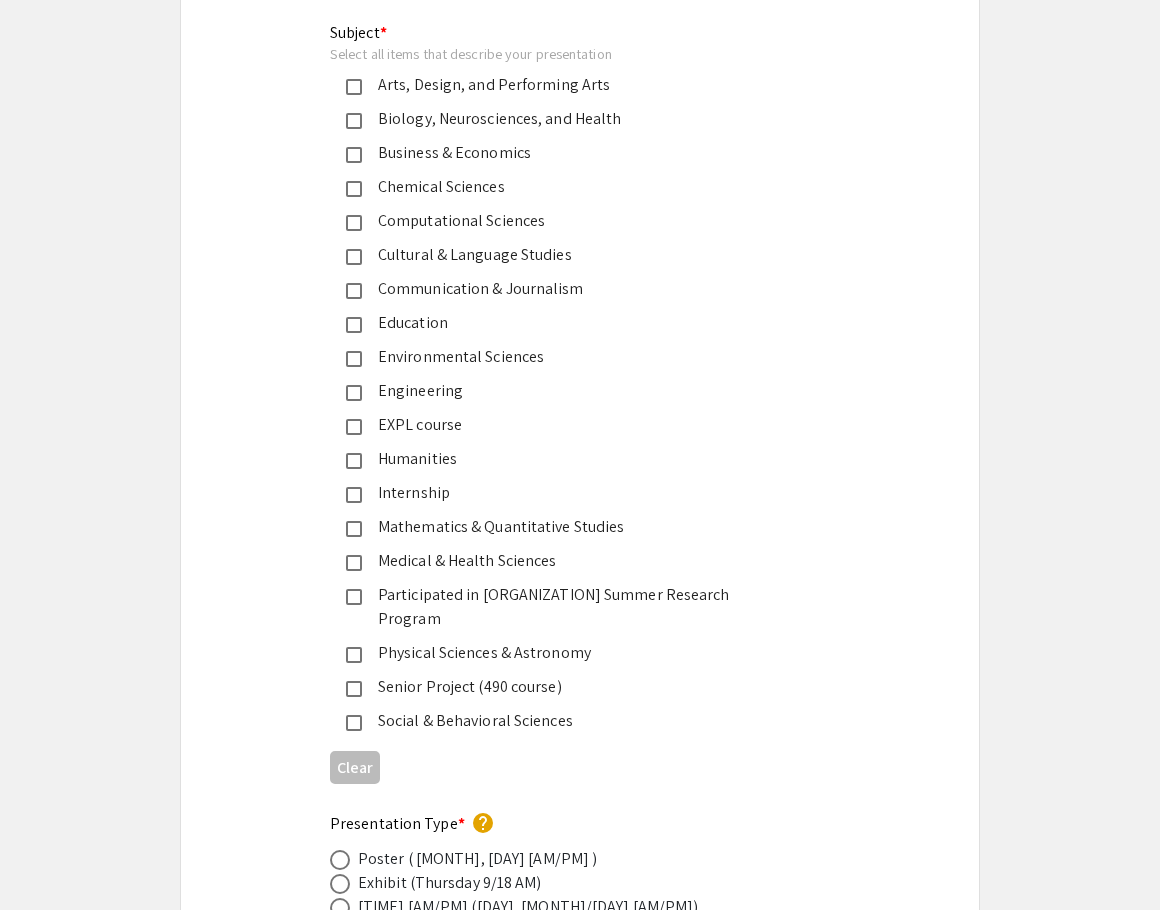 scroll, scrollTop: 2758, scrollLeft: 0, axis: vertical 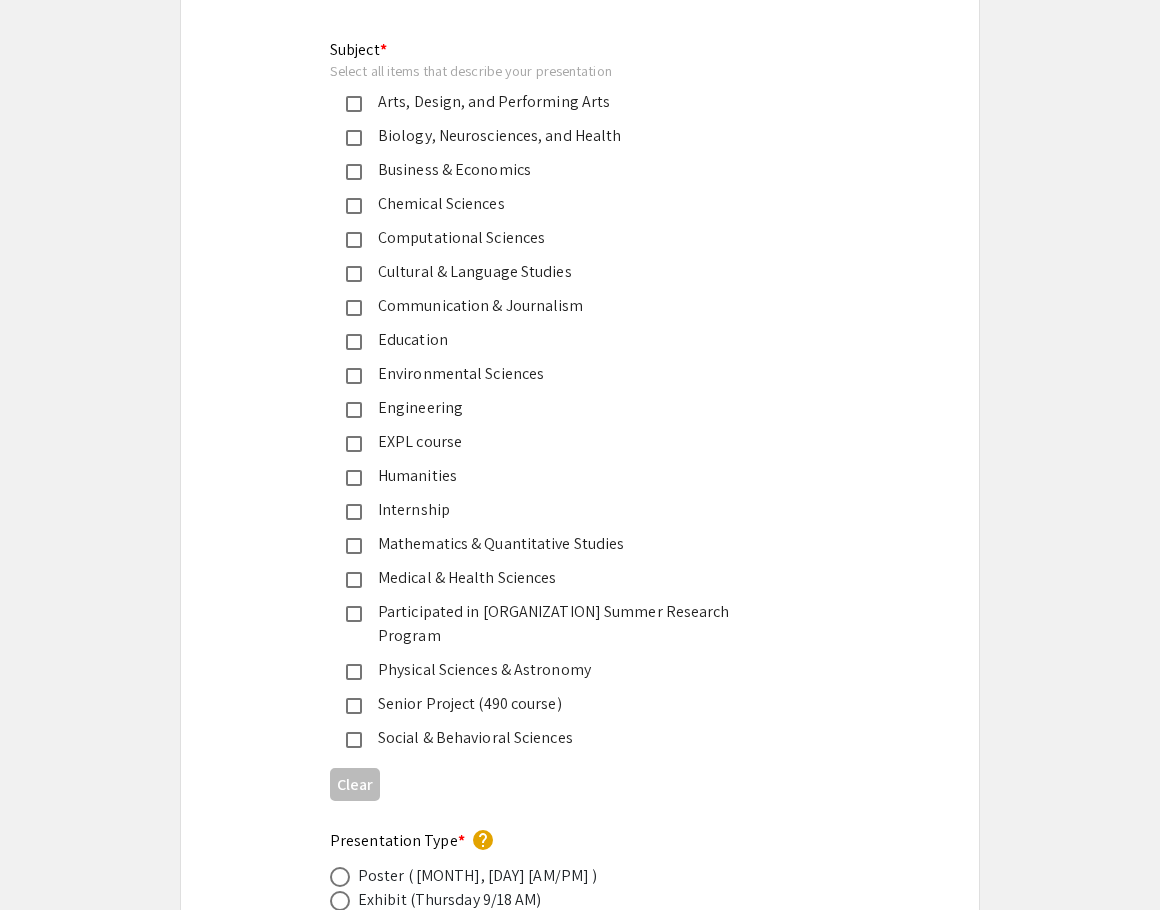 click 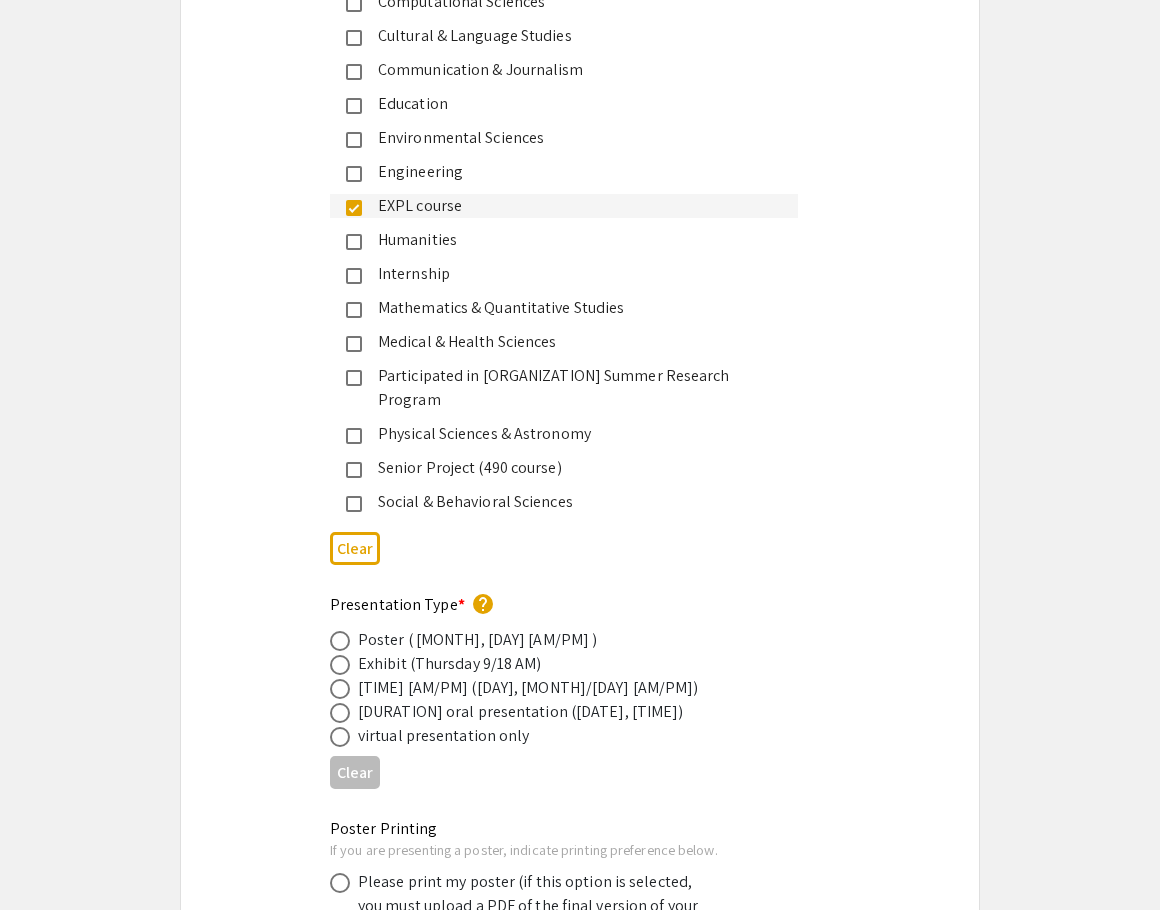 scroll, scrollTop: 3004, scrollLeft: 0, axis: vertical 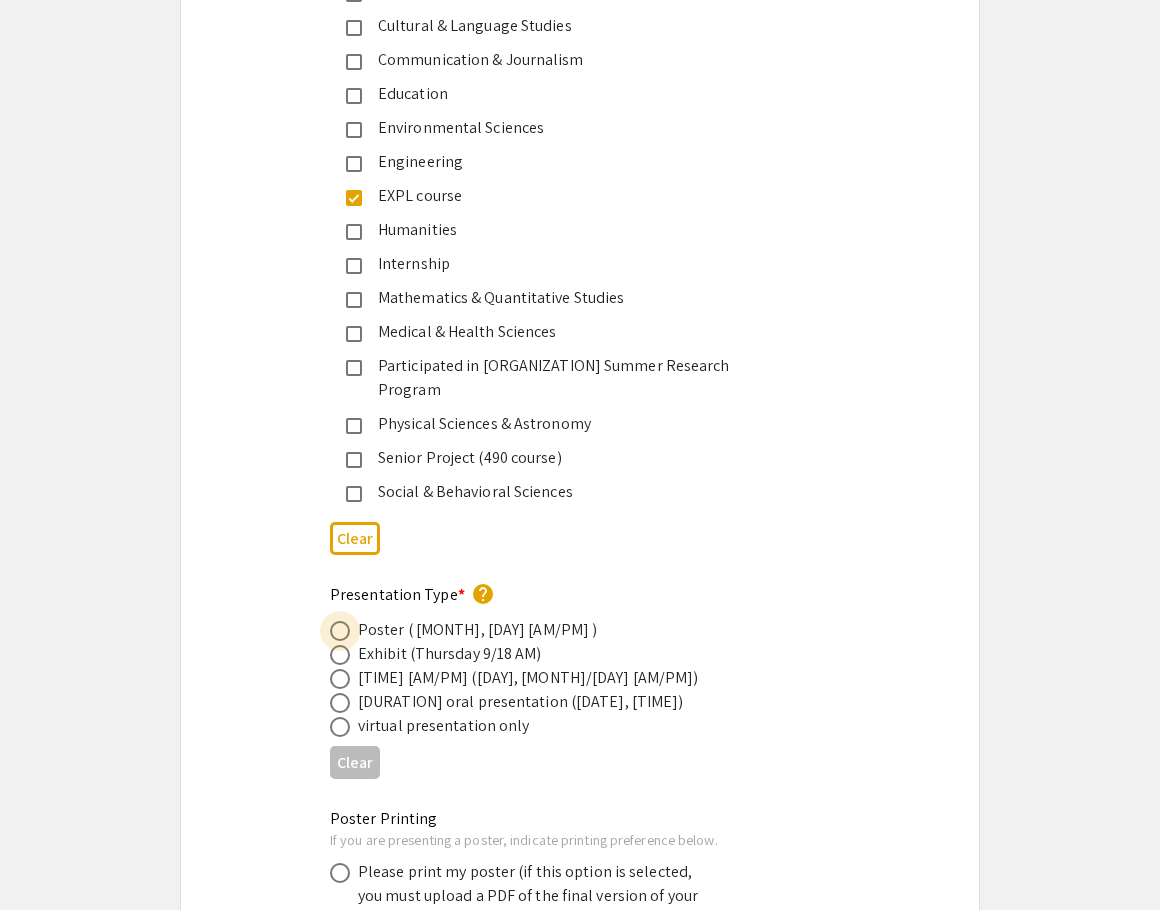 click at bounding box center (340, 631) 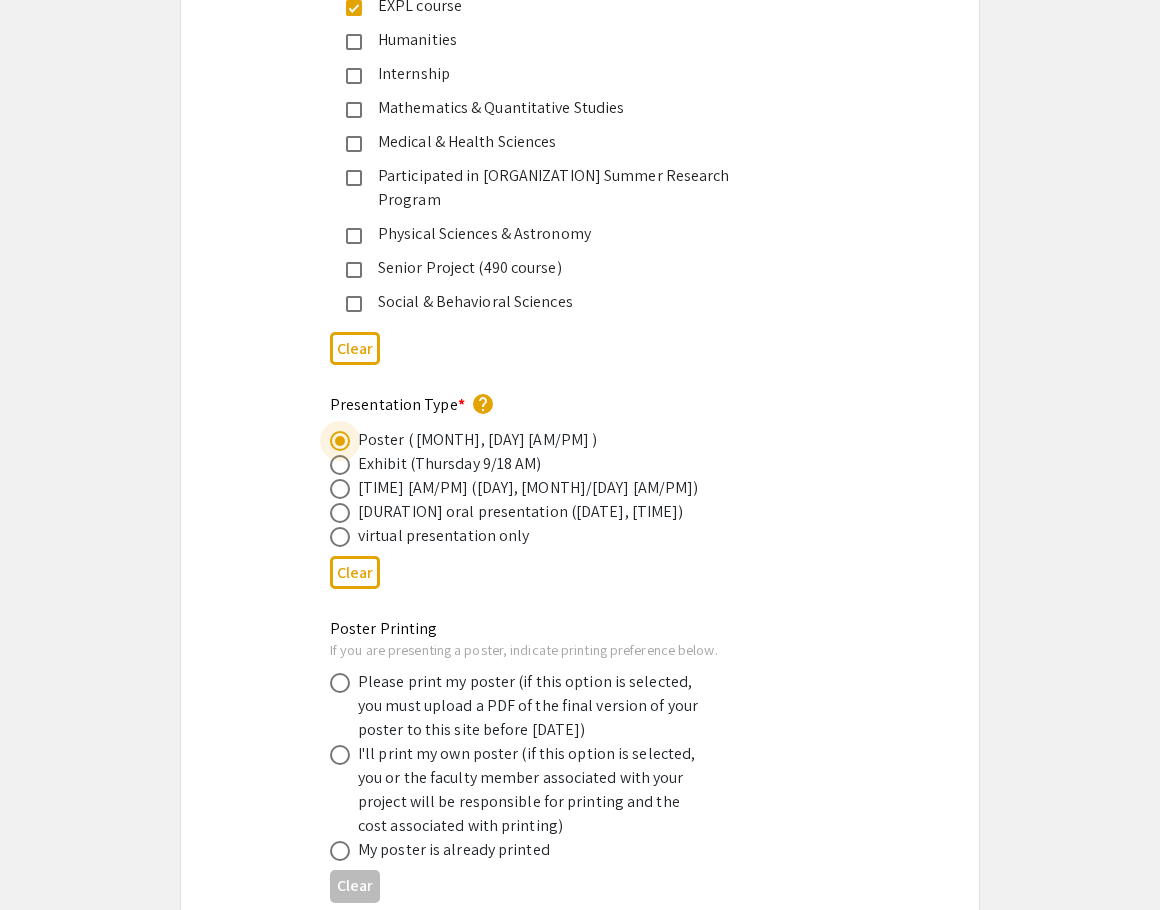scroll, scrollTop: 3195, scrollLeft: 0, axis: vertical 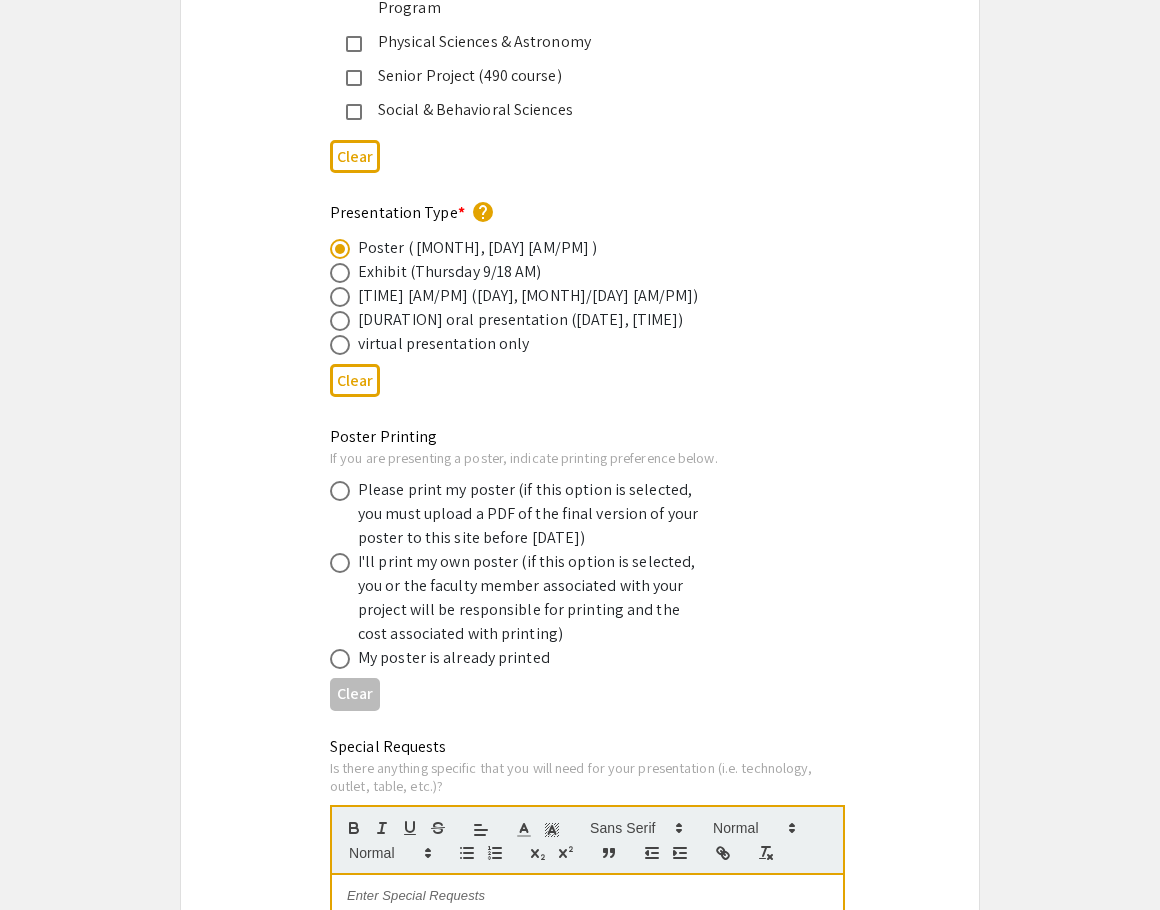 click on "Poster Printing If you are presenting a poster, indicate printing preference below.   Please print my poster (if this option is selected, you must upload a PDF of the final version of your poster to this site before September 16)   I'll print my own poster (if this option is selected, you or the faculty member associated with your project will be responsible for printing and the cost associated with printing)   My poster is already printed  Clear" 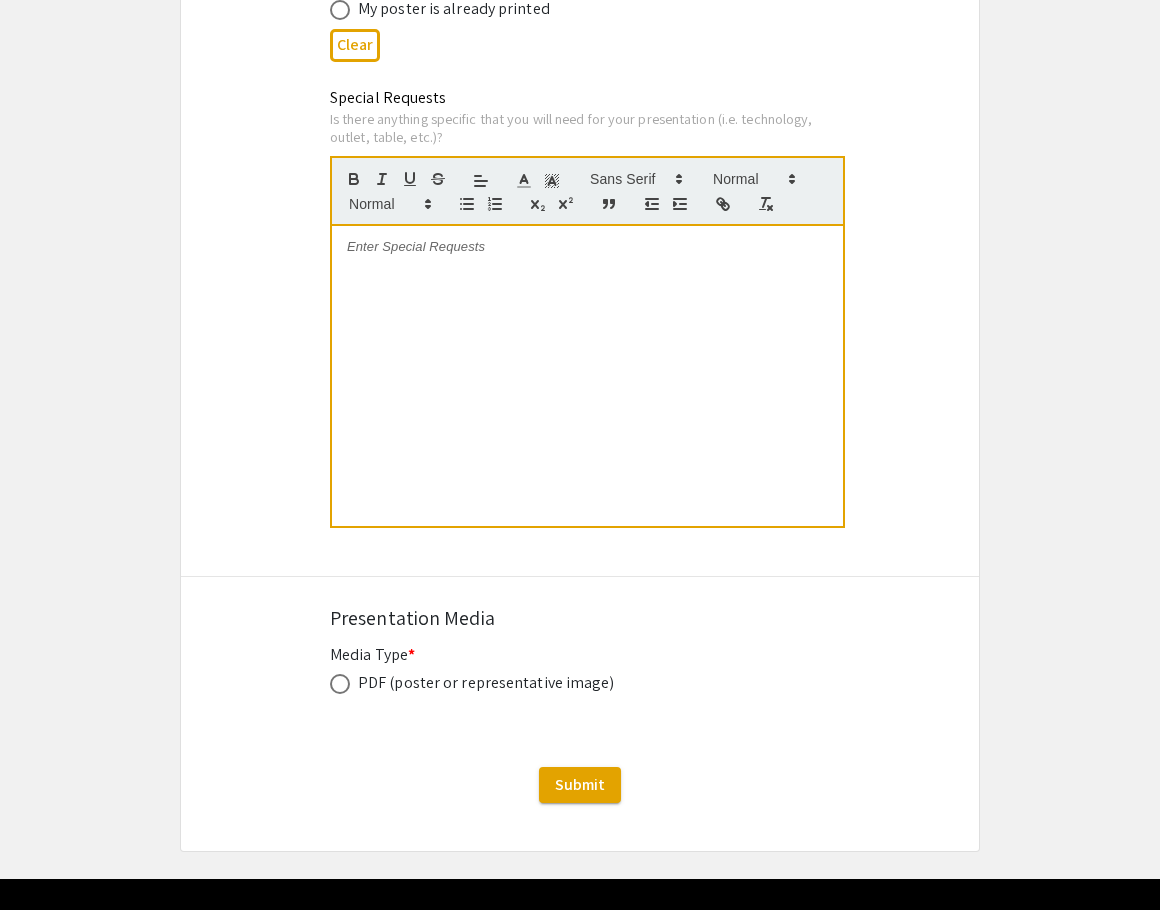 scroll, scrollTop: 4034, scrollLeft: 0, axis: vertical 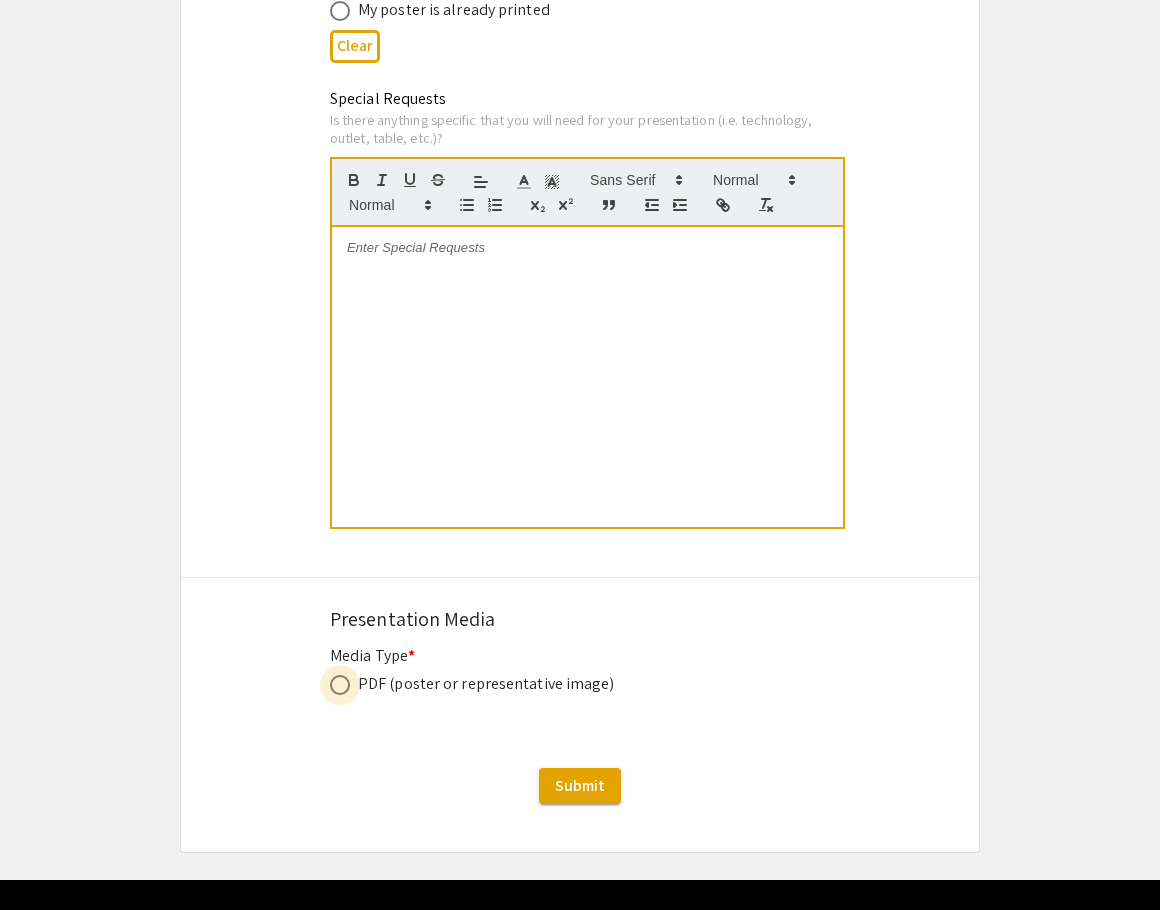click at bounding box center [340, 685] 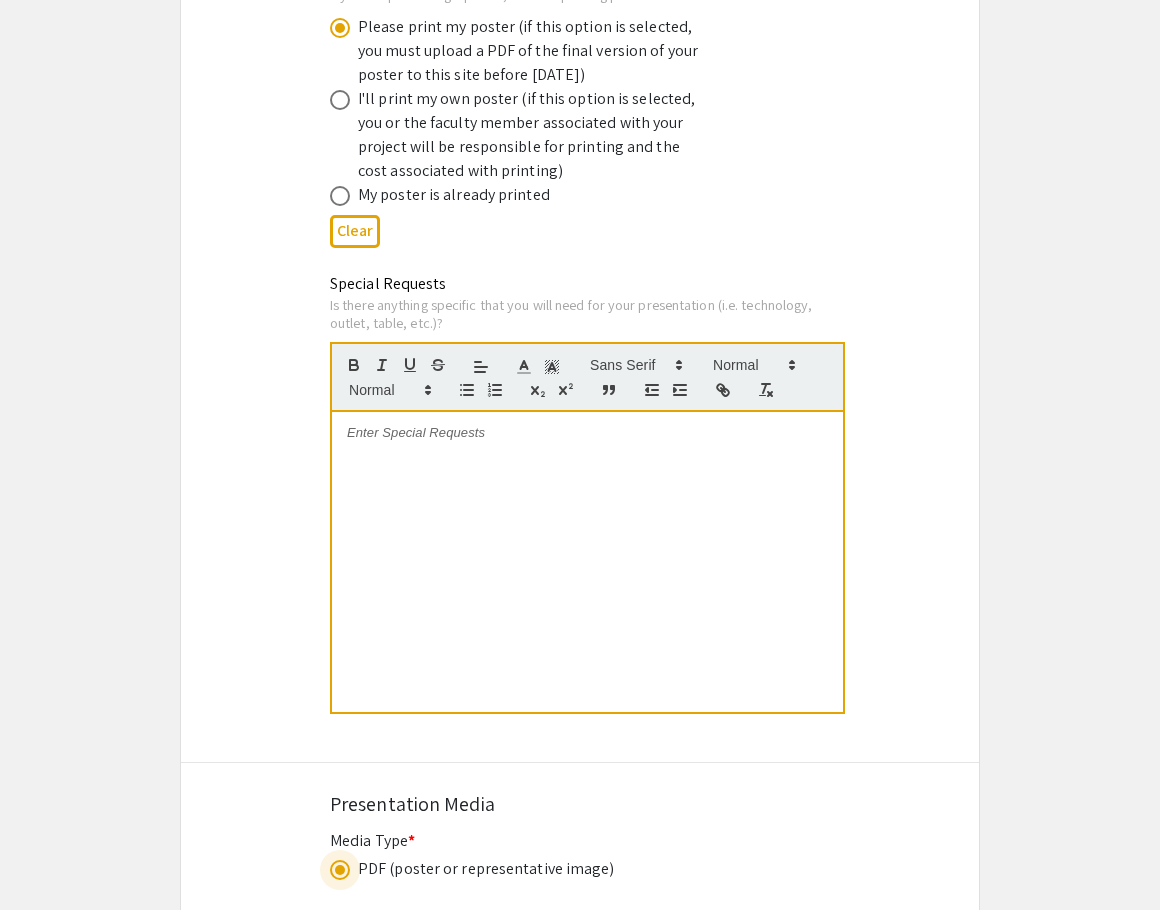 scroll, scrollTop: 3848, scrollLeft: 0, axis: vertical 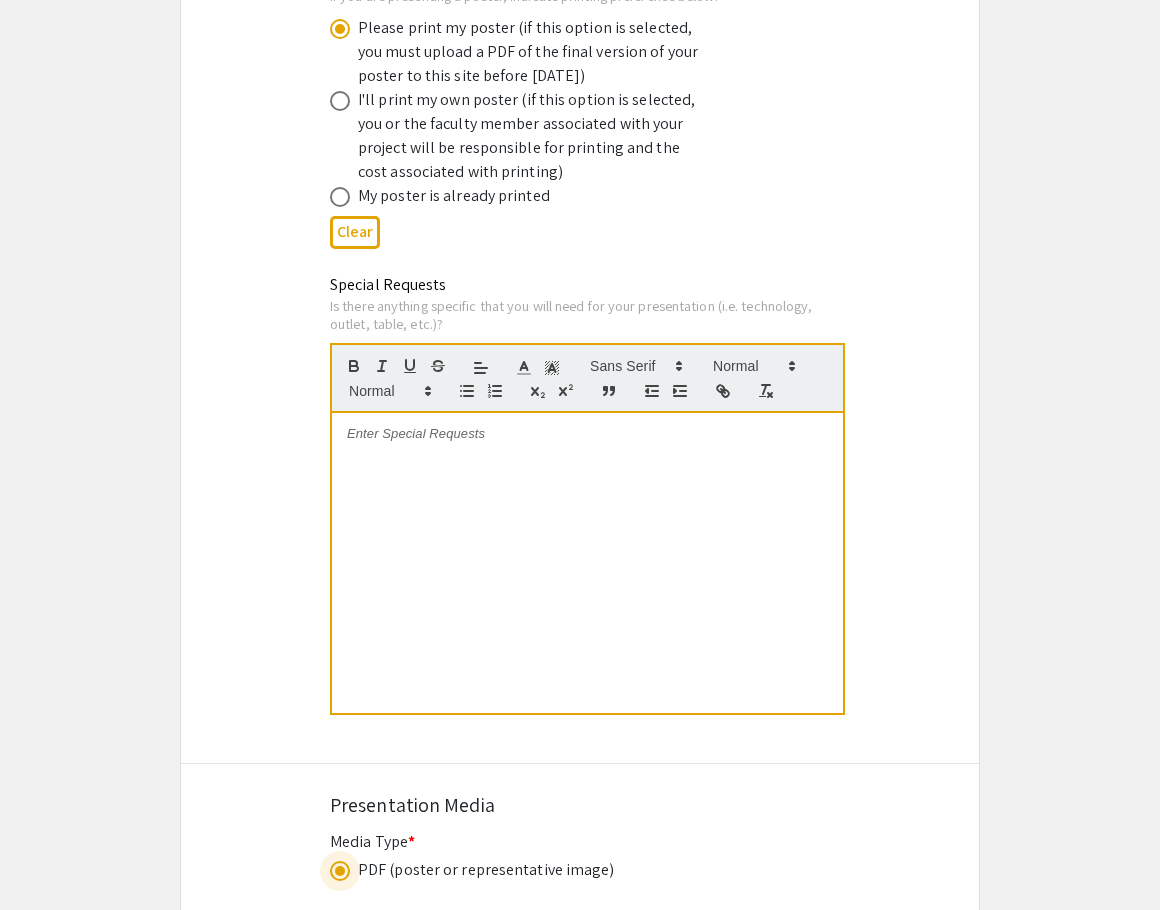 click at bounding box center (587, 434) 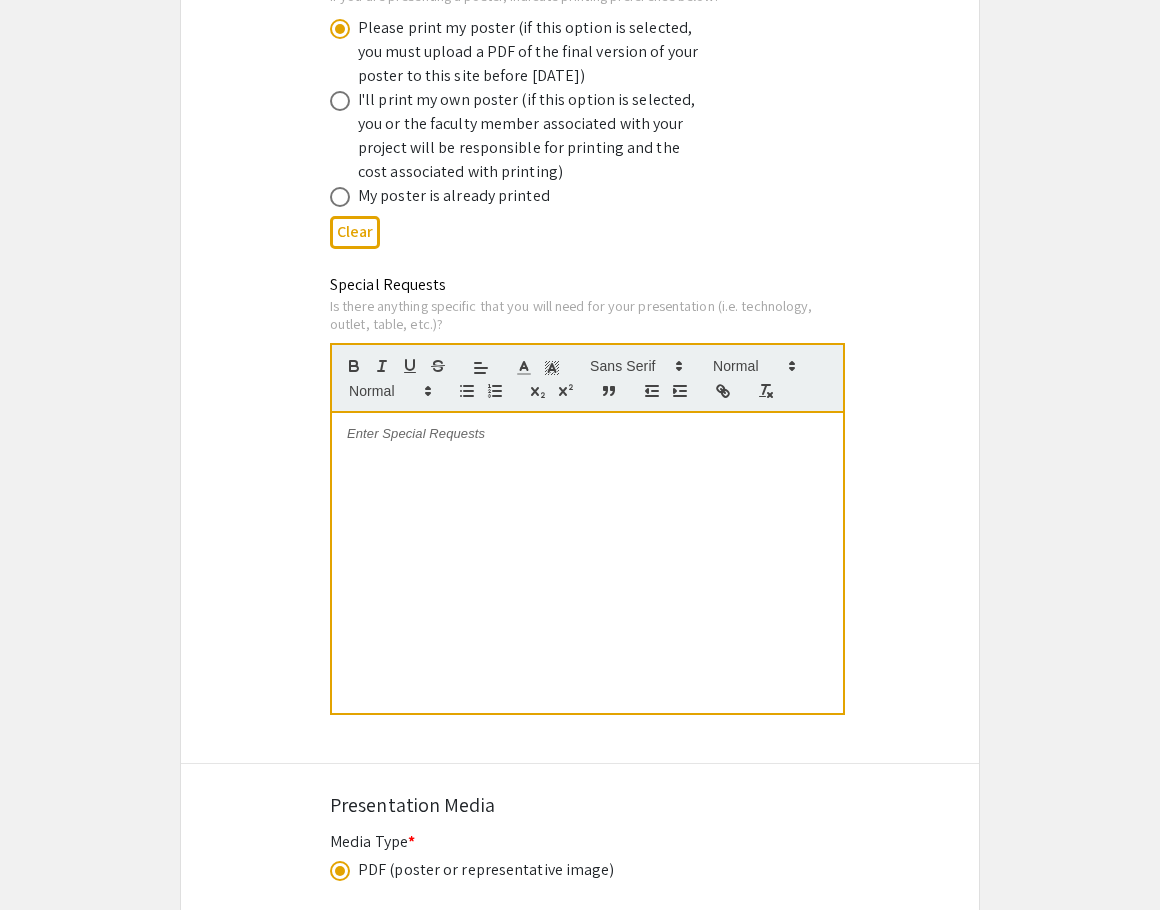 type 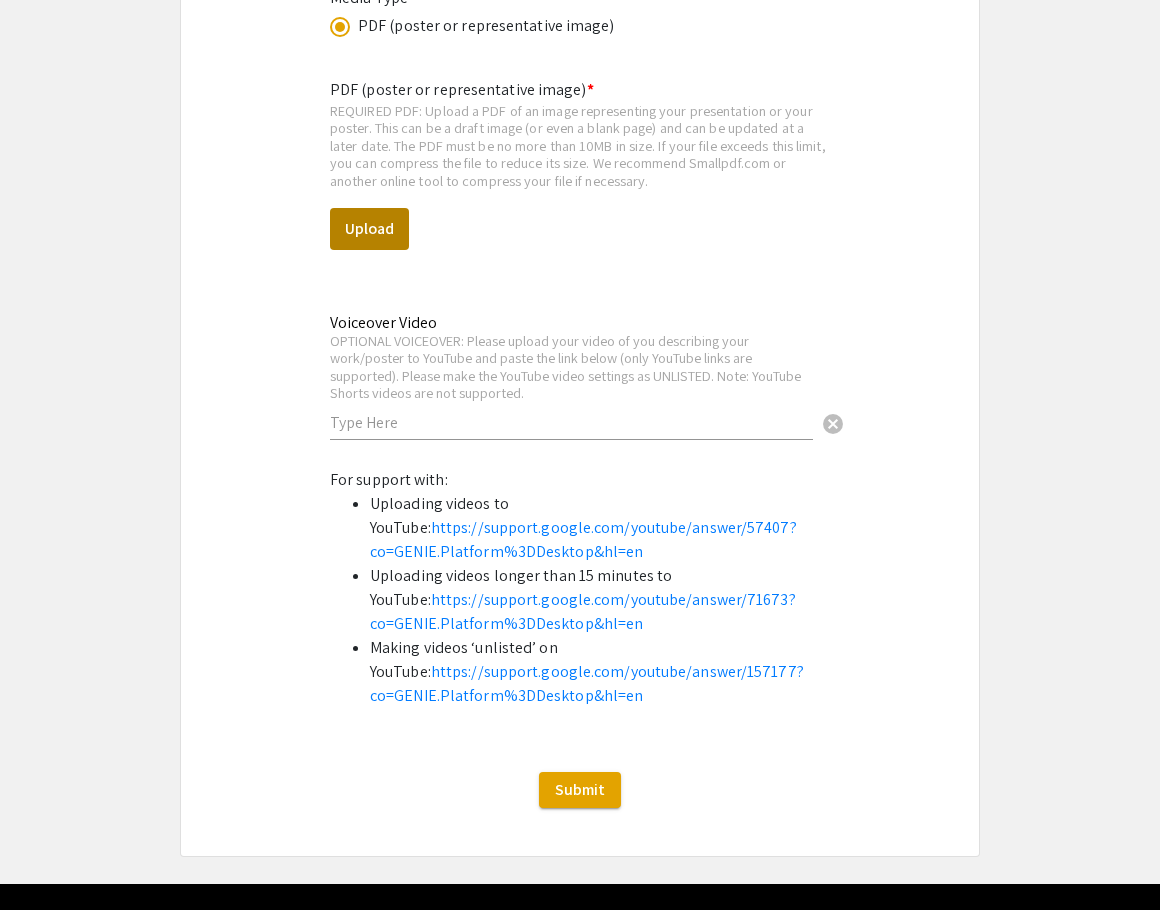 scroll, scrollTop: 4691, scrollLeft: 0, axis: vertical 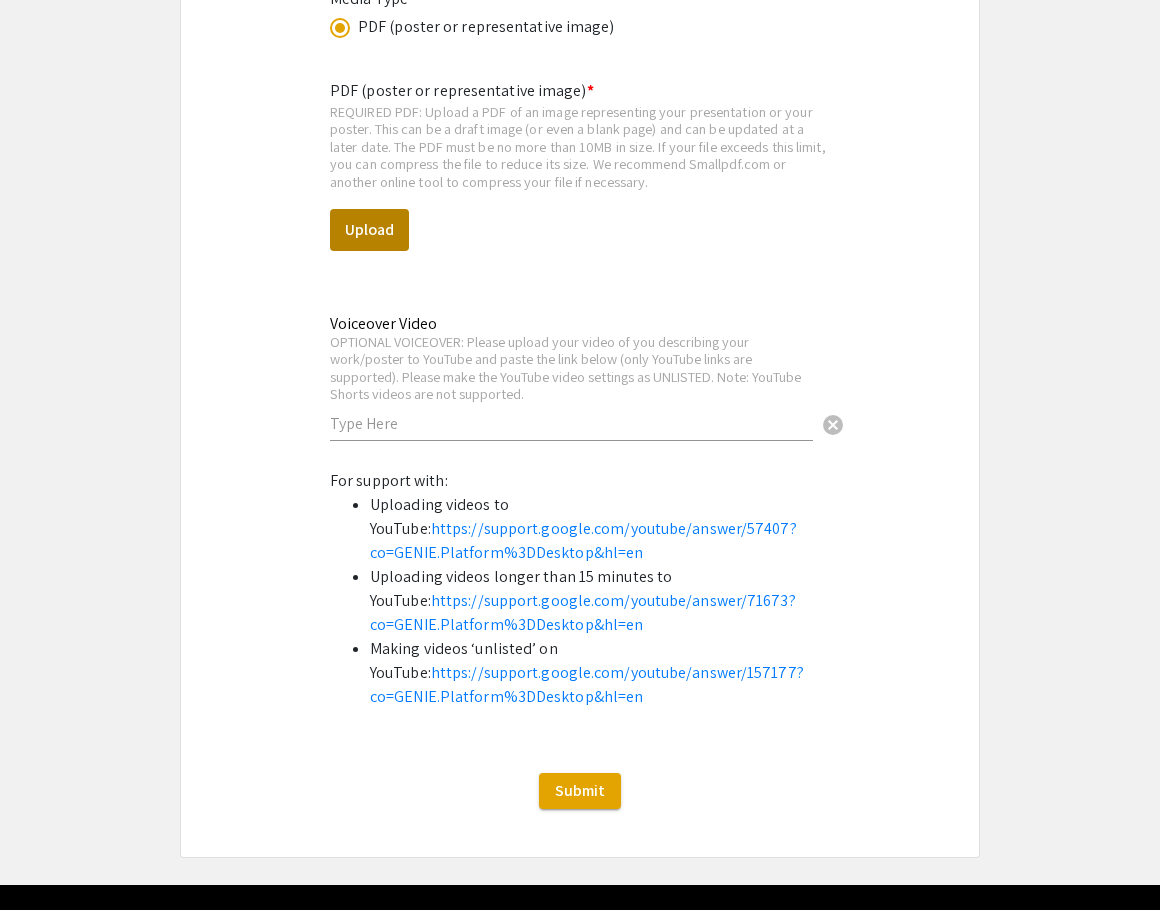 click on "Upload" at bounding box center (369, 230) 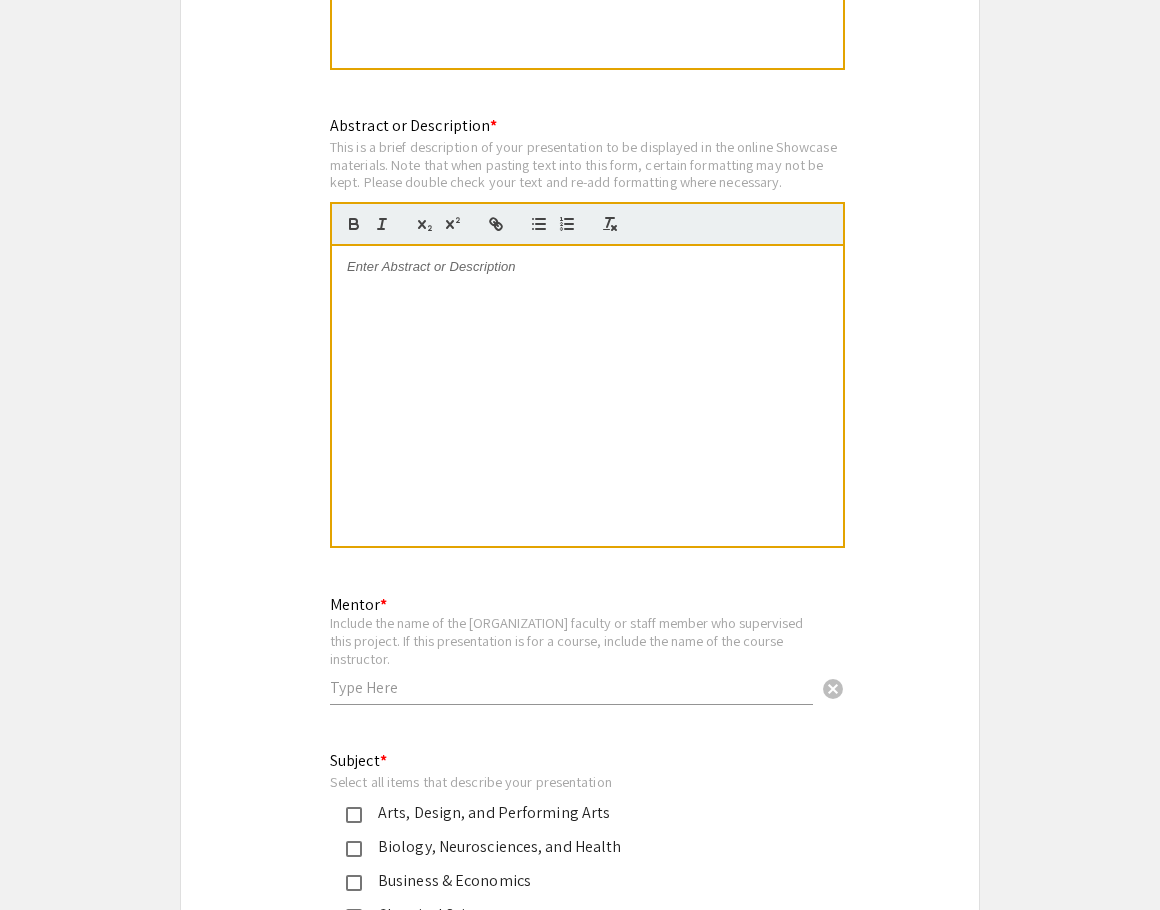 scroll, scrollTop: 2050, scrollLeft: 0, axis: vertical 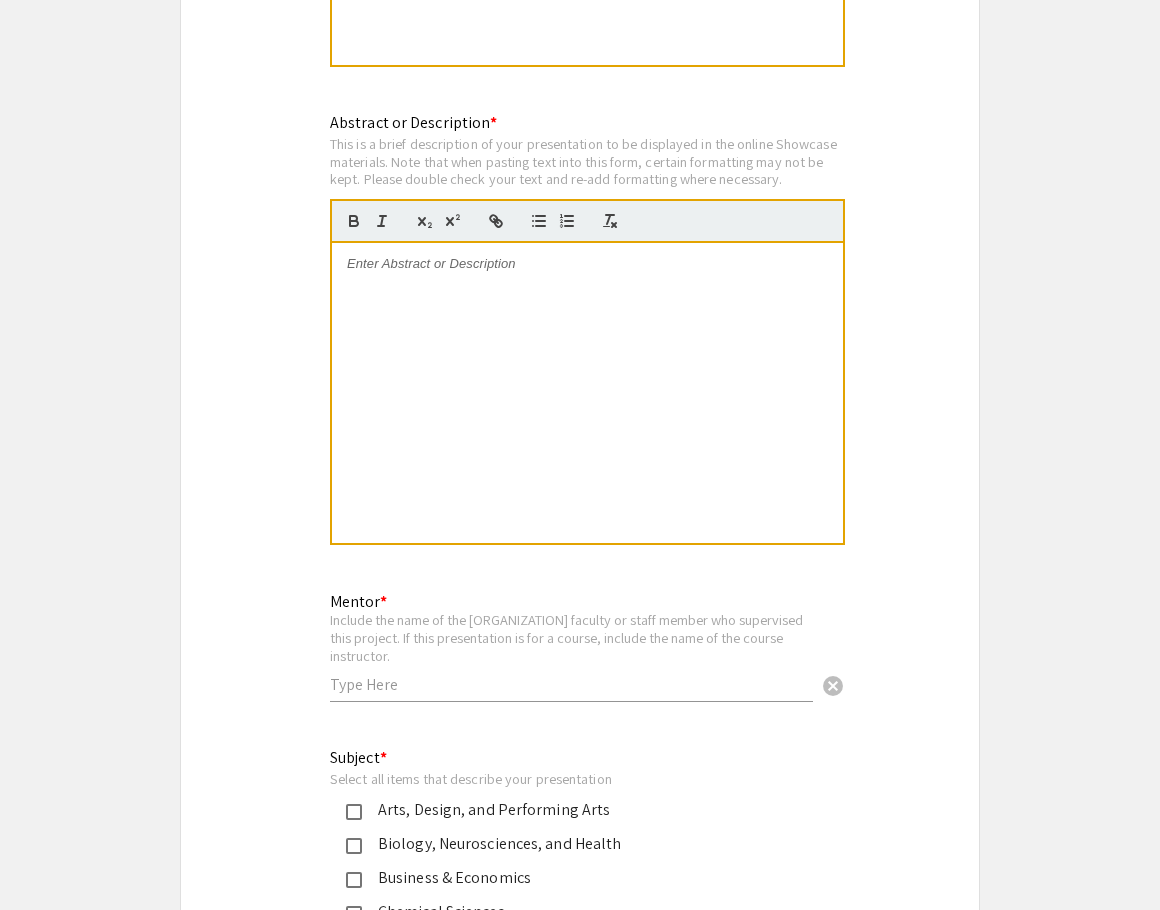 click on "Include the name of the [ORGANIZATION] faculty or staff member who supervised this project. If this presentation is for a course, include the name of the course instructor." 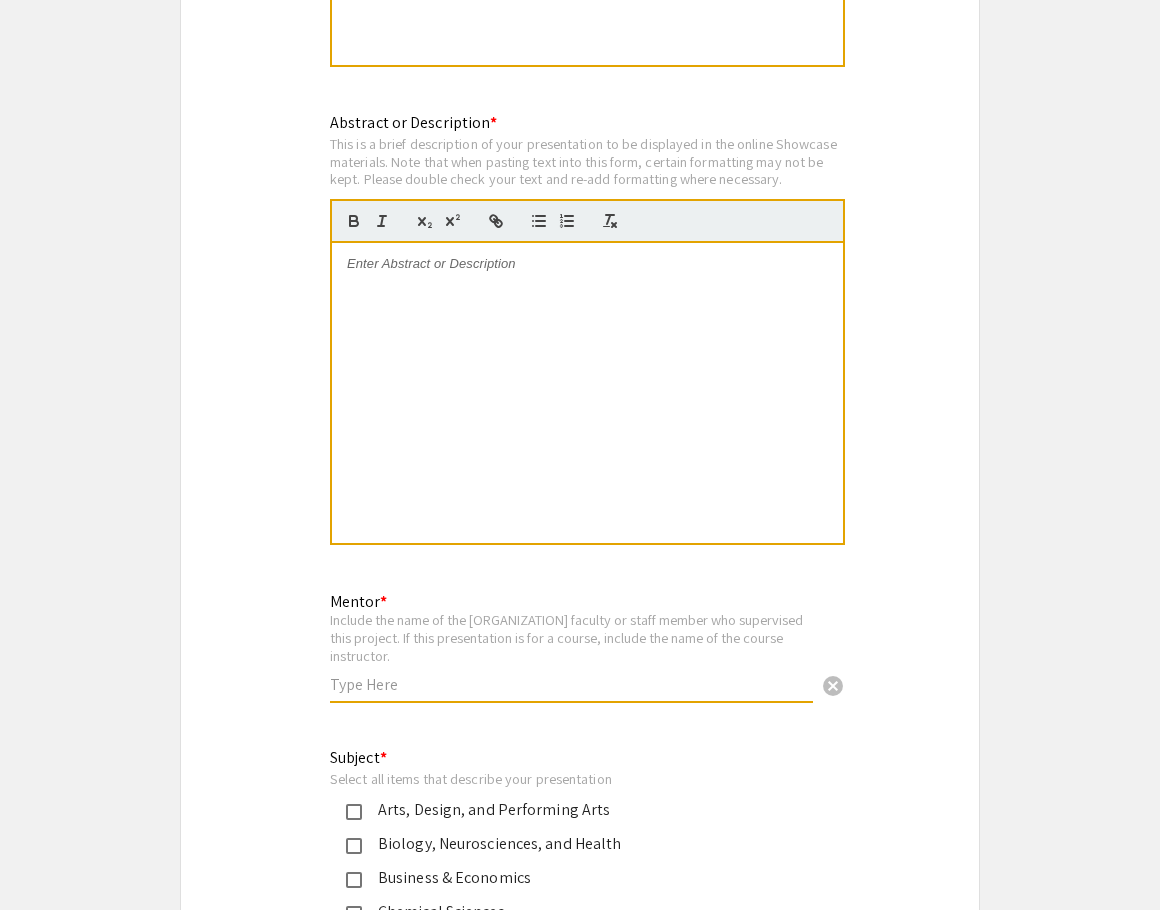 click at bounding box center [571, 684] 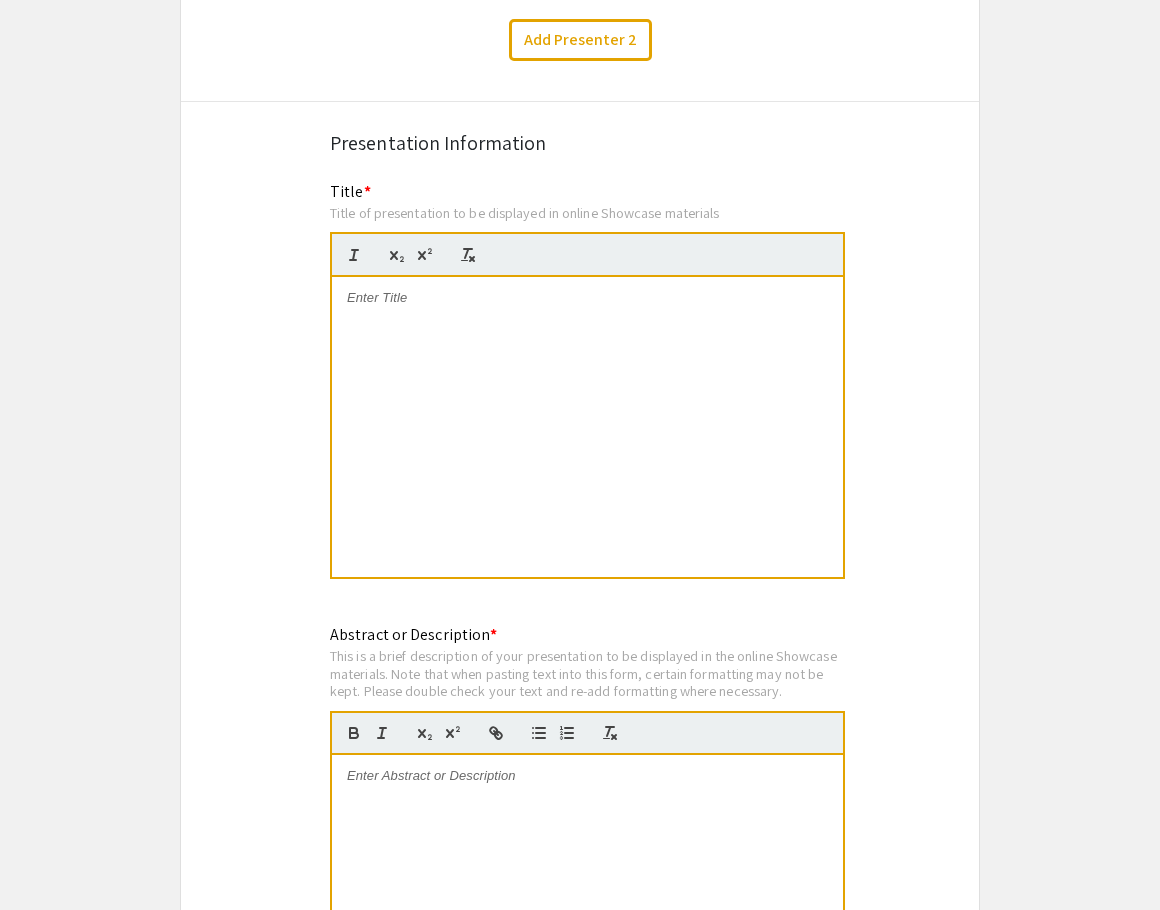 scroll, scrollTop: 1559, scrollLeft: 0, axis: vertical 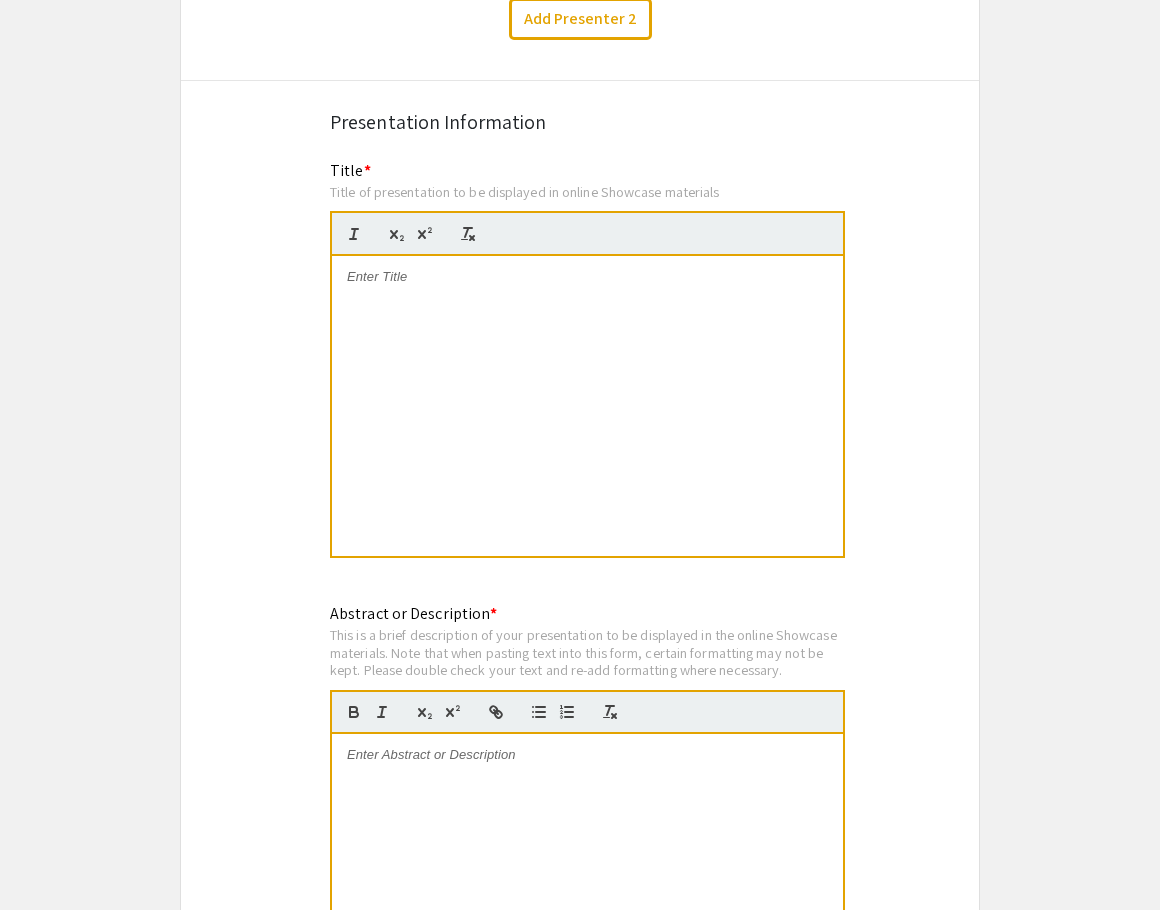 type on "Brittany Cord" 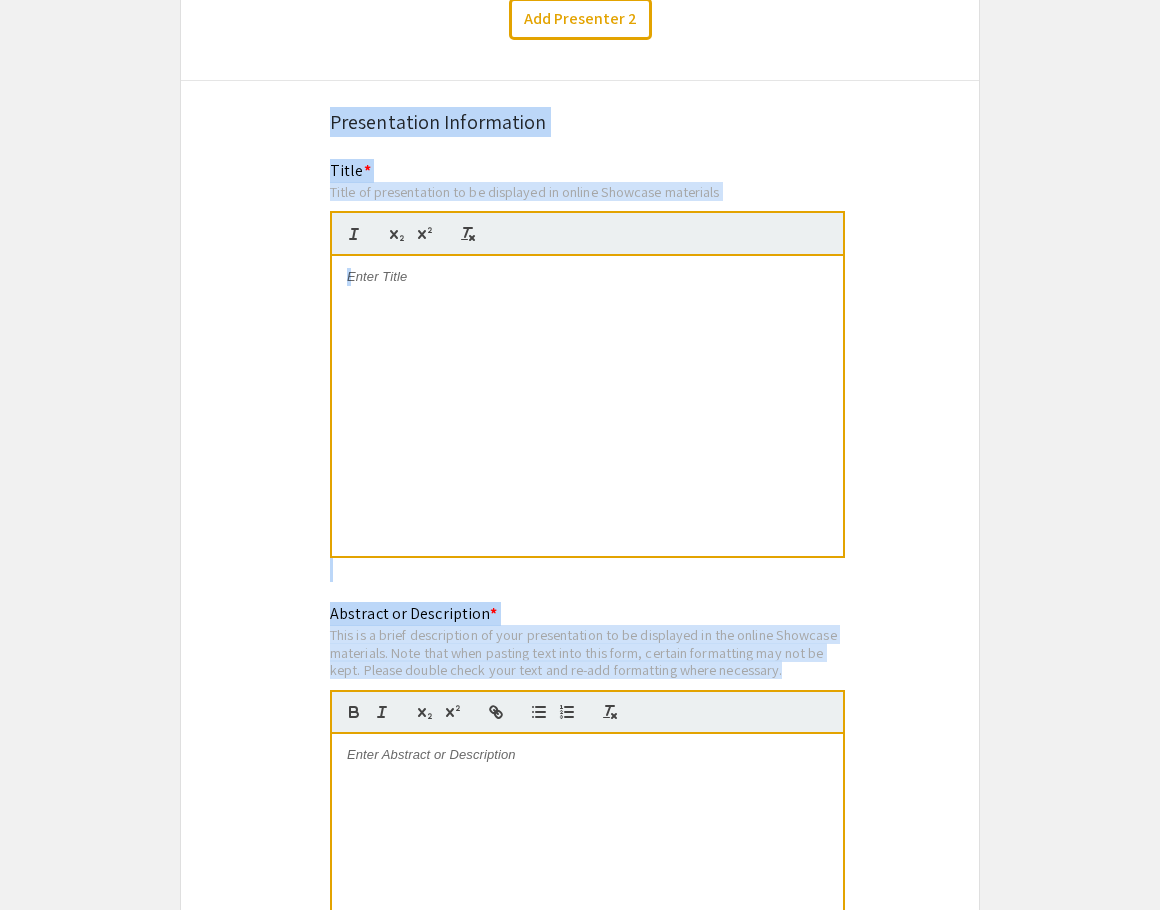 drag, startPoint x: 316, startPoint y: 93, endPoint x: 858, endPoint y: 651, distance: 777.8997 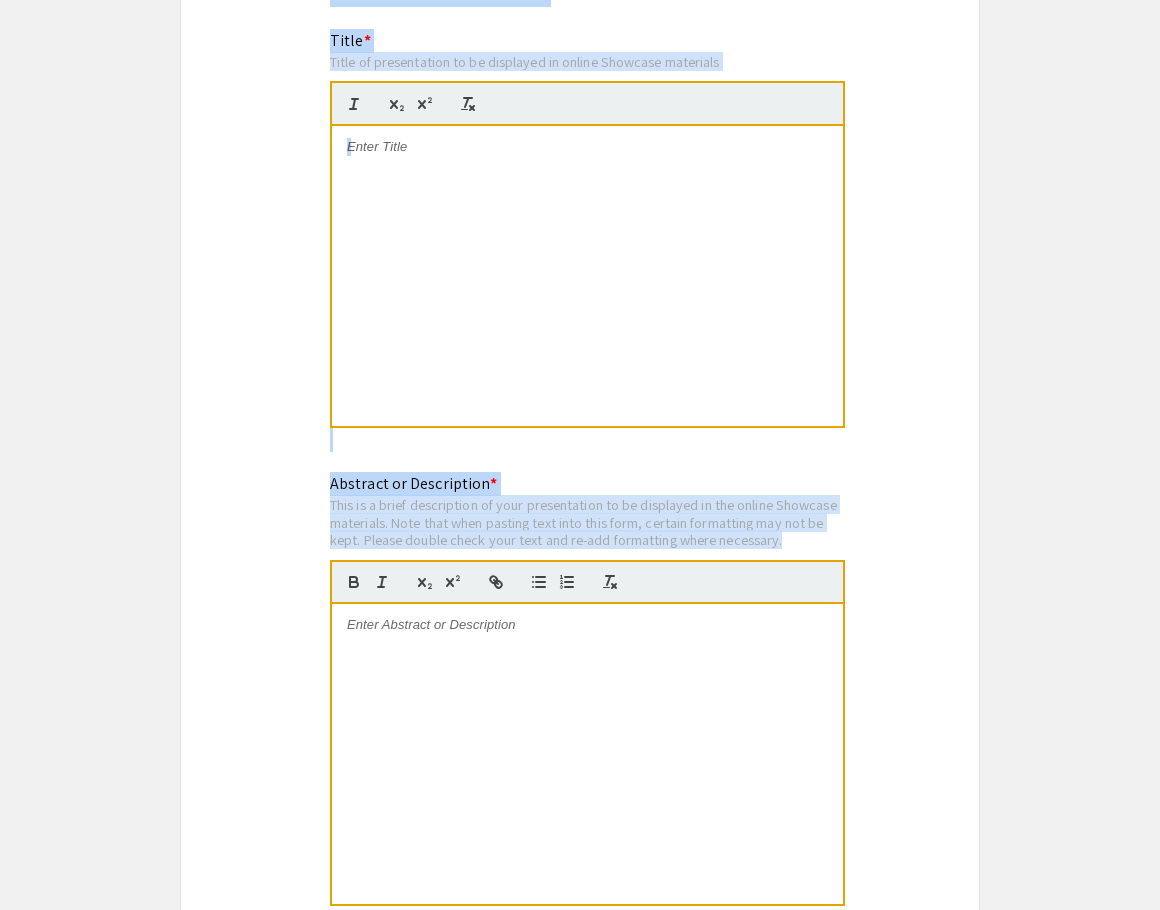 click on "Symposium Presentation Submission 2025 Experiential Learning Showcase  Please fill out the following form with your poster or presentation information. Only submit one form per presentation (one form for a group presentation). You will be able to edit the presentation information and media by logging-in after you submit the form.   Presenter Information  First Name * Saba cancel This field is required. Last Name * Abesadze cancel This field is required. Email * abessa01@luther.edu cancel This field is required. Level/Classification *   First Year   Sophomore   Junior   Senior  Clear  Major/Department * Include your major(s) or the academic departments tied to your presentation Economics / Political Science cancel This field is required. Information Release * Do you agree to have your name and presentation information including as part of the public online Showcase materials?   Yes, I agree   No, please remove my name from all Showcase materials    Clear   Additional Presenter   Add Presenter 2  Title *" 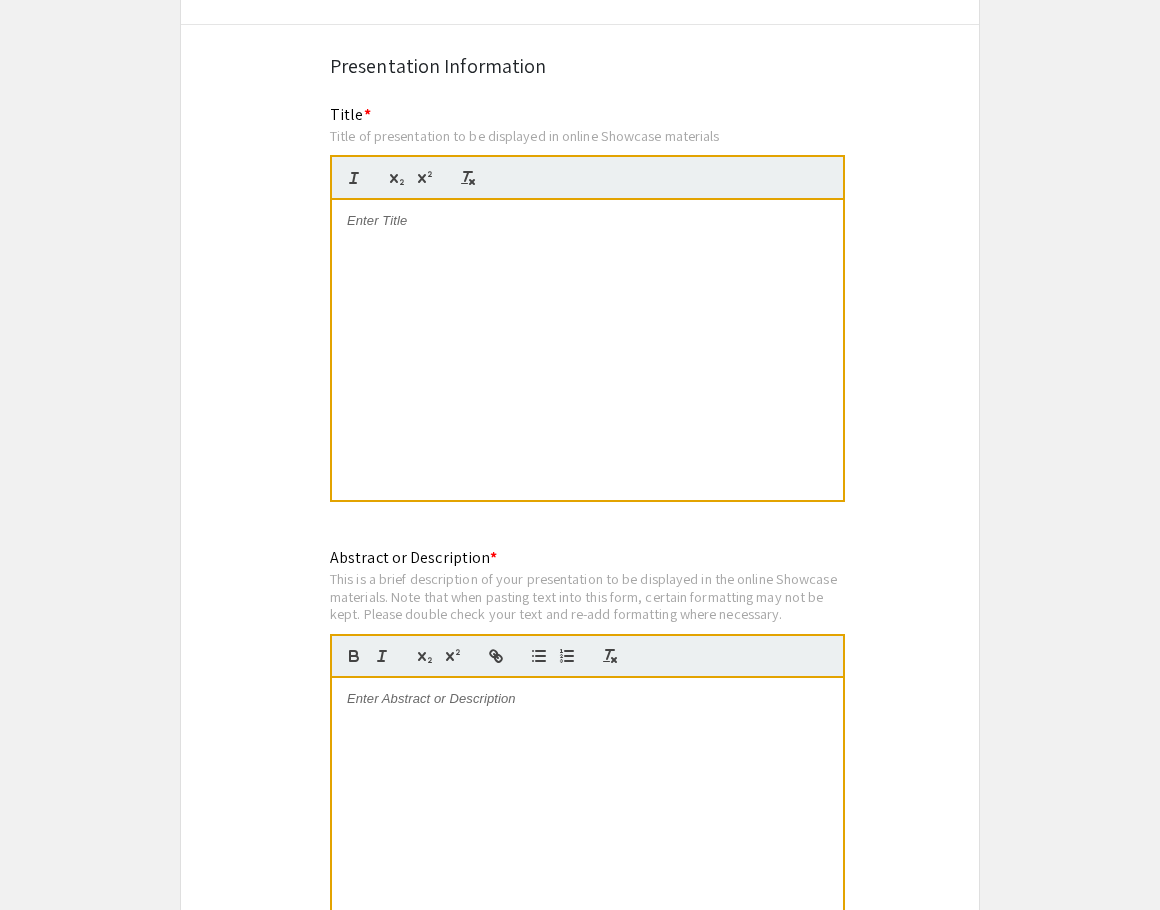 scroll, scrollTop: 1612, scrollLeft: 0, axis: vertical 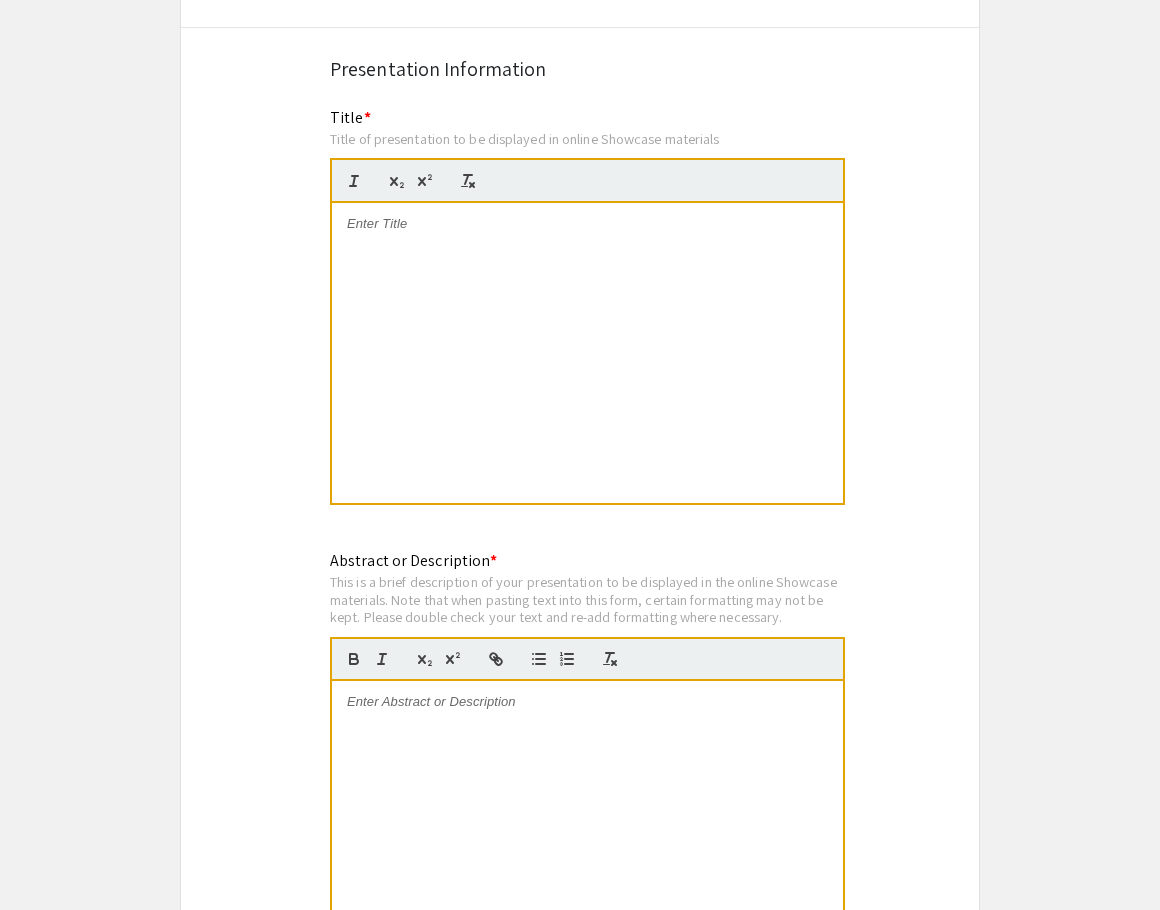 click at bounding box center (587, 353) 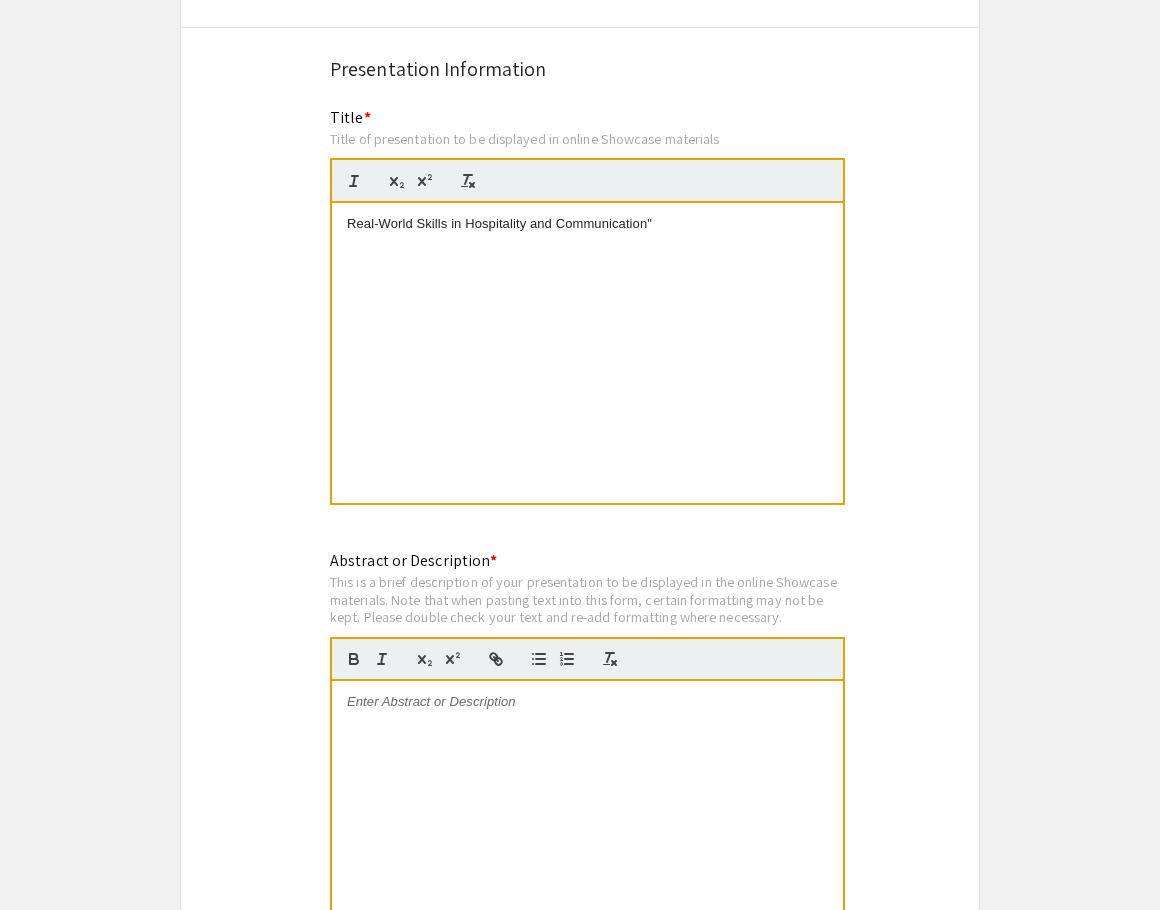 click on "Real-World Skills in Hospitality and Communication"" at bounding box center (587, 353) 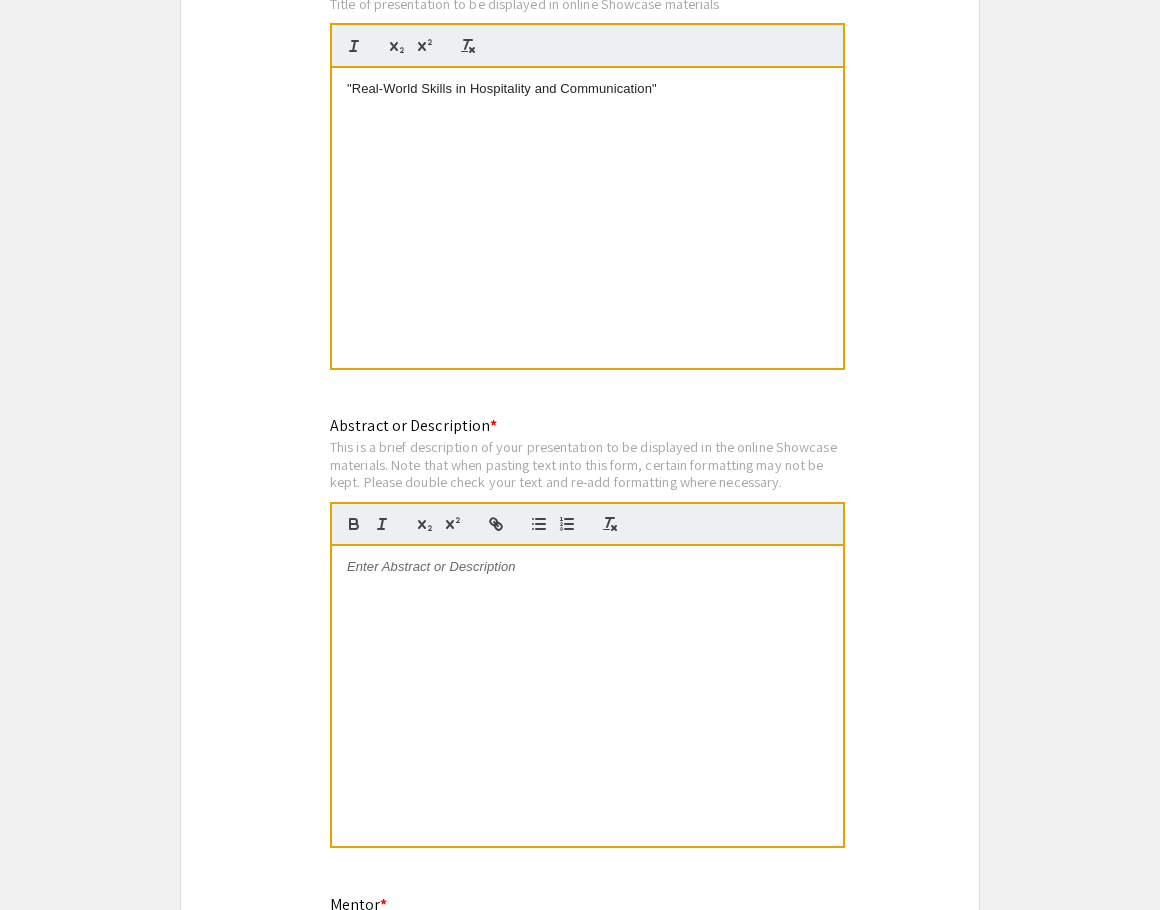 scroll, scrollTop: 1749, scrollLeft: 0, axis: vertical 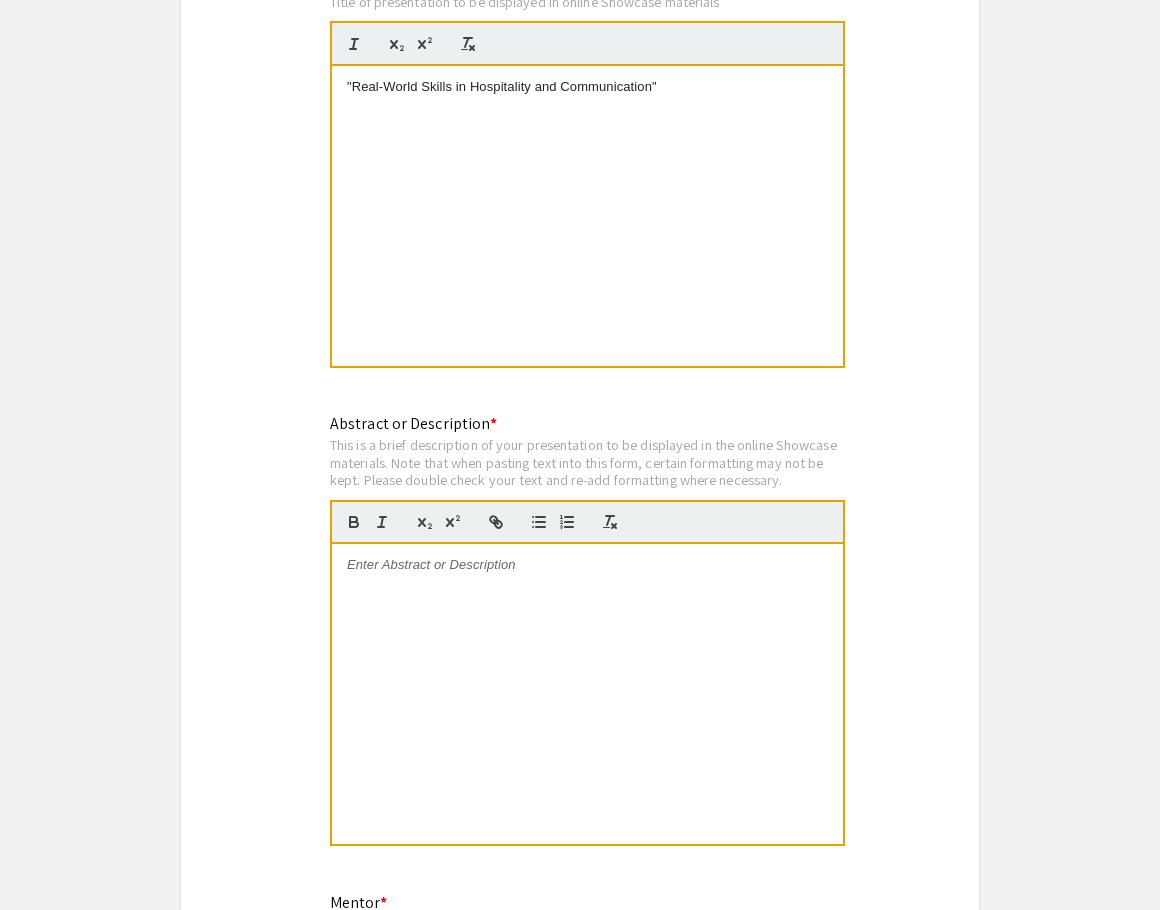 click at bounding box center [587, 694] 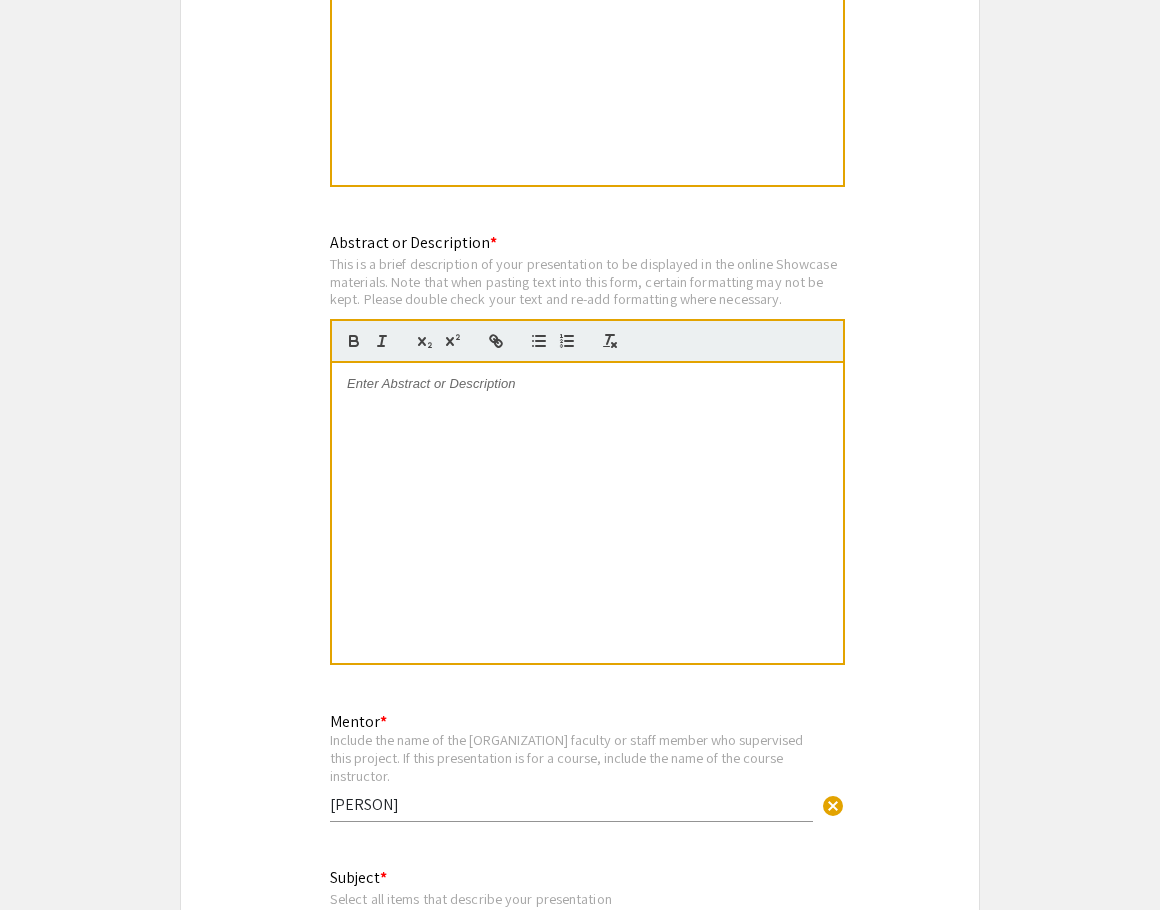 scroll, scrollTop: 1932, scrollLeft: 0, axis: vertical 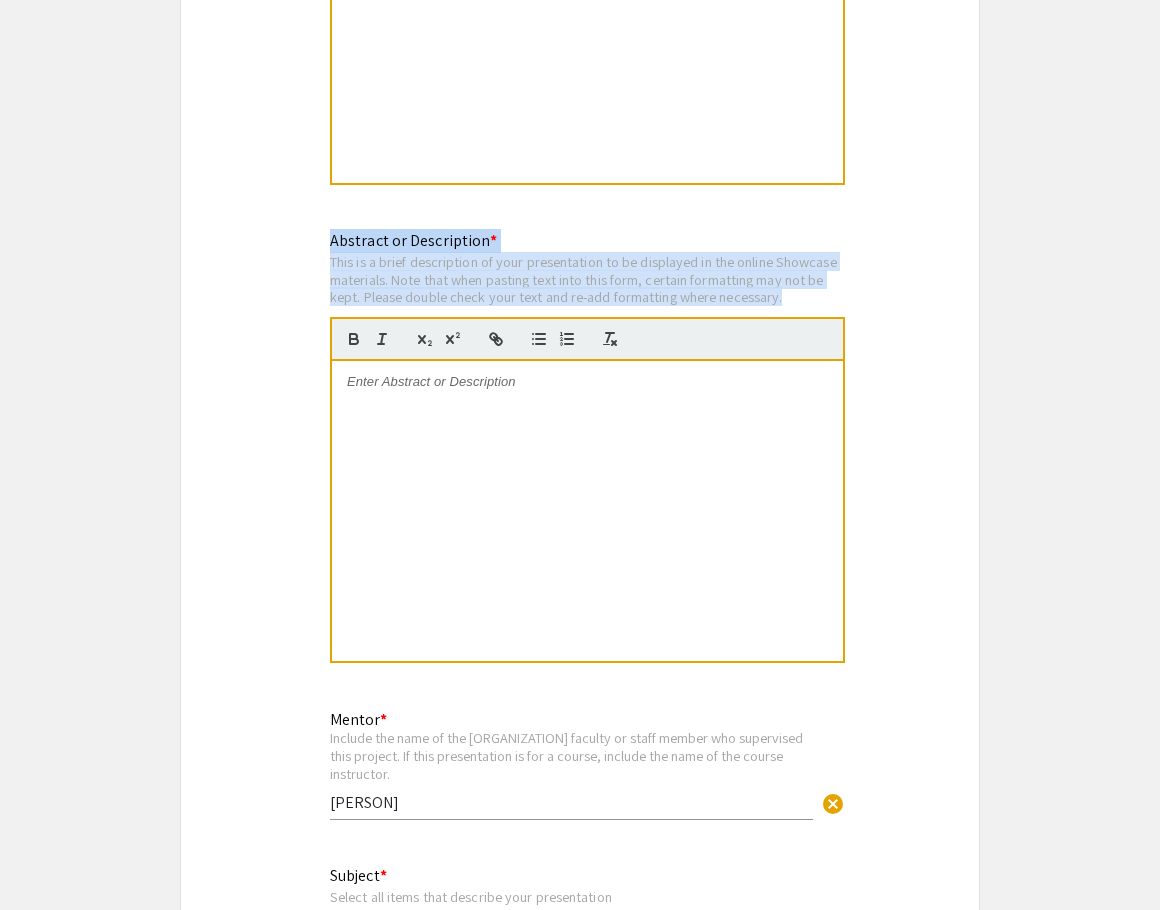 drag, startPoint x: 313, startPoint y: 204, endPoint x: 825, endPoint y: 280, distance: 517.60986 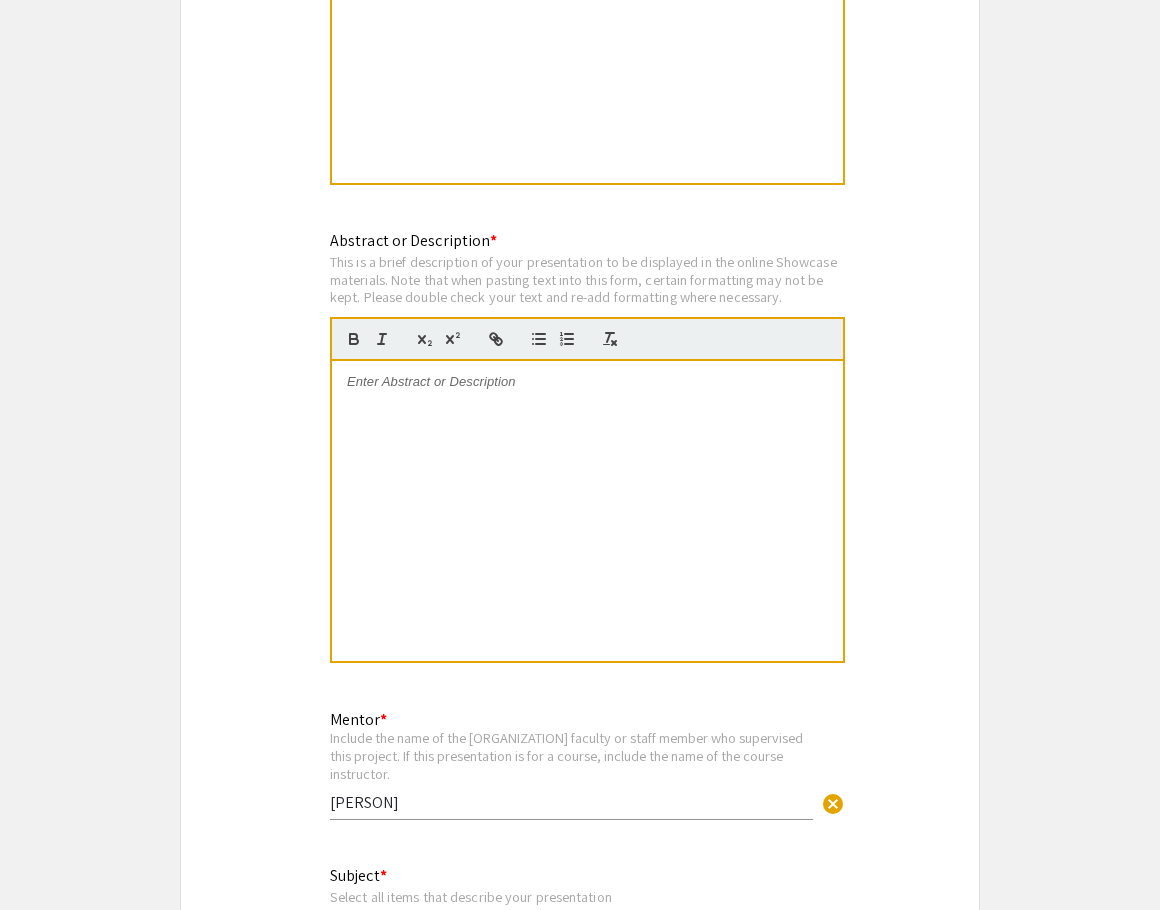 click at bounding box center [587, 511] 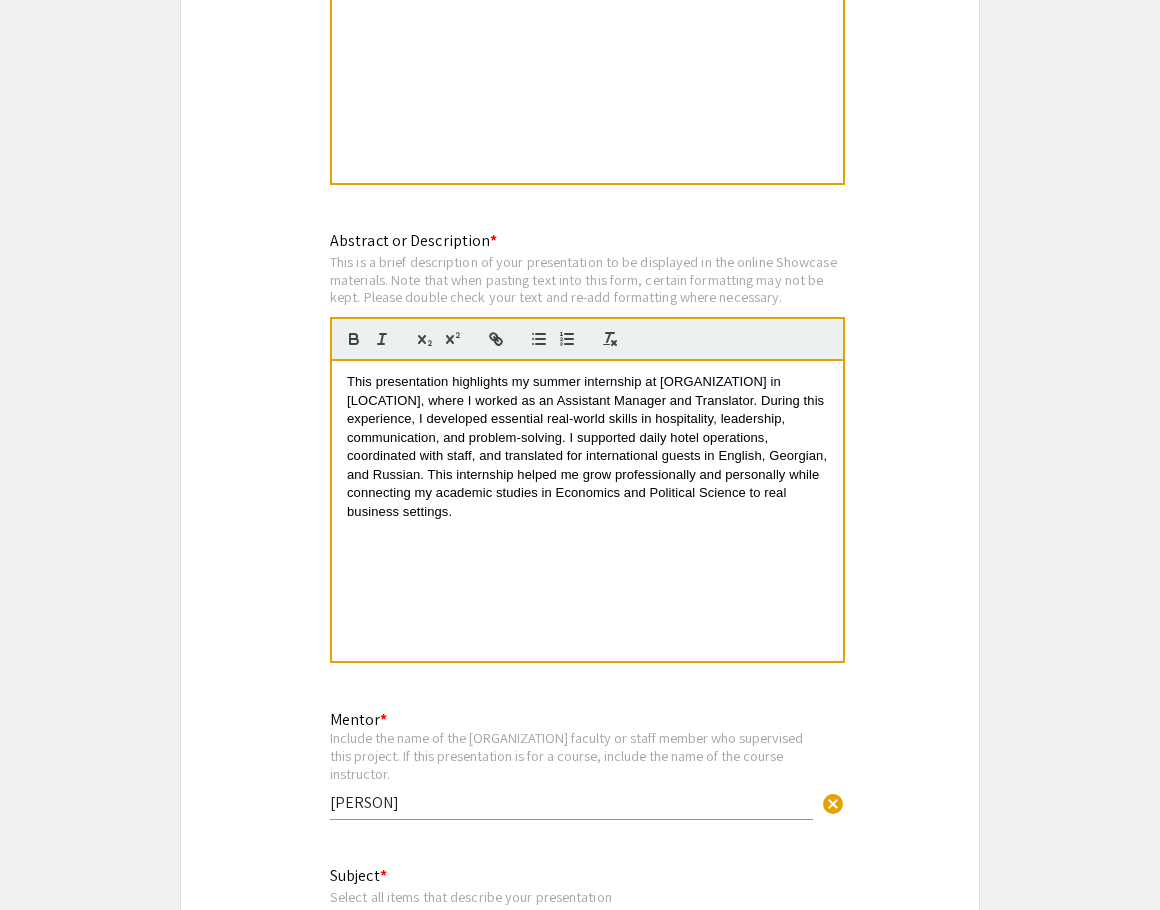 scroll, scrollTop: 1976, scrollLeft: 0, axis: vertical 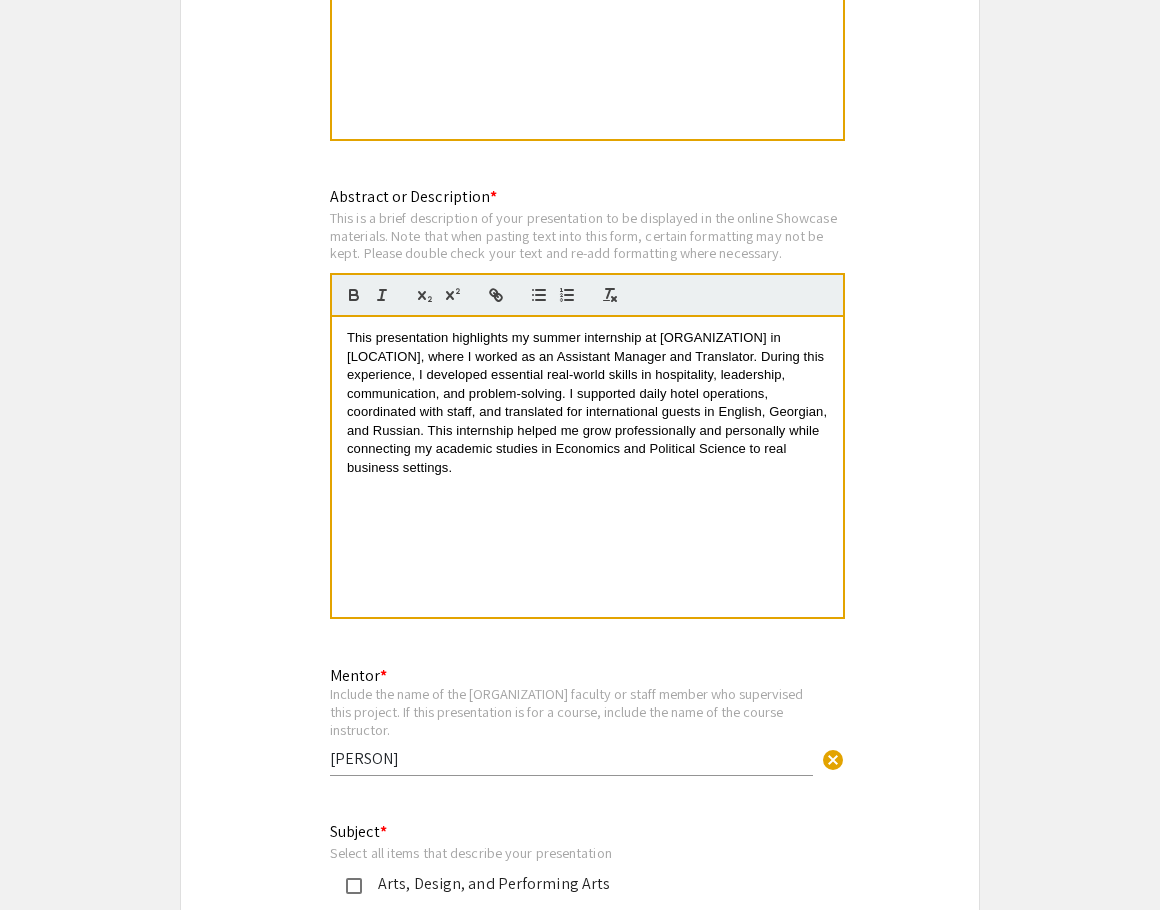 click on "This is a brief description of your presentation to be displayed in the online Showcase materials. Note that when pasting text into this form, certain formatting may not be kept. Please double check your text and re-add formatting where necessary." 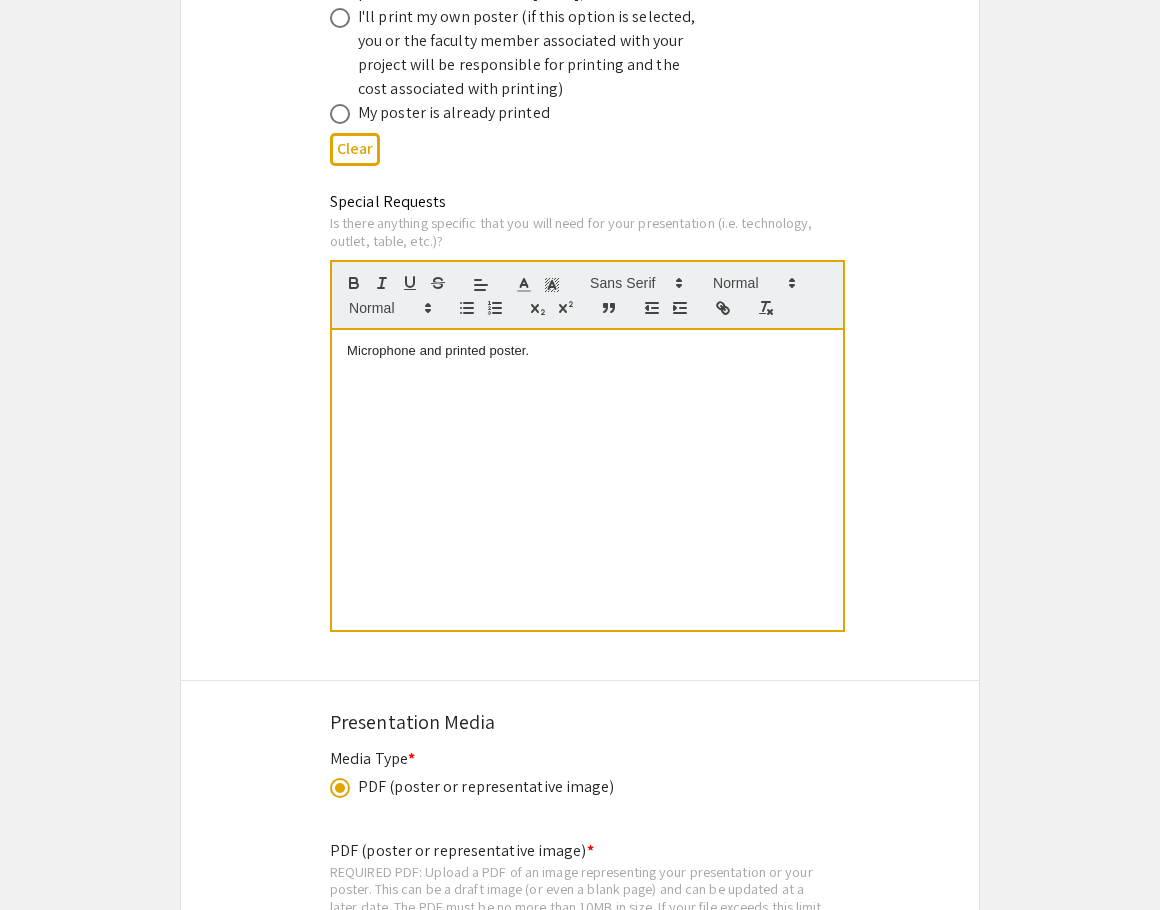 scroll, scrollTop: 4033, scrollLeft: 0, axis: vertical 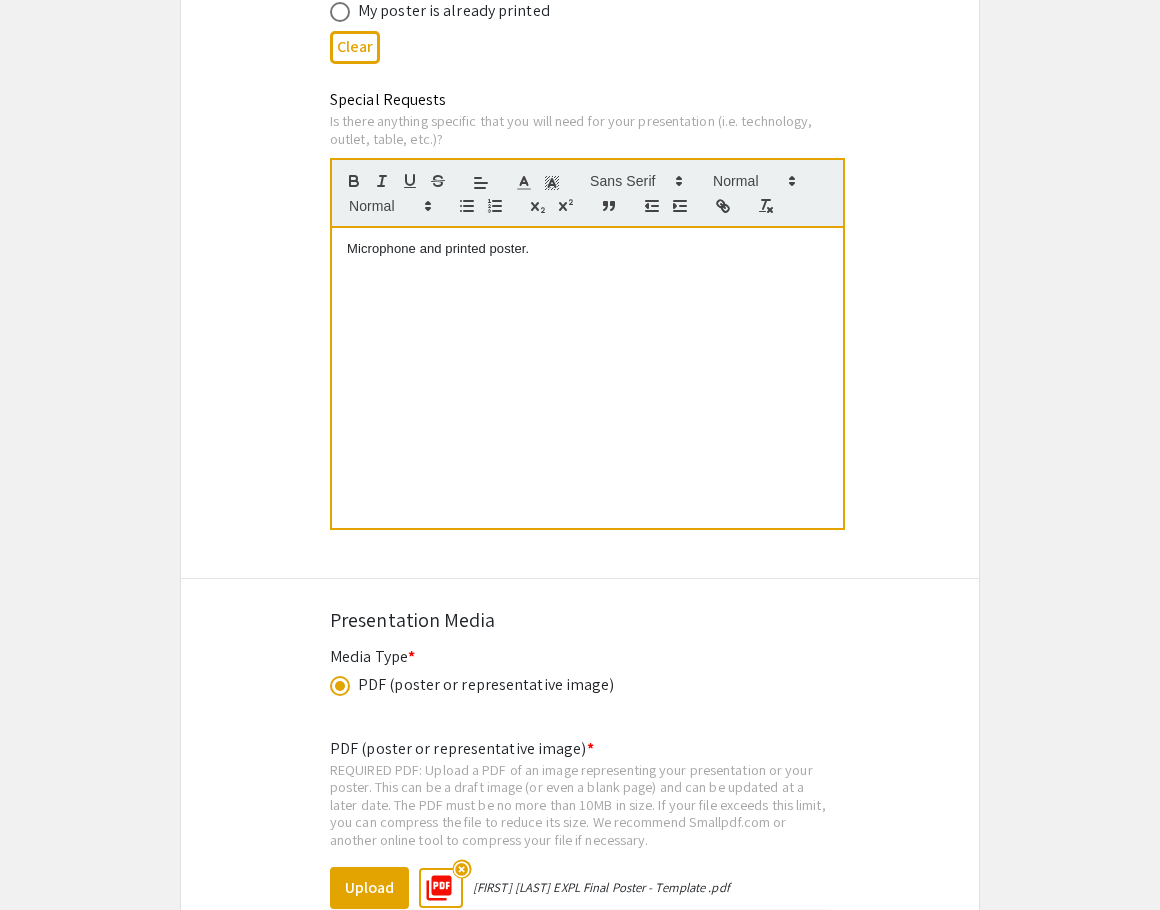 click on "Microphone and printed poster." at bounding box center (587, 249) 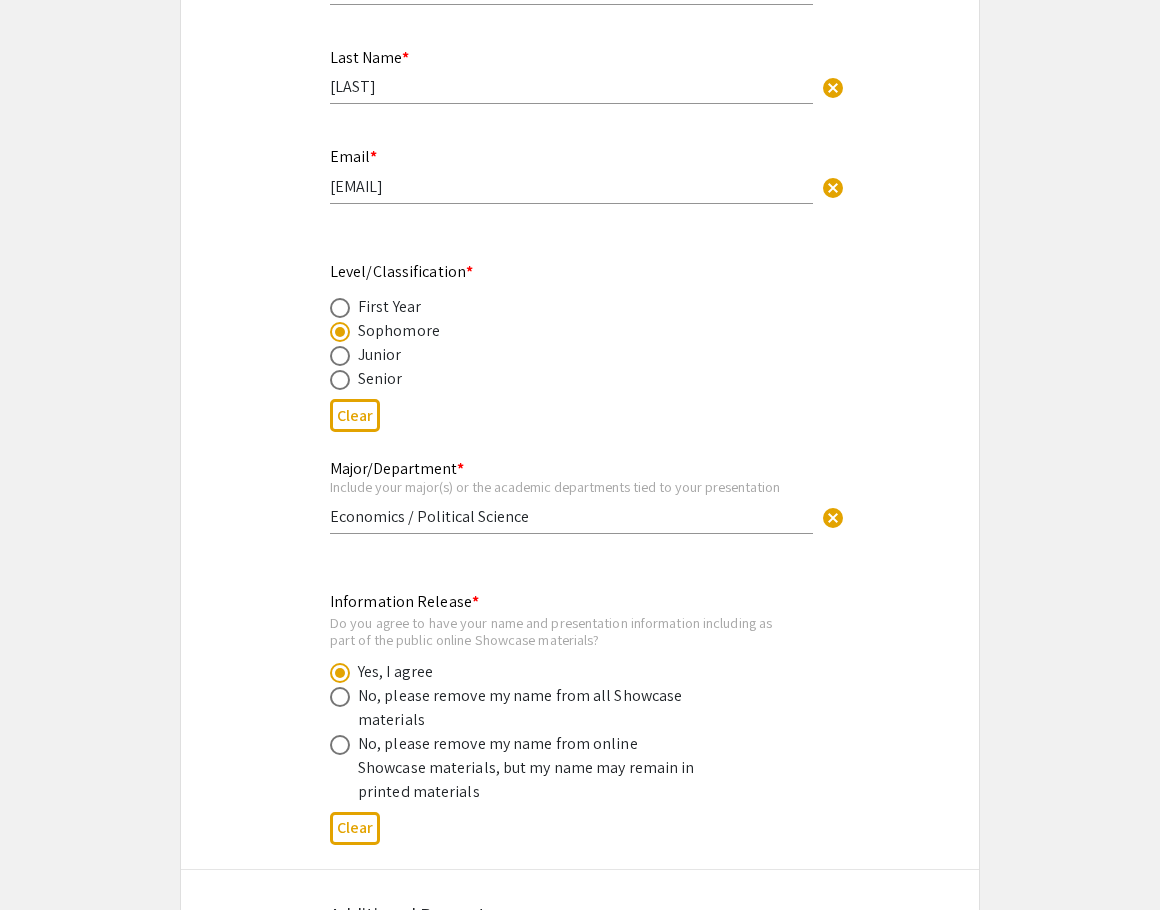scroll, scrollTop: 554, scrollLeft: 0, axis: vertical 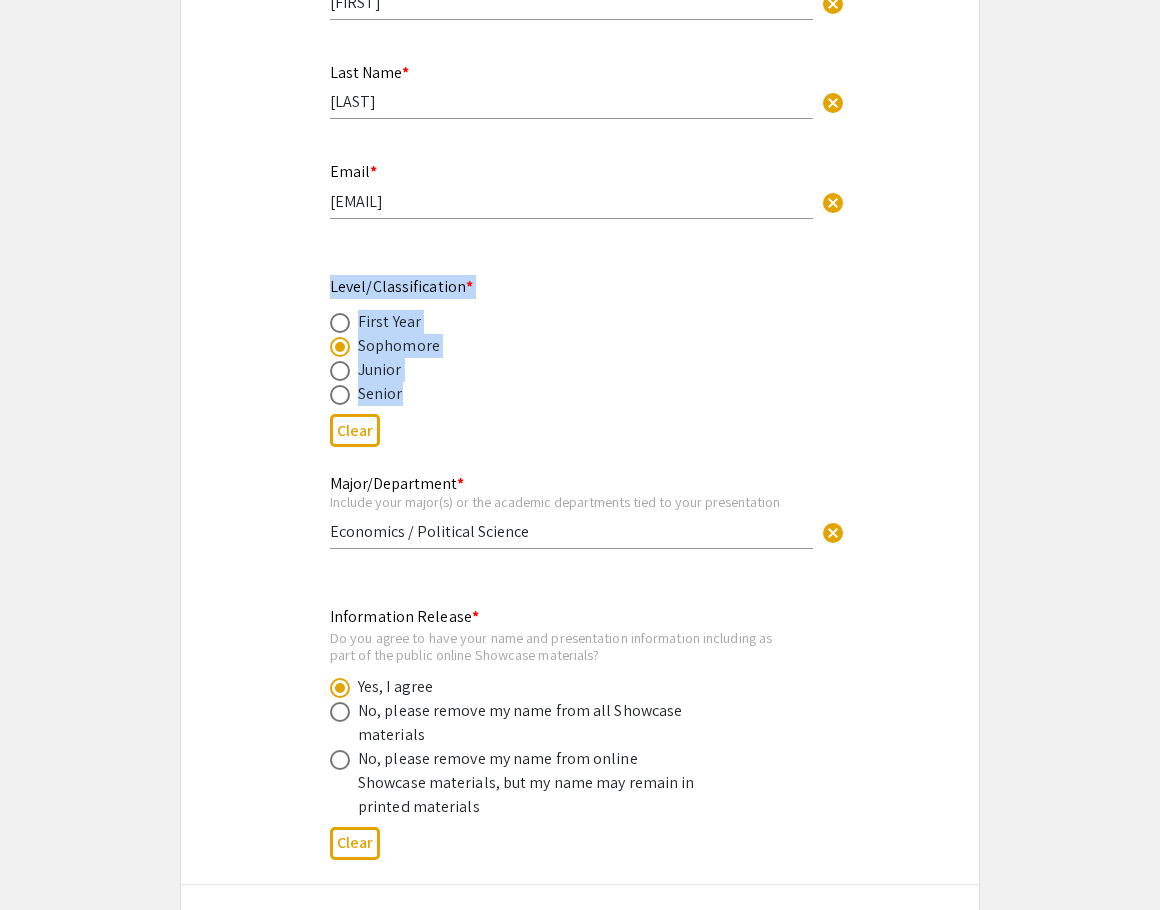 drag, startPoint x: 410, startPoint y: 374, endPoint x: 309, endPoint y: 262, distance: 150.81445 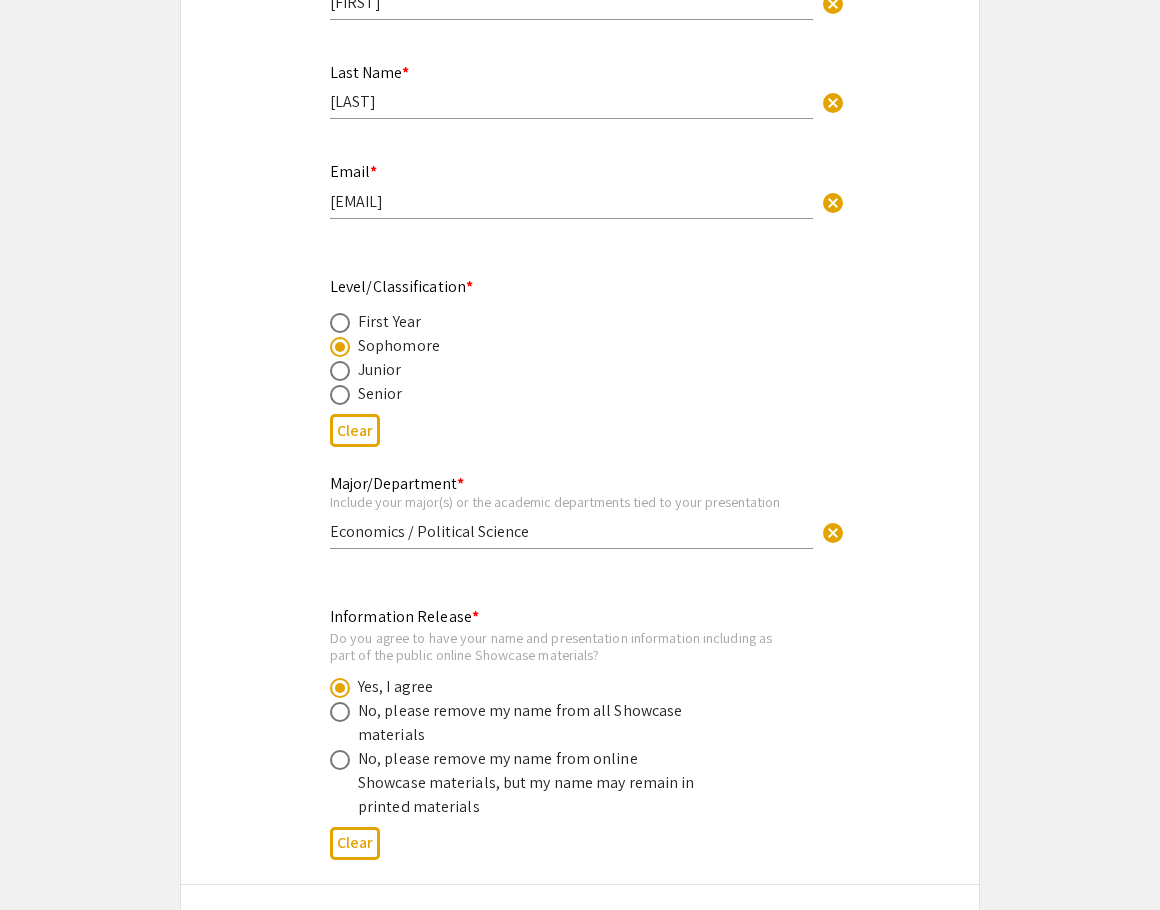 click on "Clear" 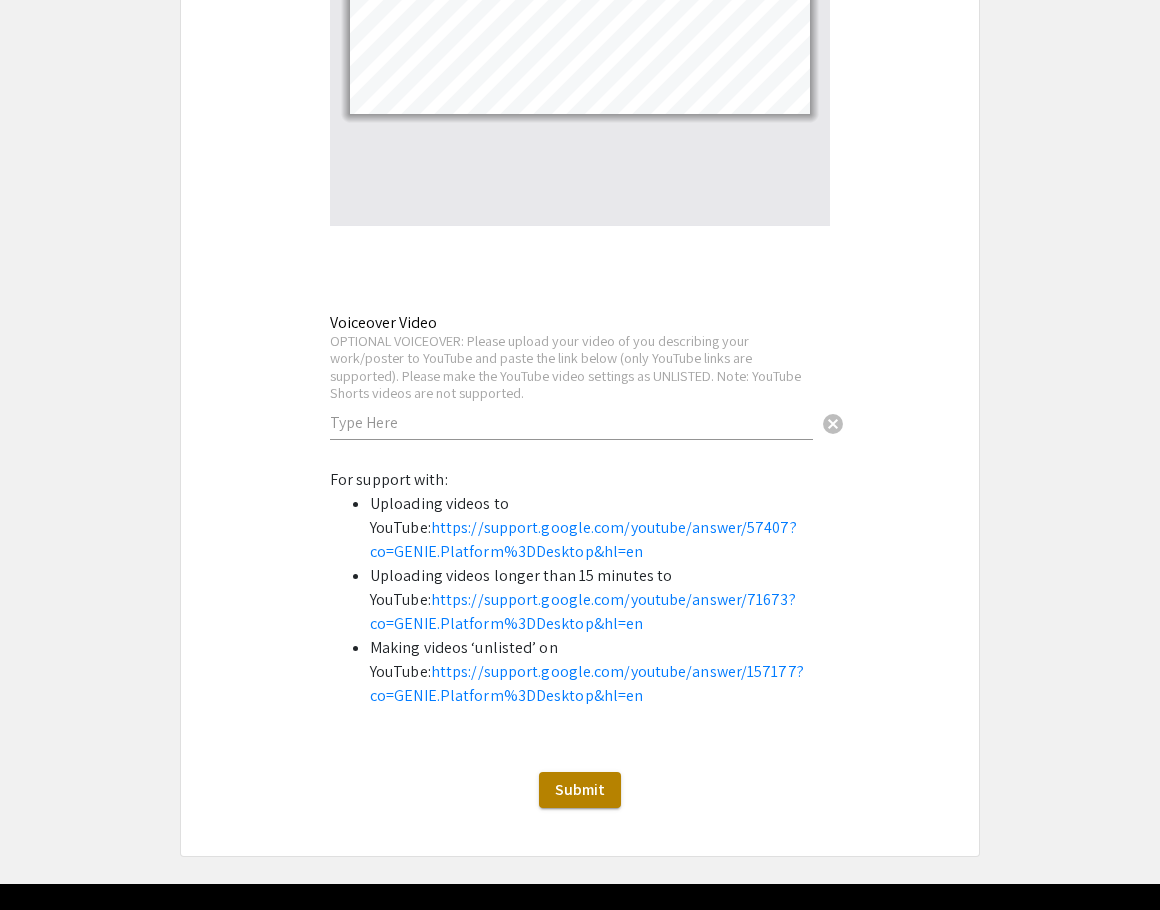 scroll, scrollTop: 5215, scrollLeft: 0, axis: vertical 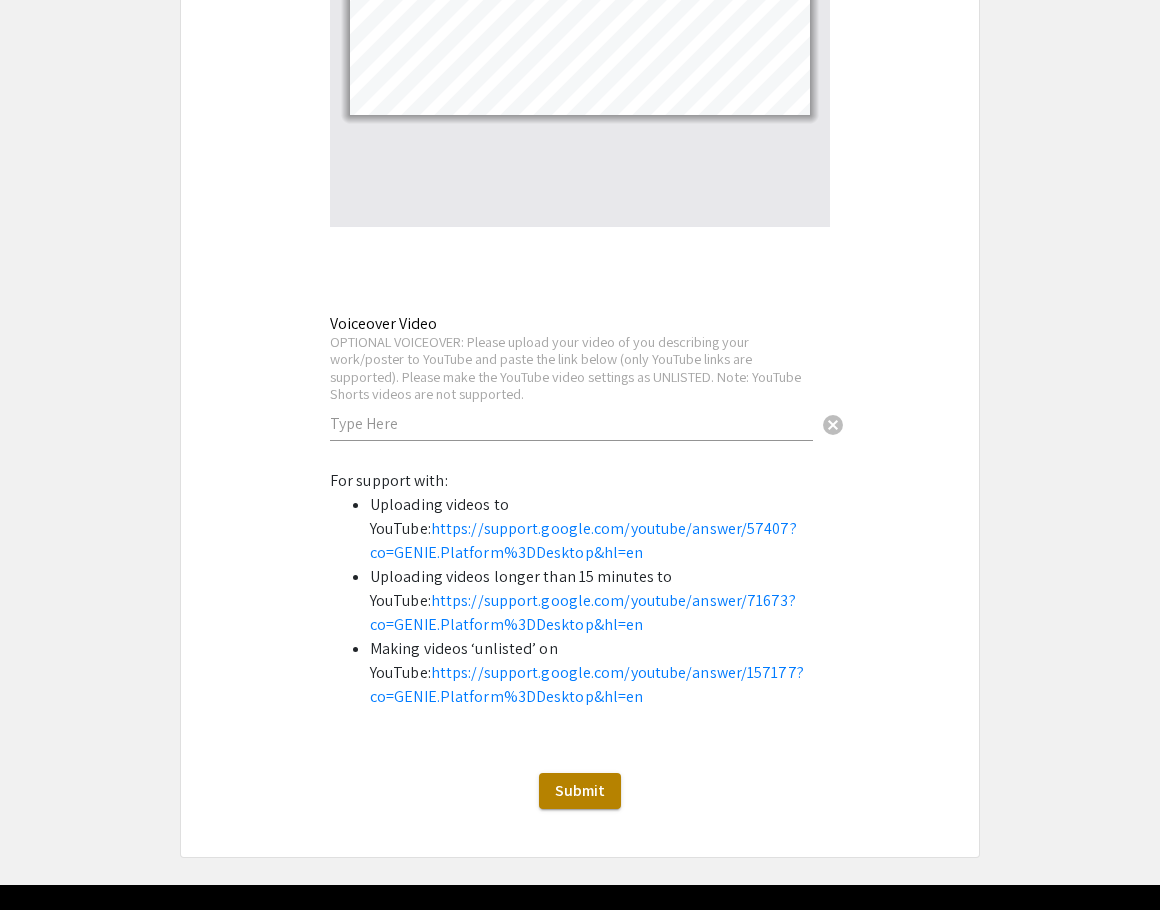click on "Submit" 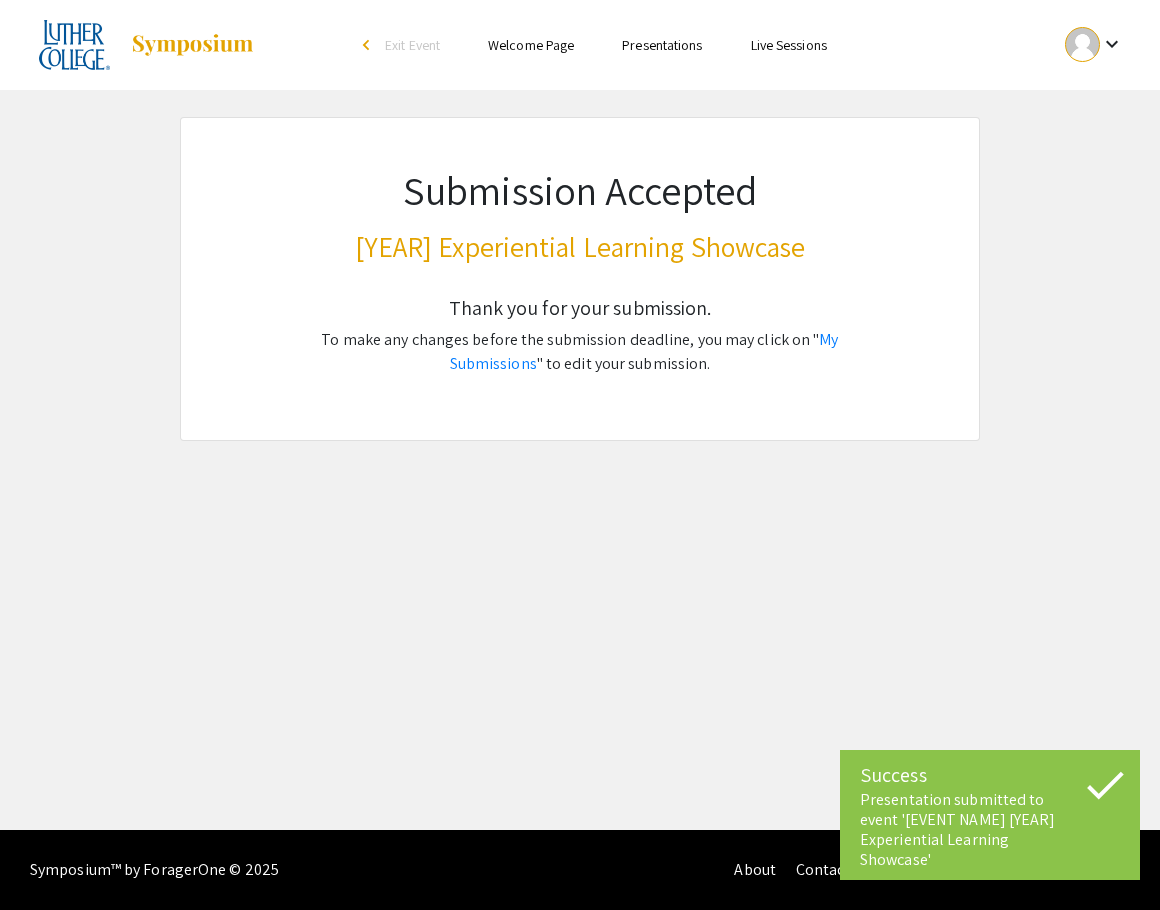 scroll, scrollTop: 0, scrollLeft: 0, axis: both 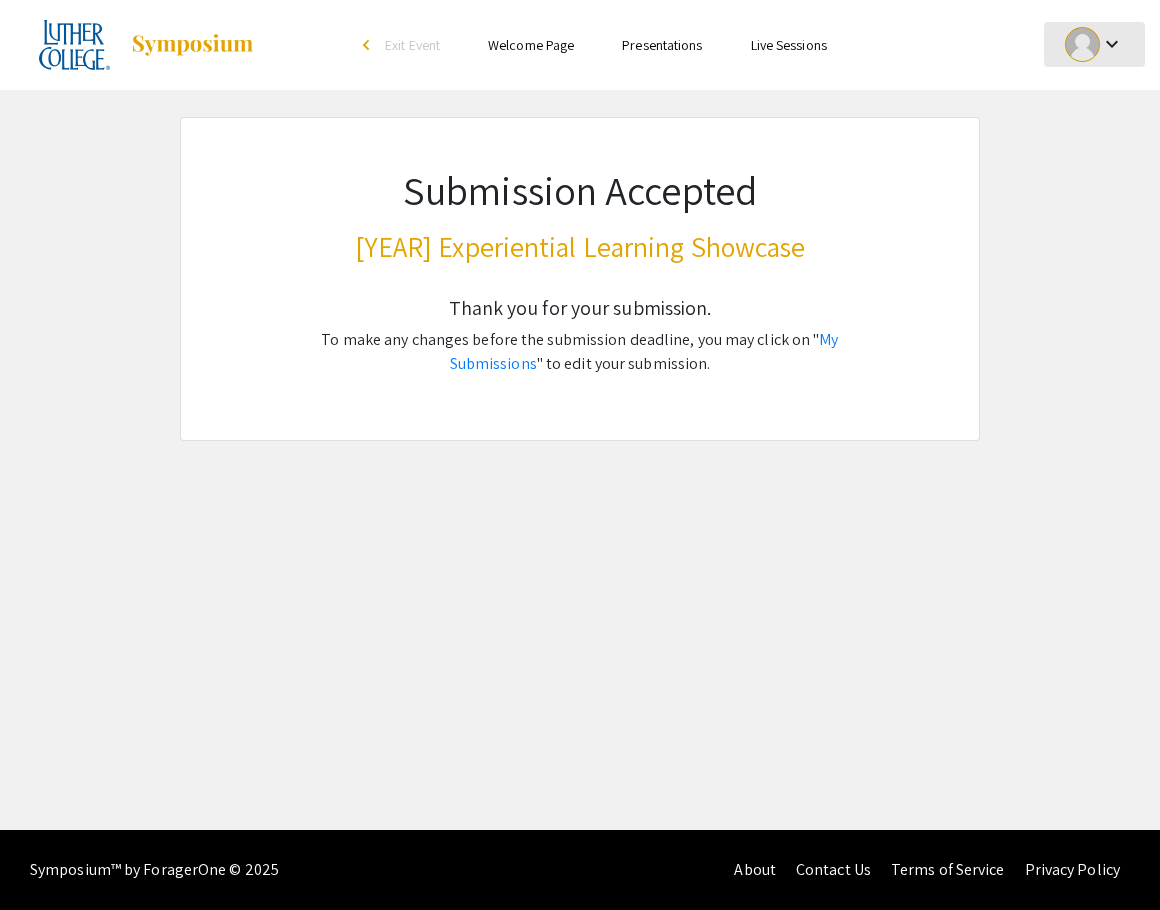 click at bounding box center [1082, 44] 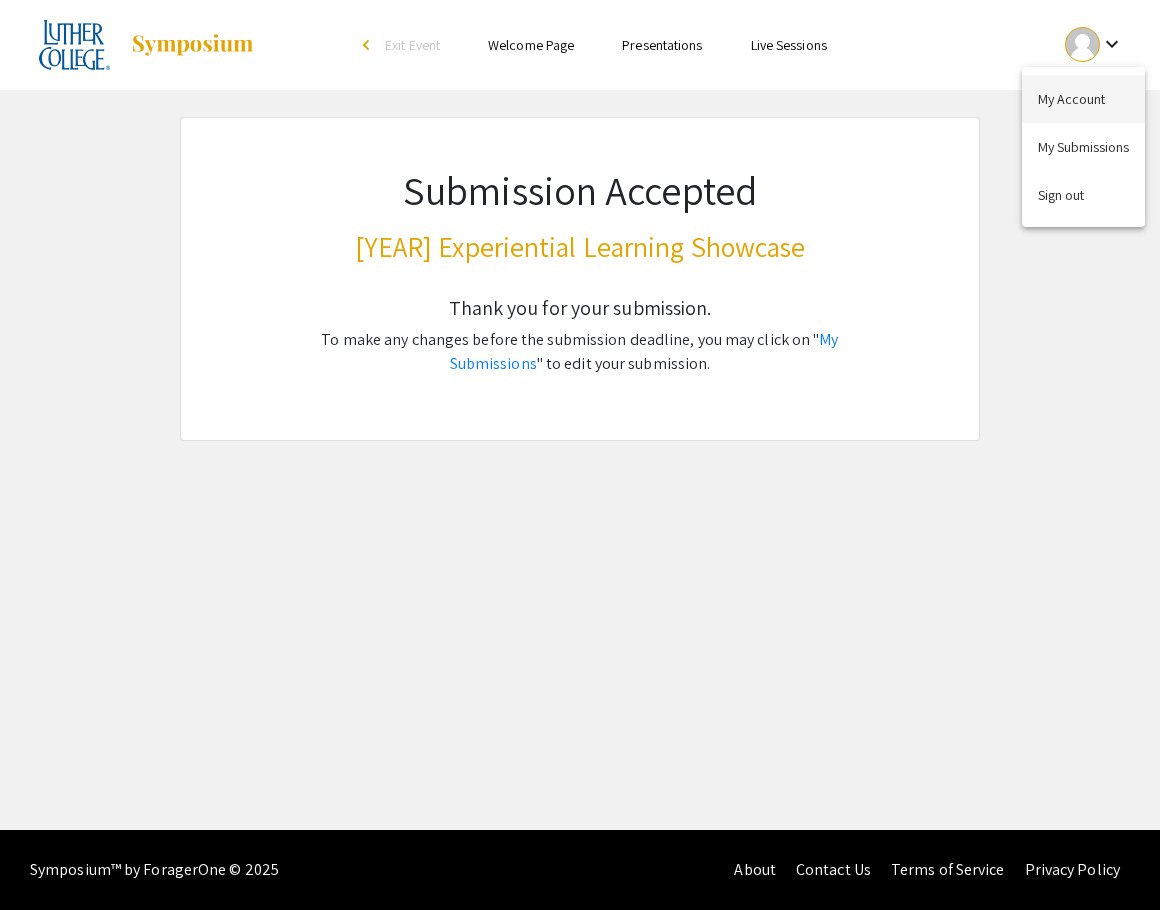 click on "My Account" at bounding box center (1083, 99) 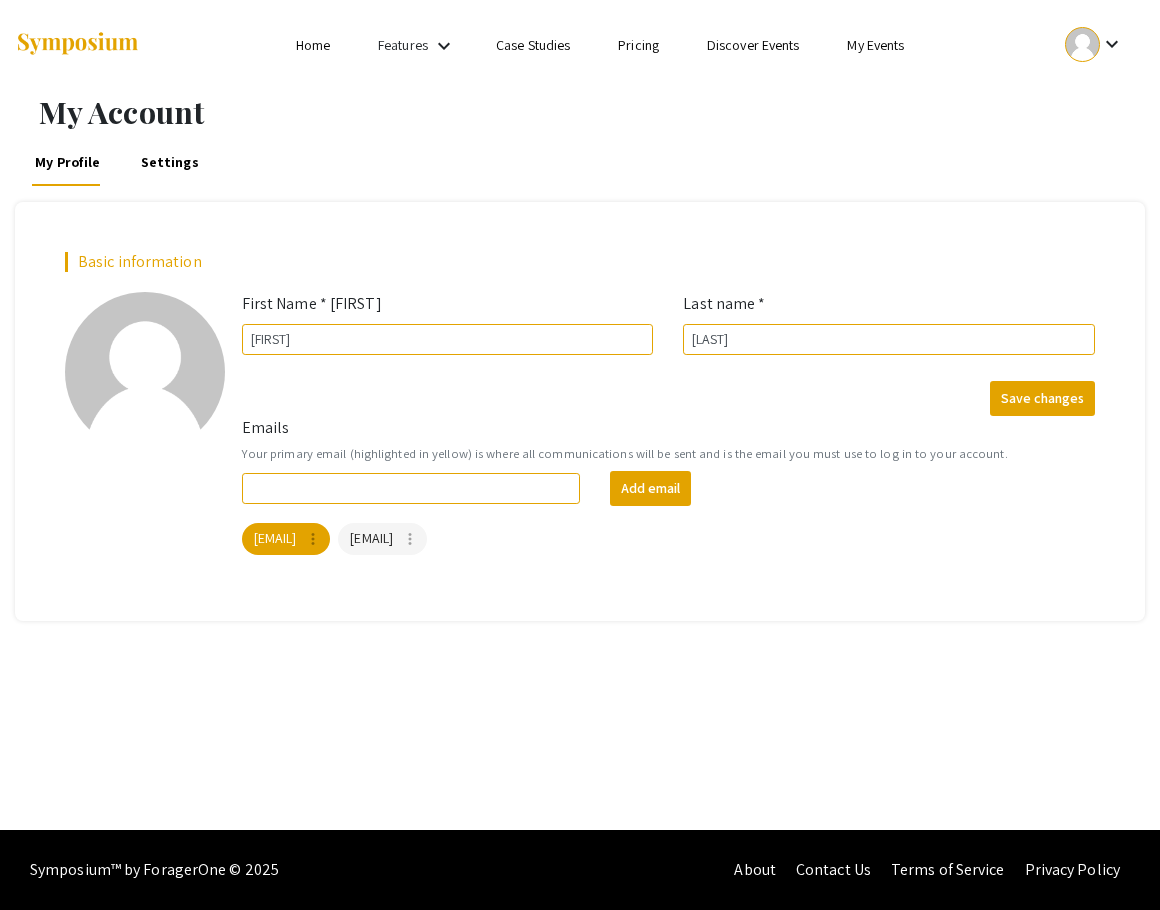 click at bounding box center [1082, 44] 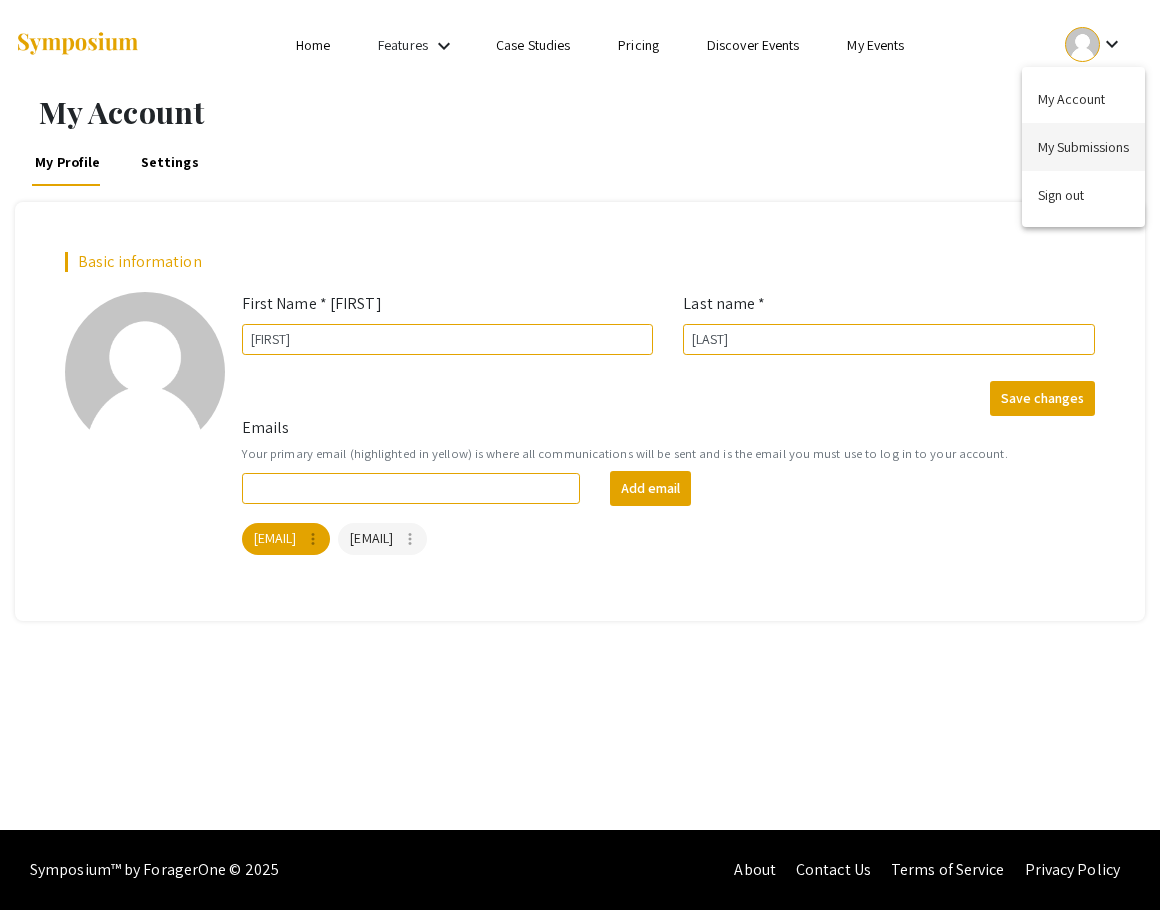 click on "My Submissions" at bounding box center (1083, 147) 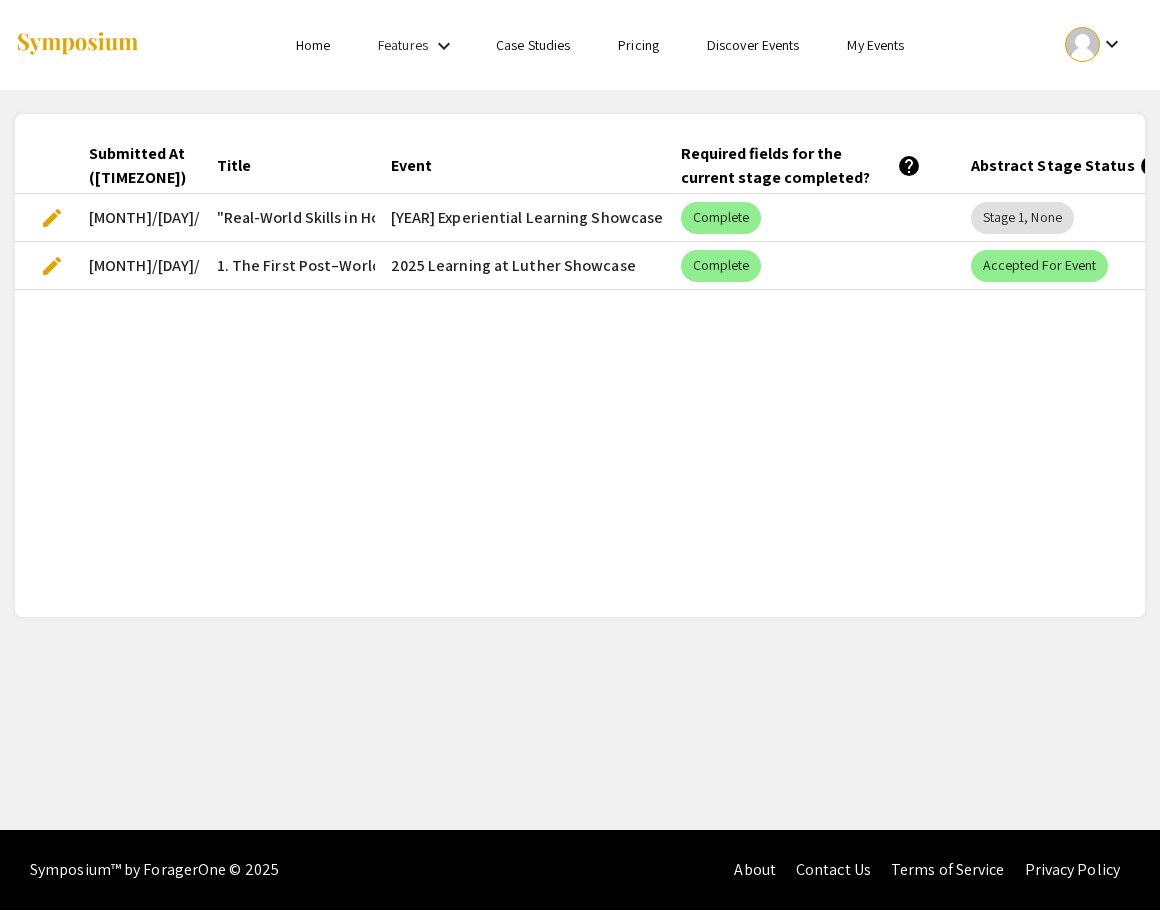 click at bounding box center (1082, 44) 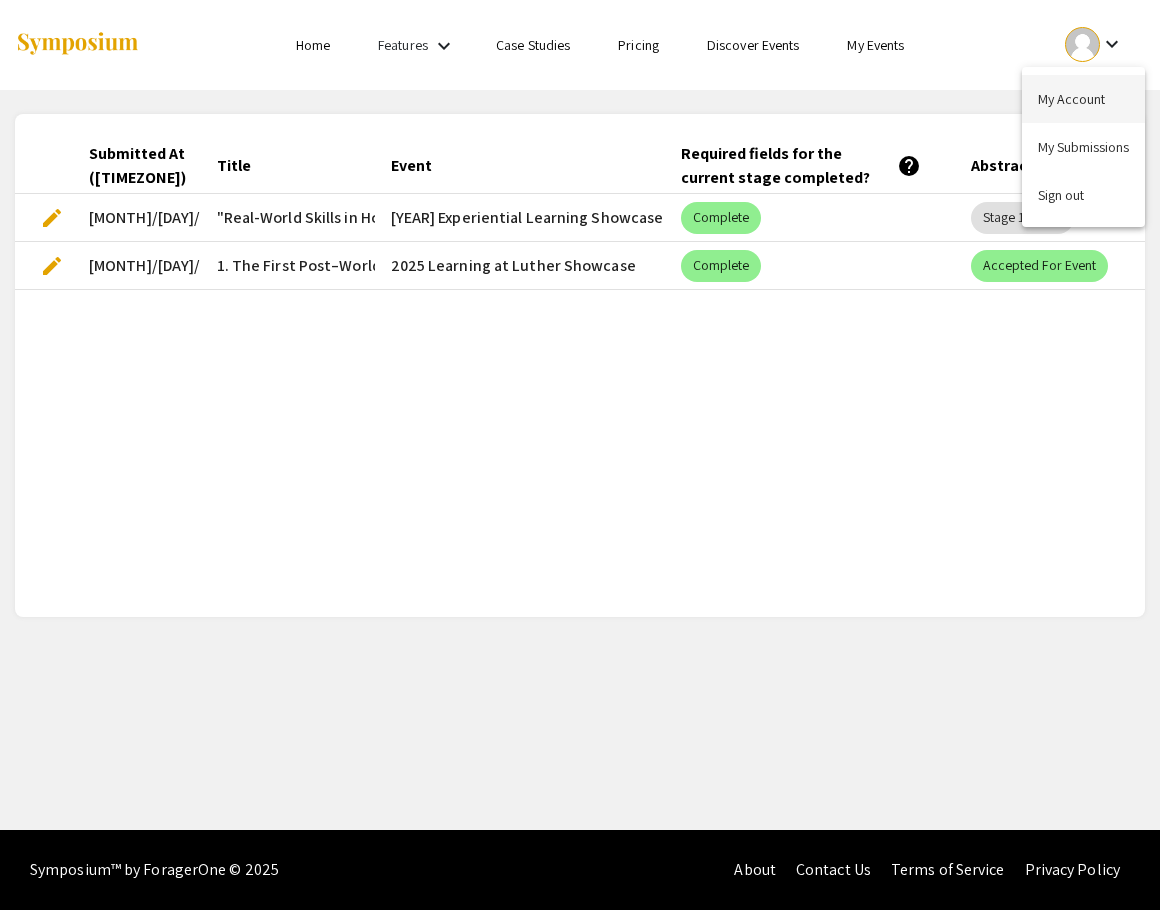 click on "My Account" at bounding box center (1083, 99) 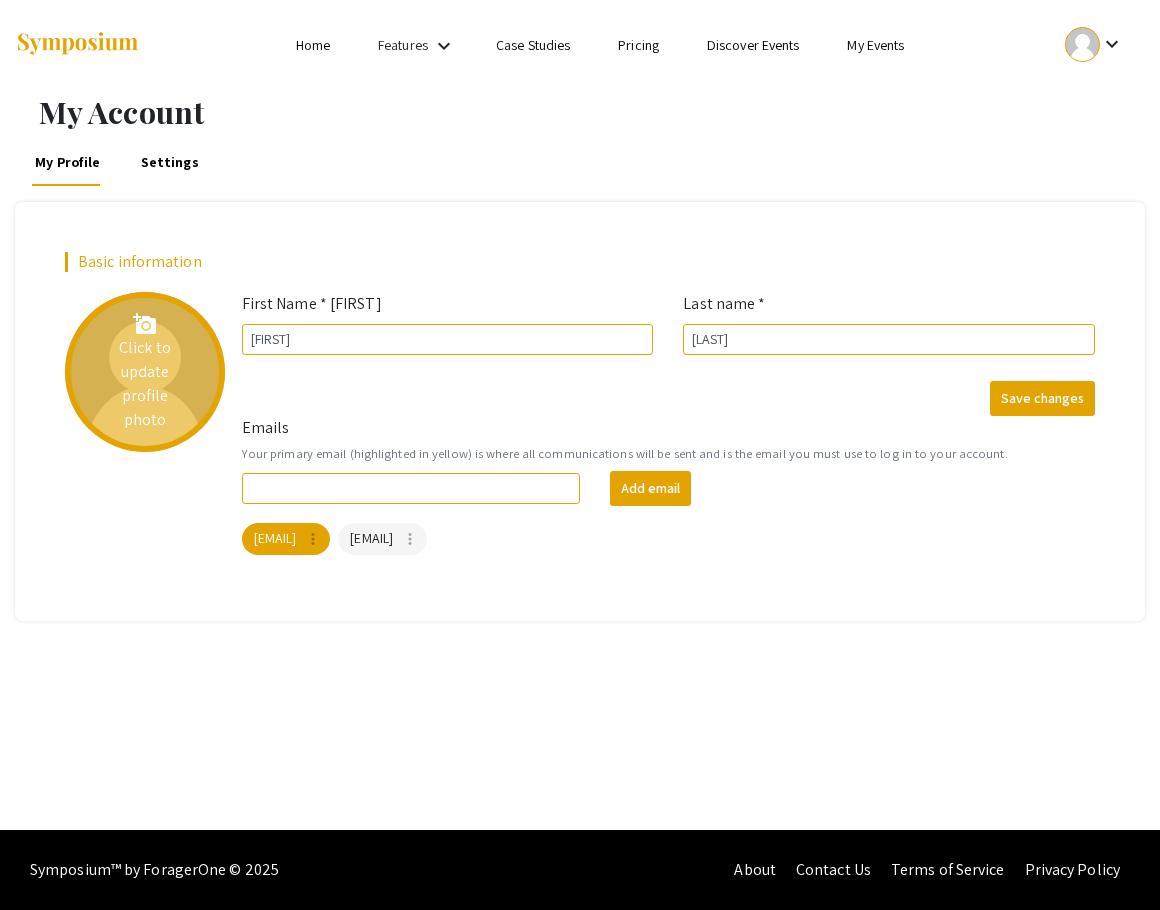 click on "add_a_photo" 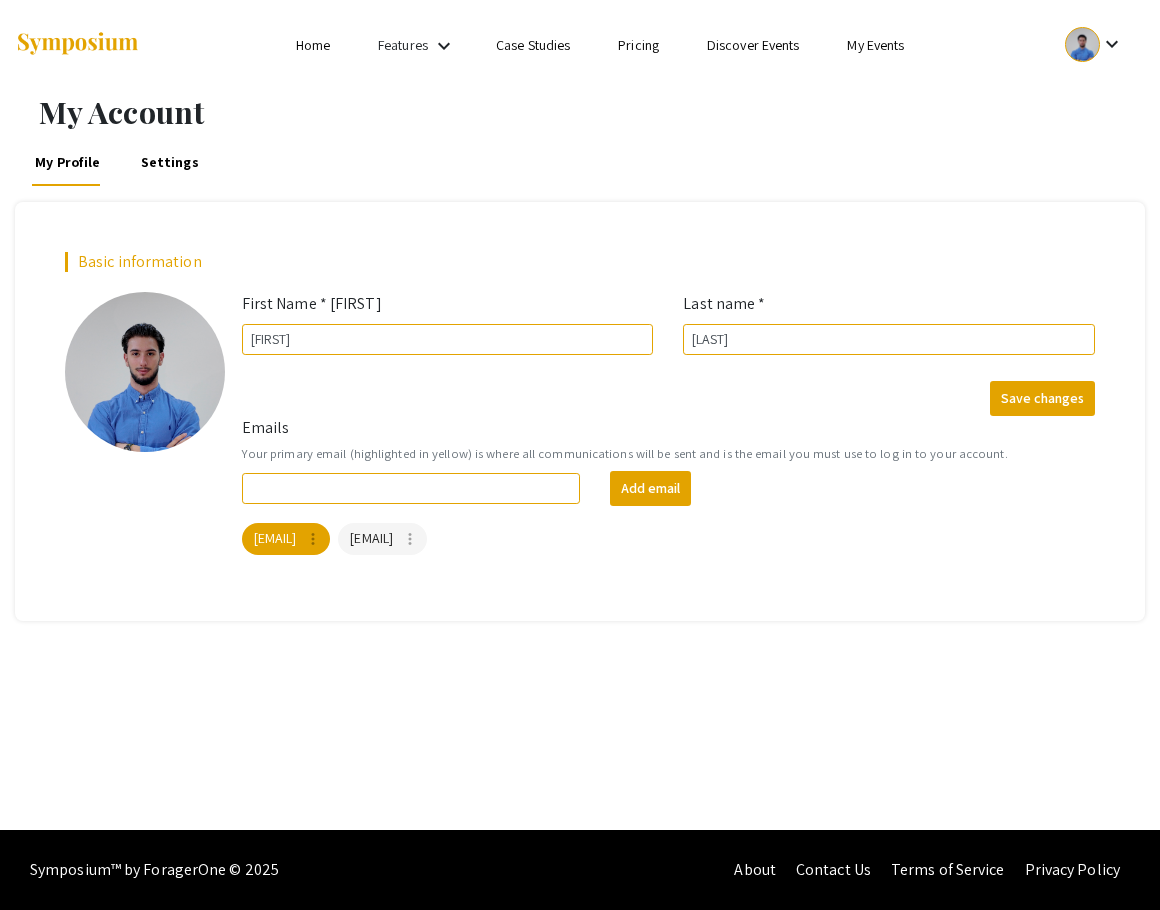 click on "Home" at bounding box center (313, 45) 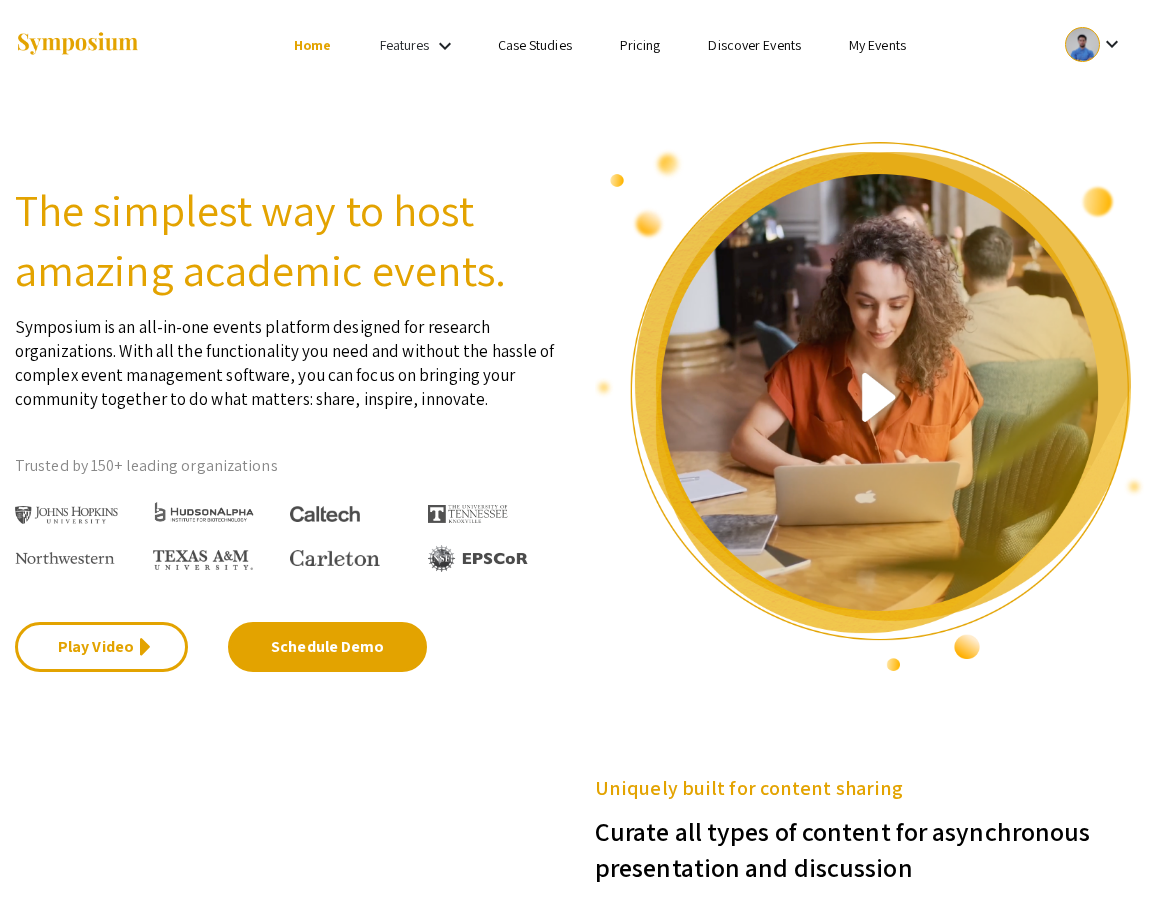 click on "Discover Events" at bounding box center (754, 45) 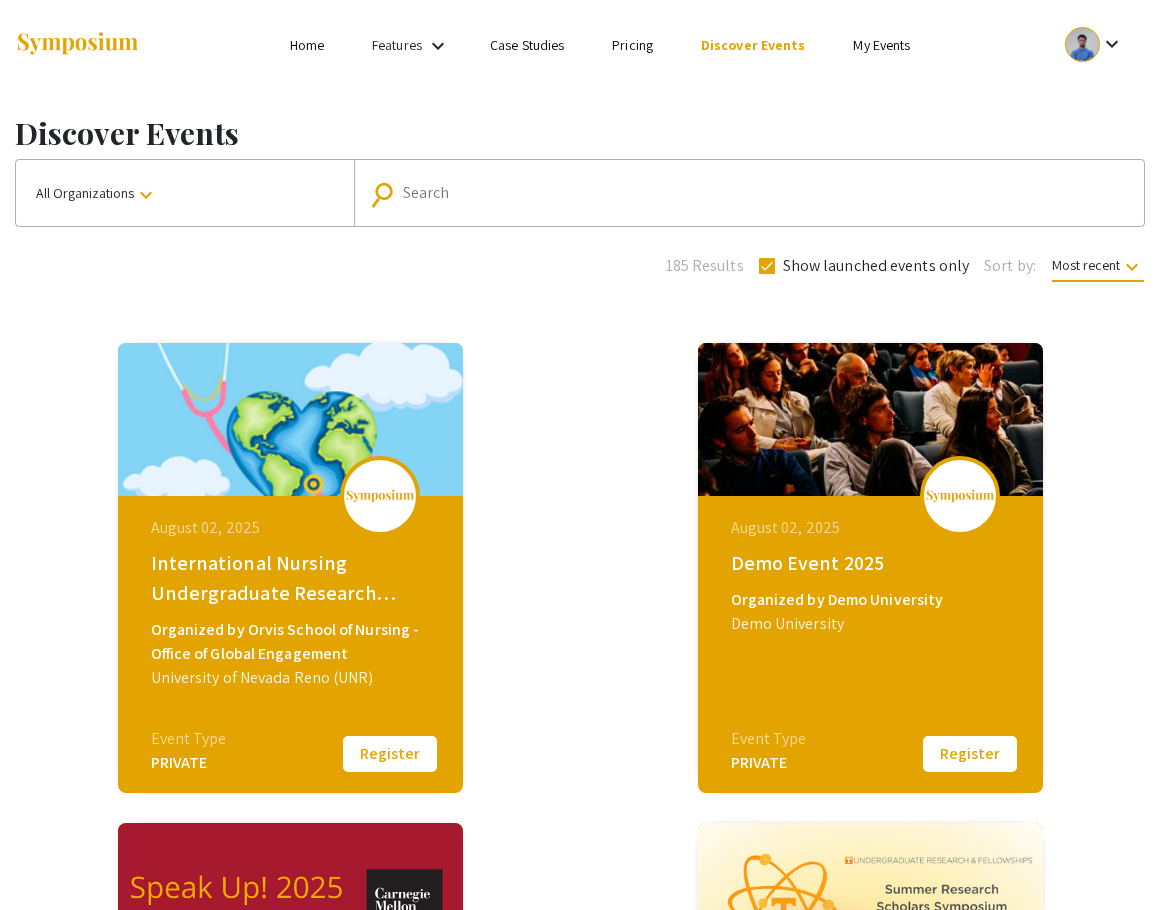 click on "search Search" 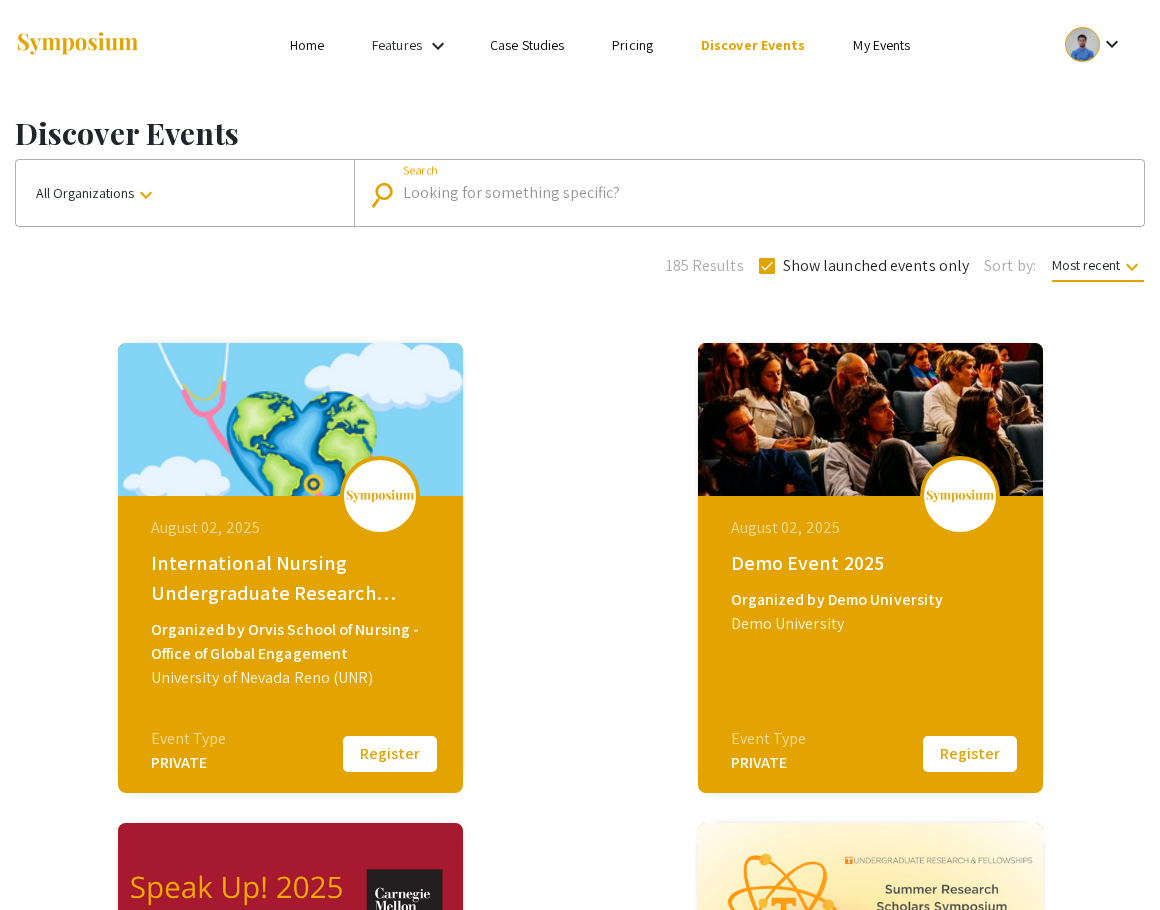 click on "Show launched events only" at bounding box center (864, 266) 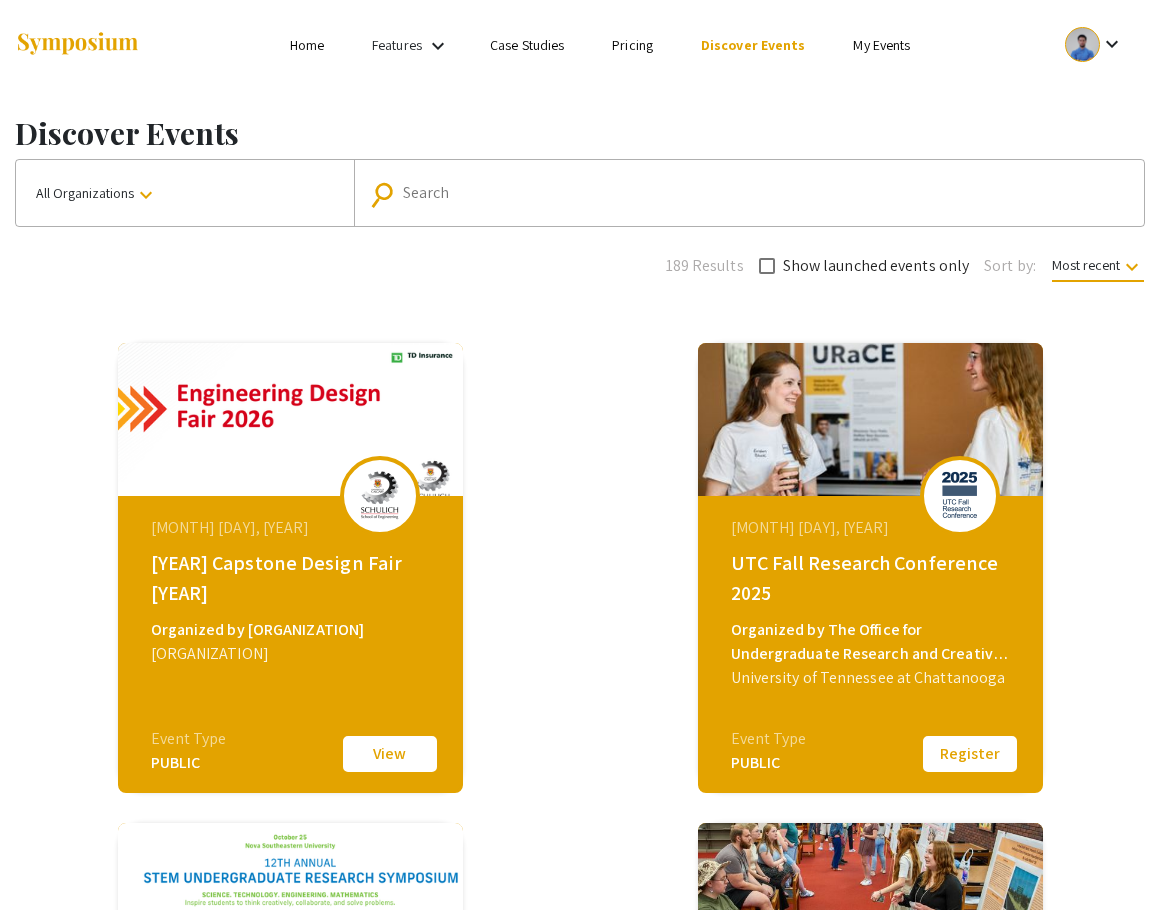 click on "search Search" 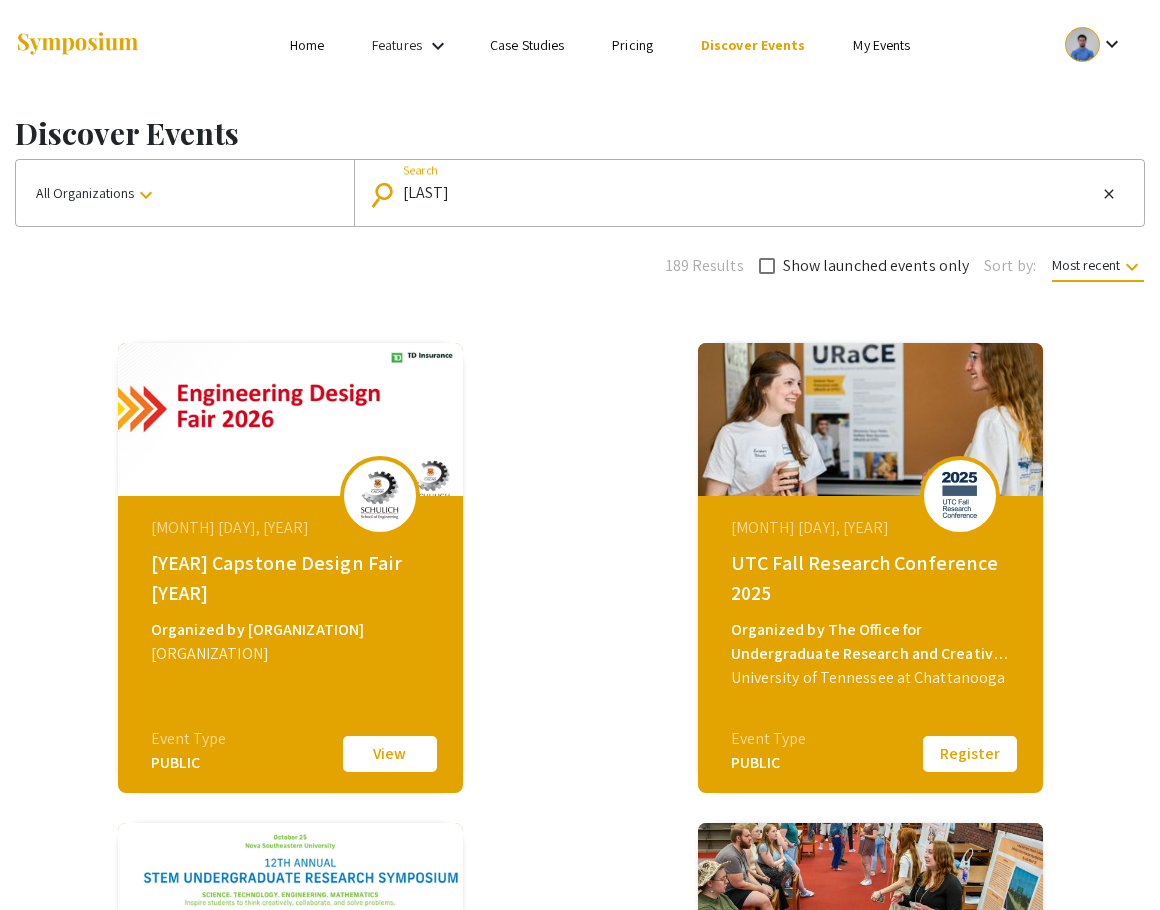 type on "Luther" 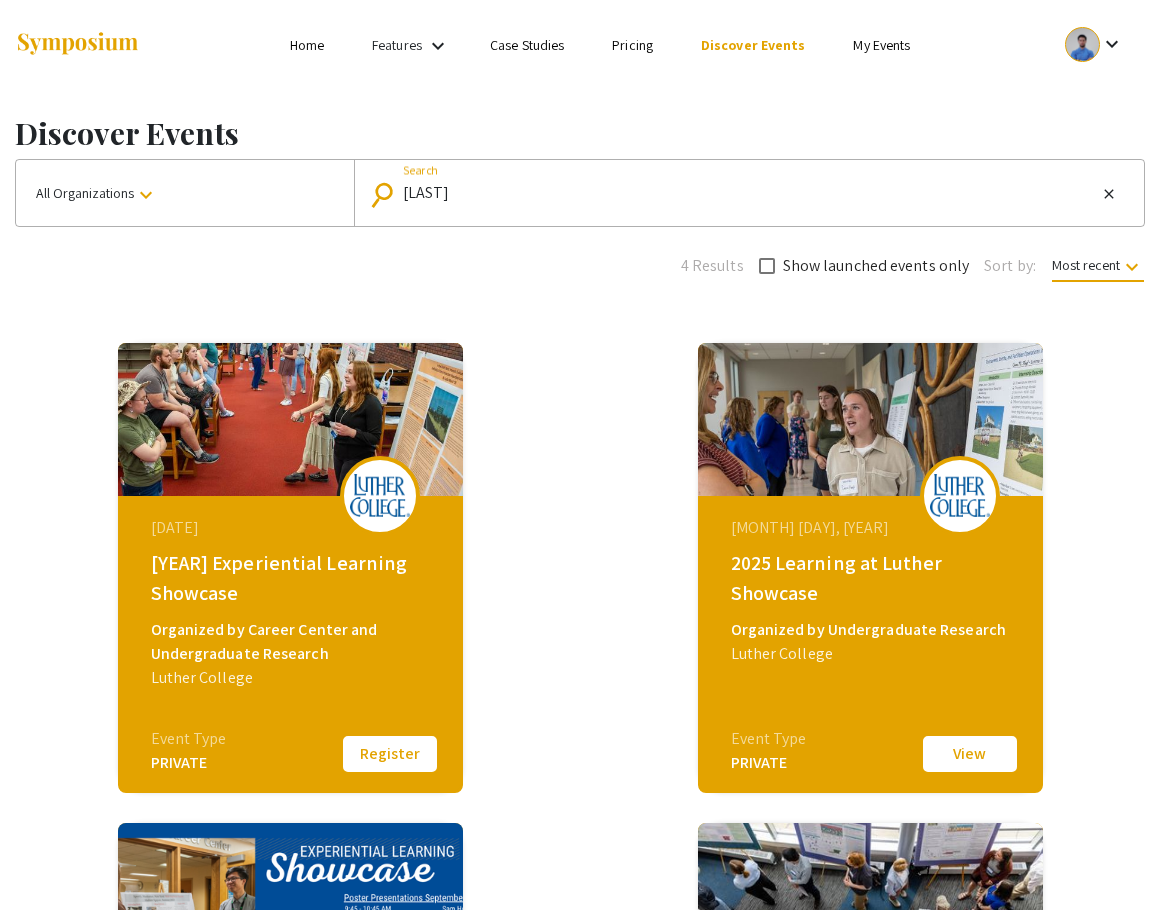click 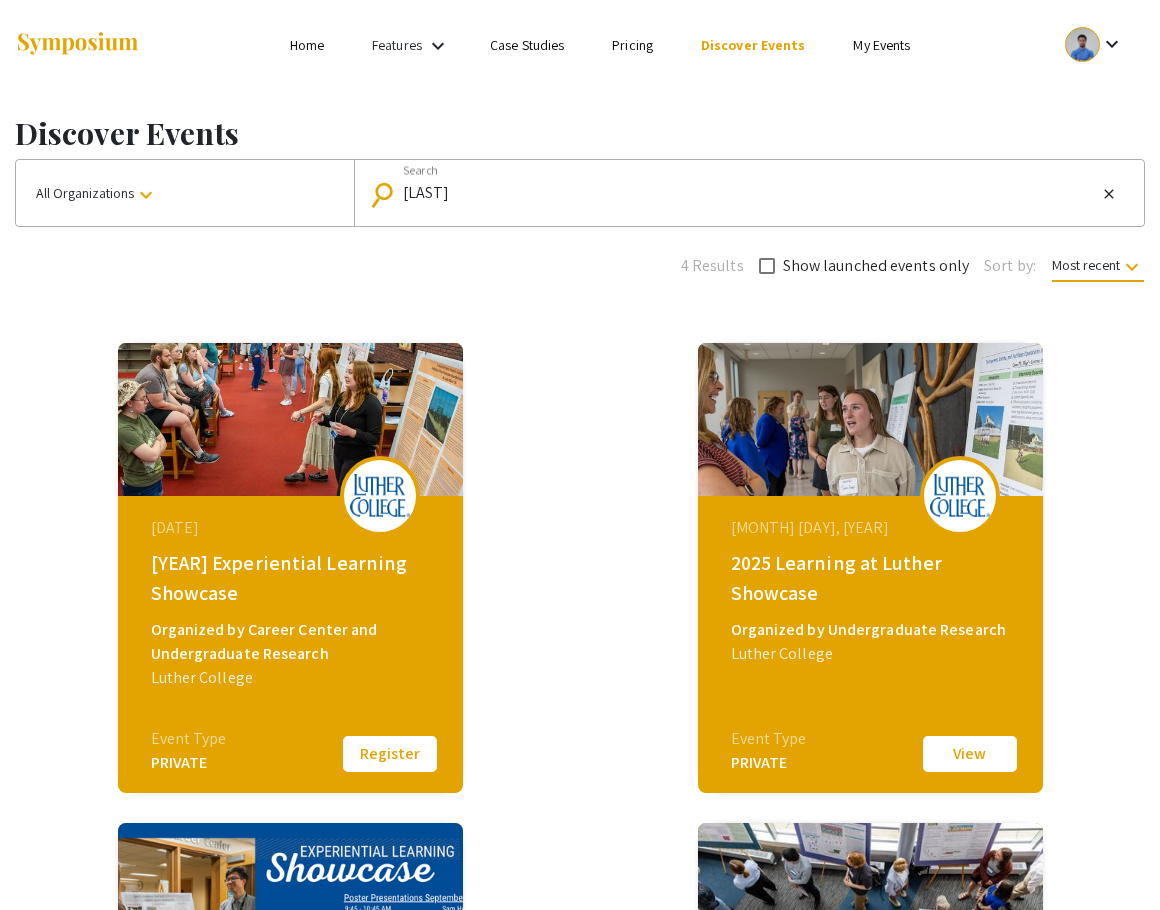 click on "2025 Experiential Learning Showcase" 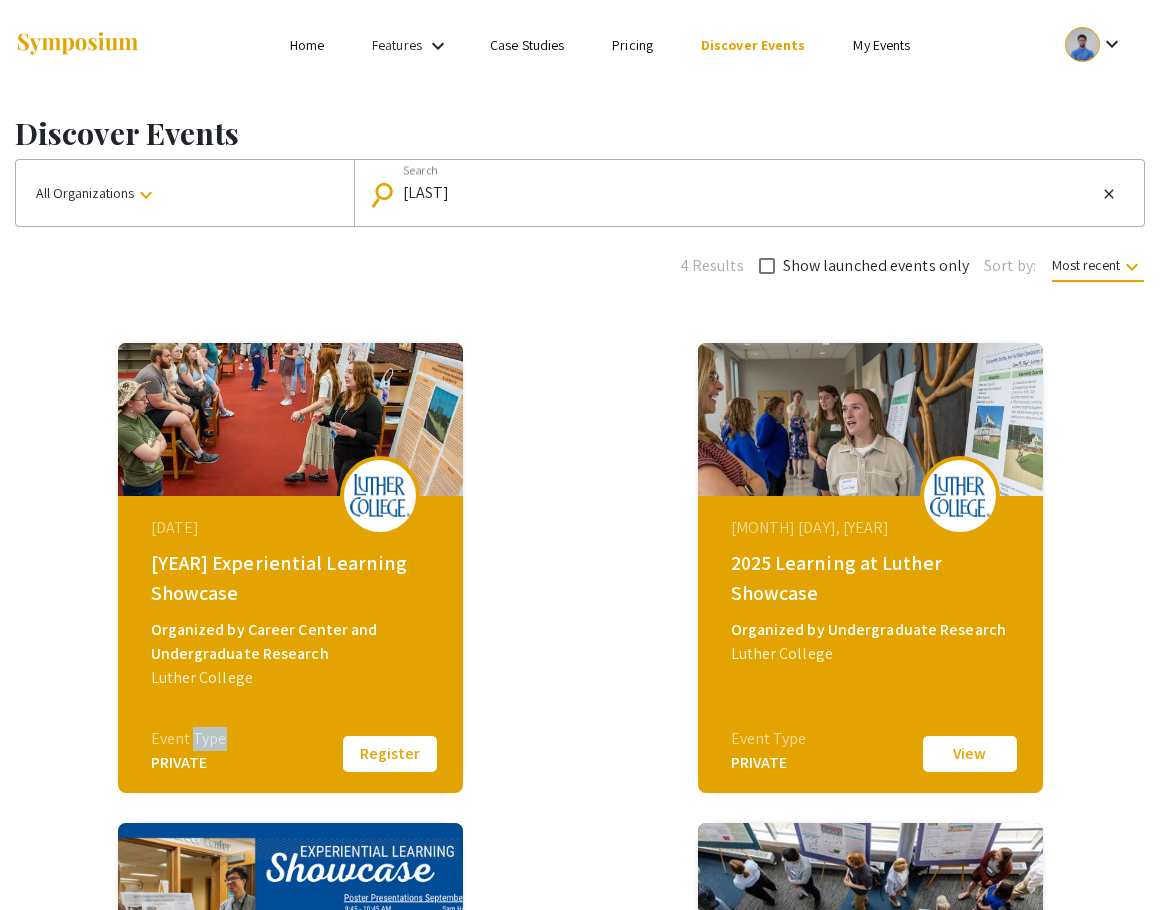 click on "Event Type" 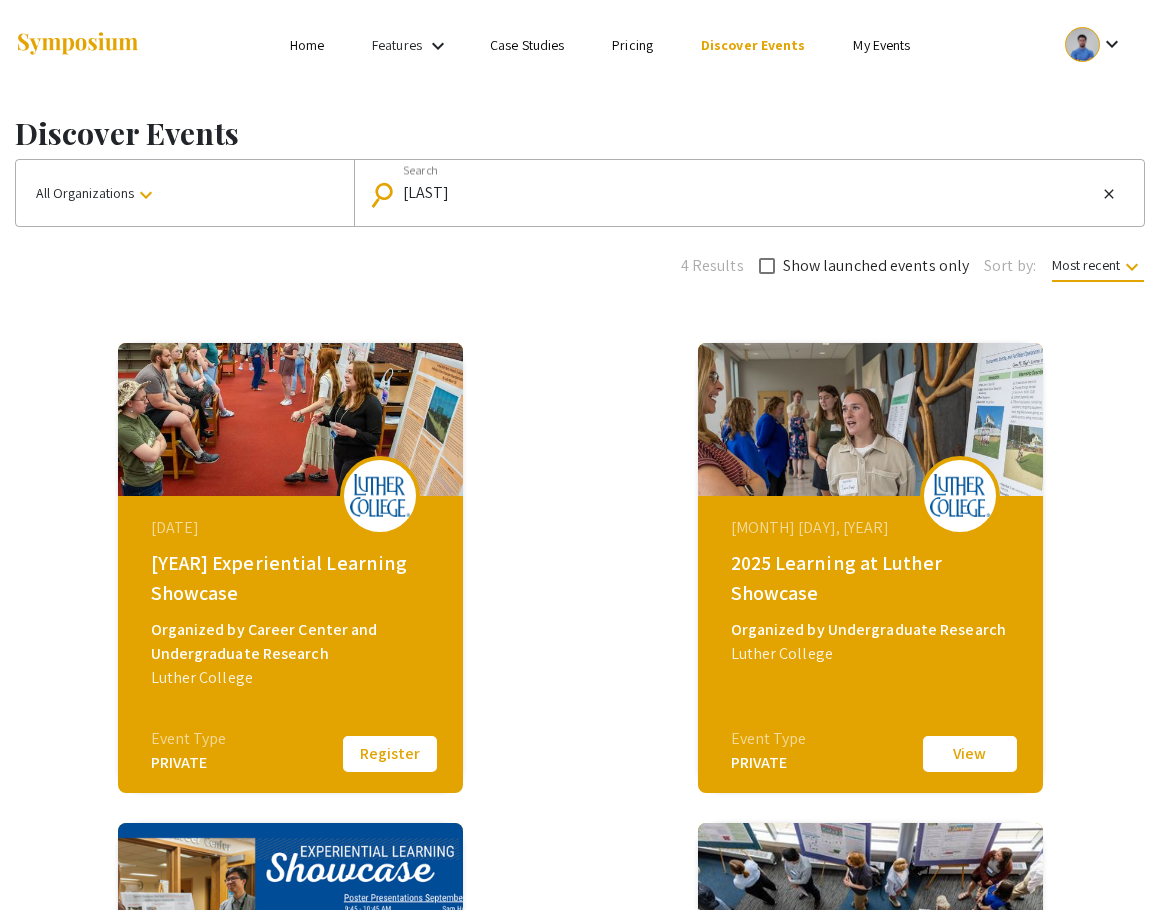 click on "2025 Experiential Learning Showcase" 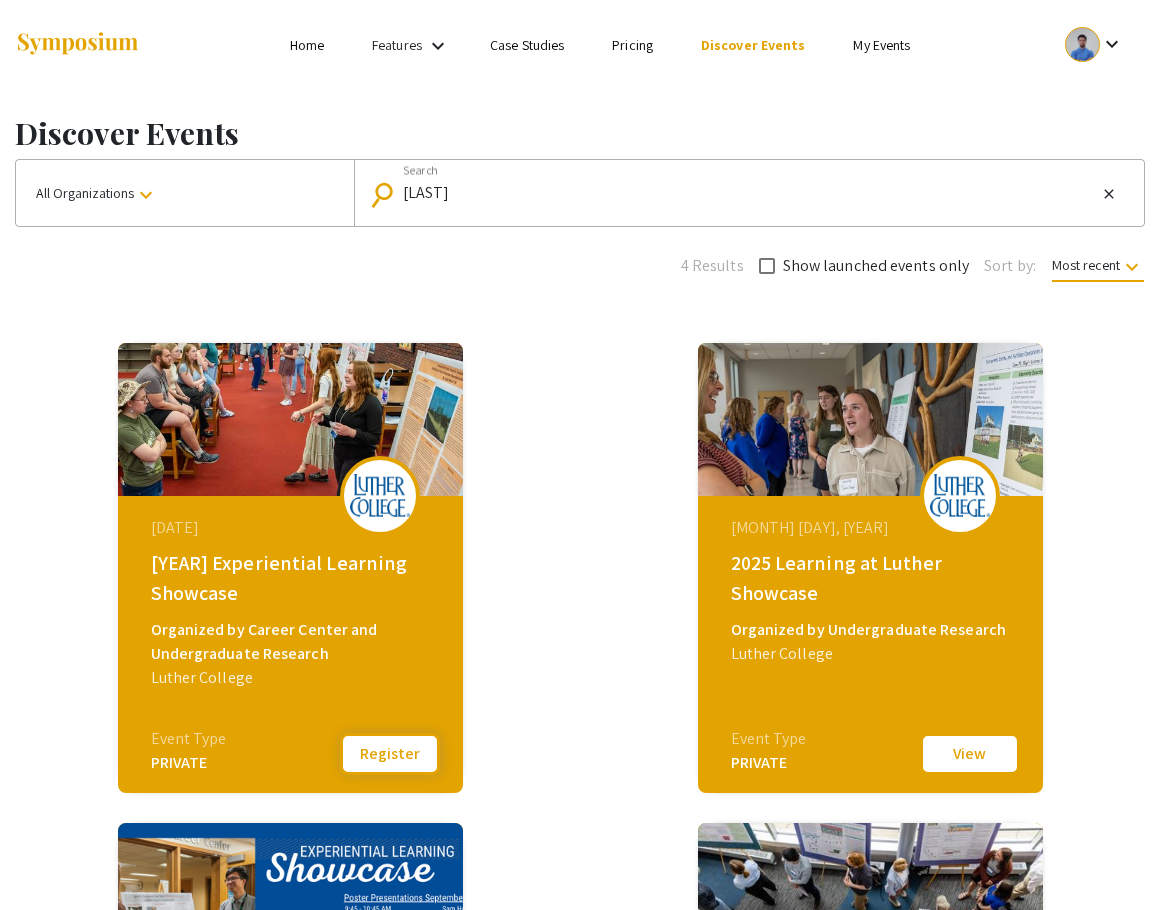 click on "Register" 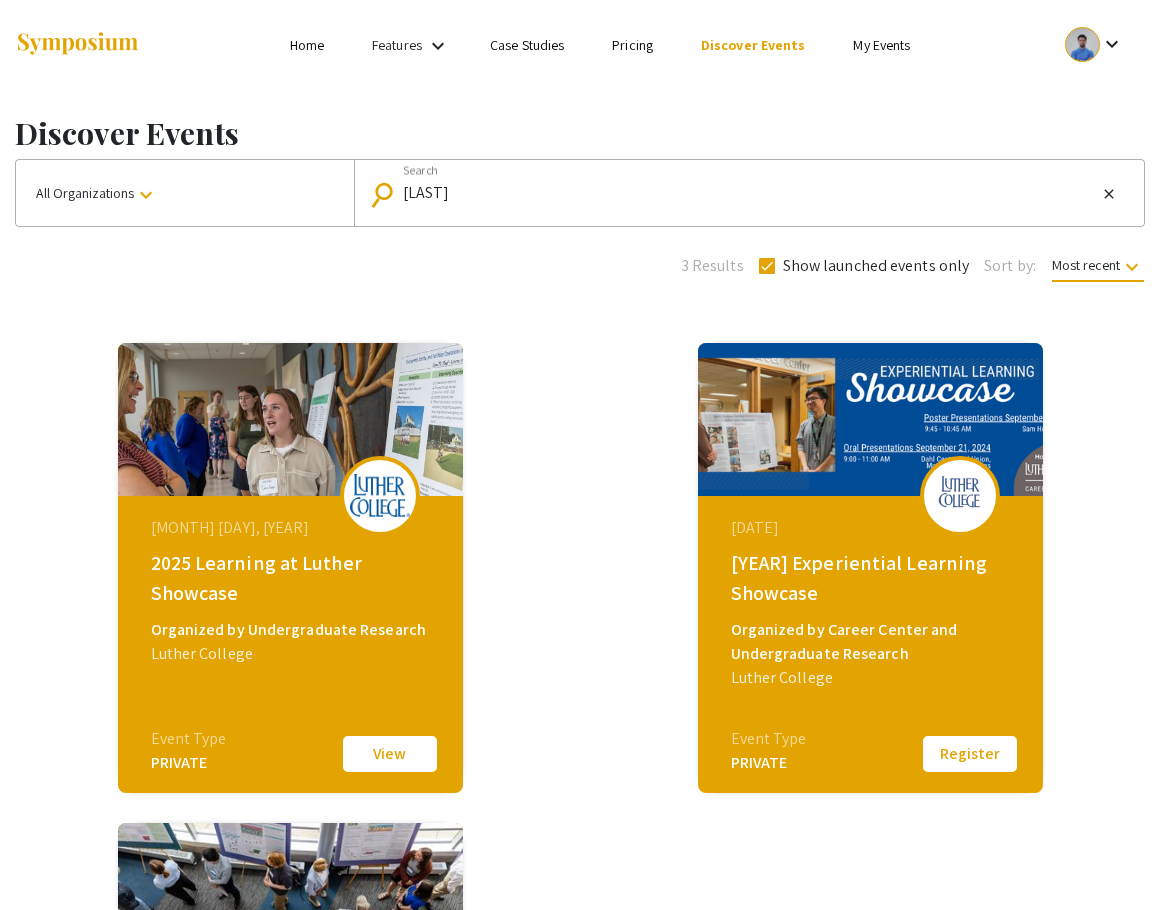 click on "keyboard_arrow_down" at bounding box center [1112, 44] 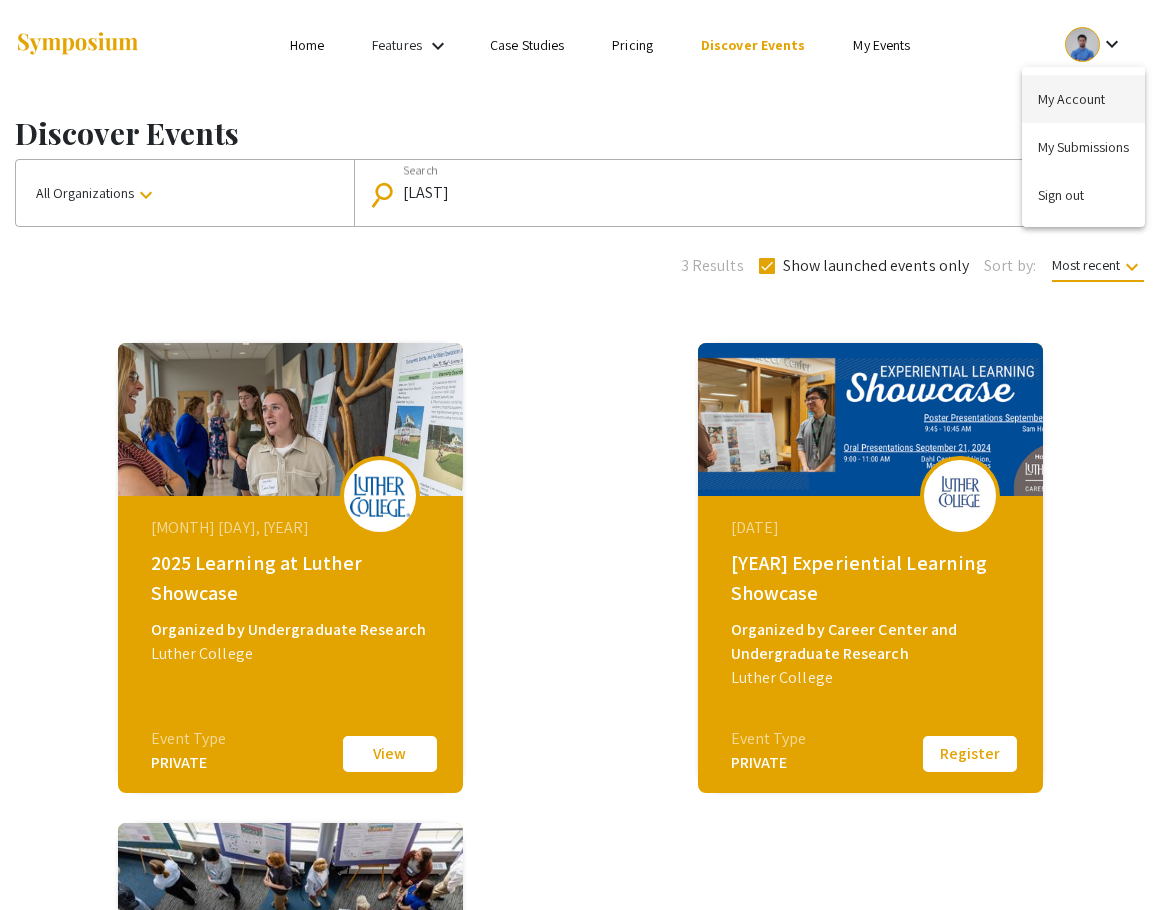 click on "My Account" at bounding box center (1083, 99) 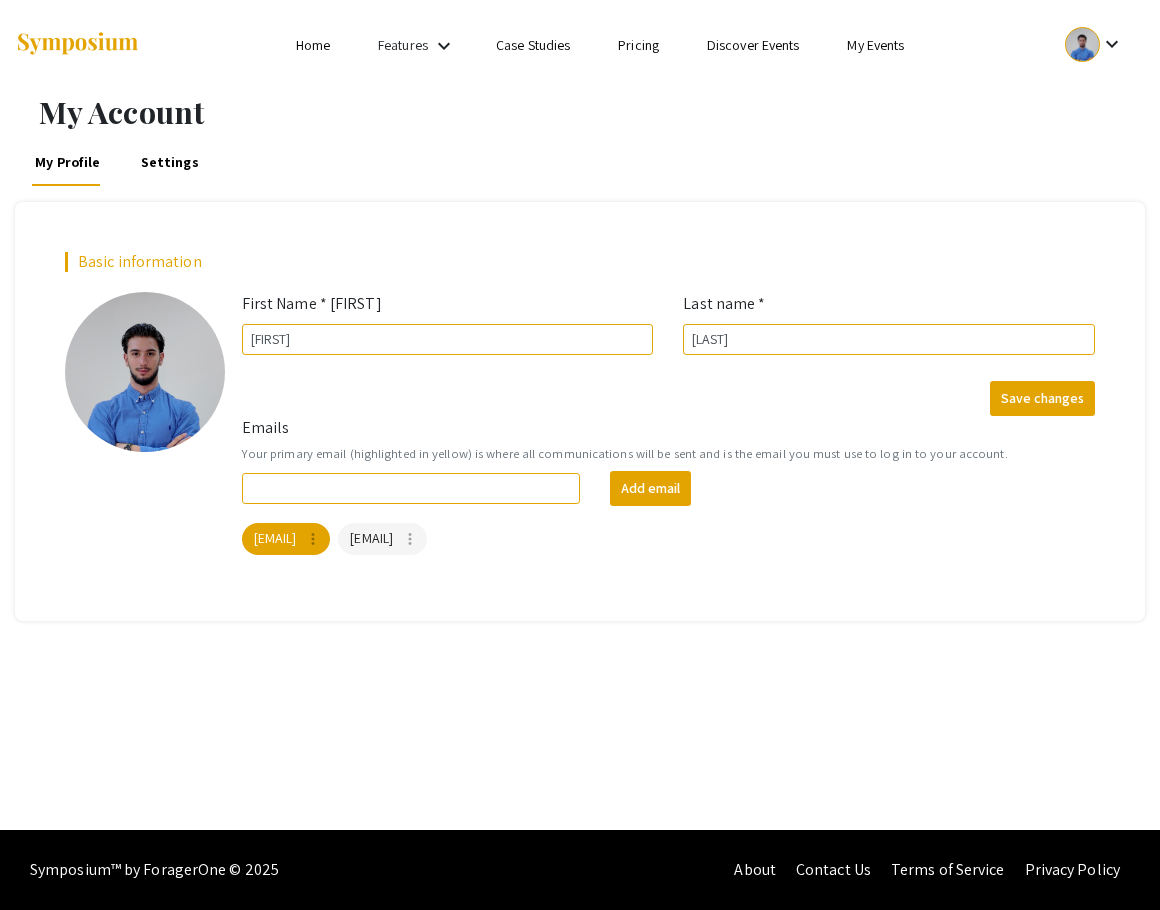click on "keyboard_arrow_down" at bounding box center [1112, 44] 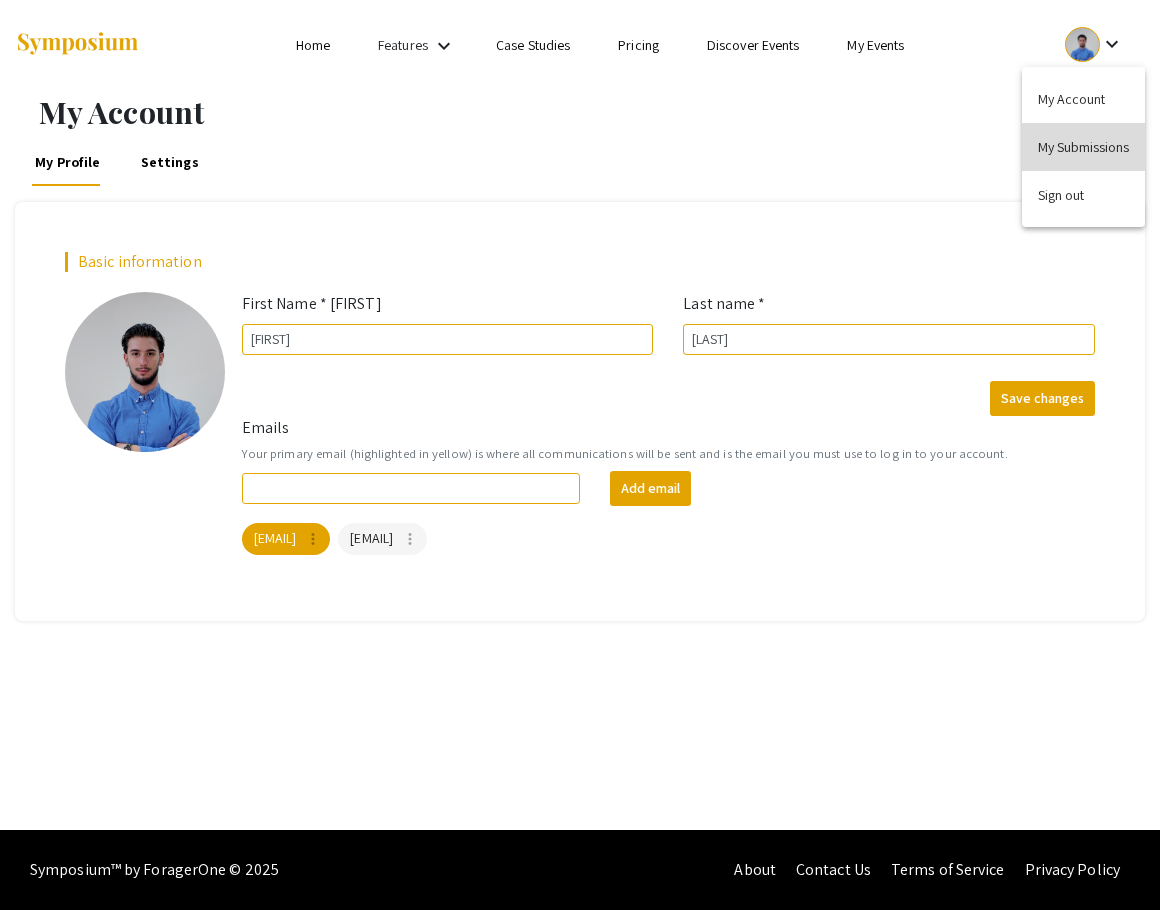 click on "My Submissions" at bounding box center (1083, 147) 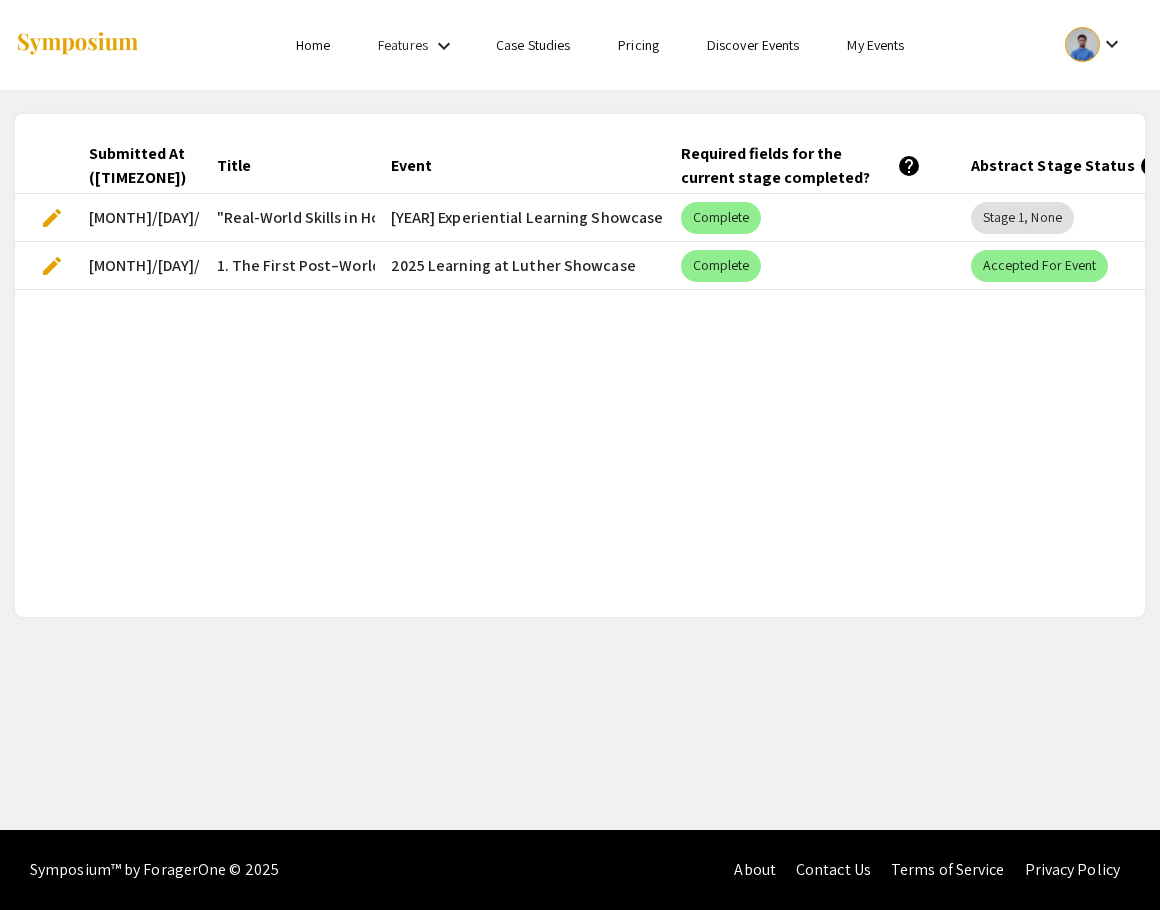 scroll, scrollTop: 0, scrollLeft: 0, axis: both 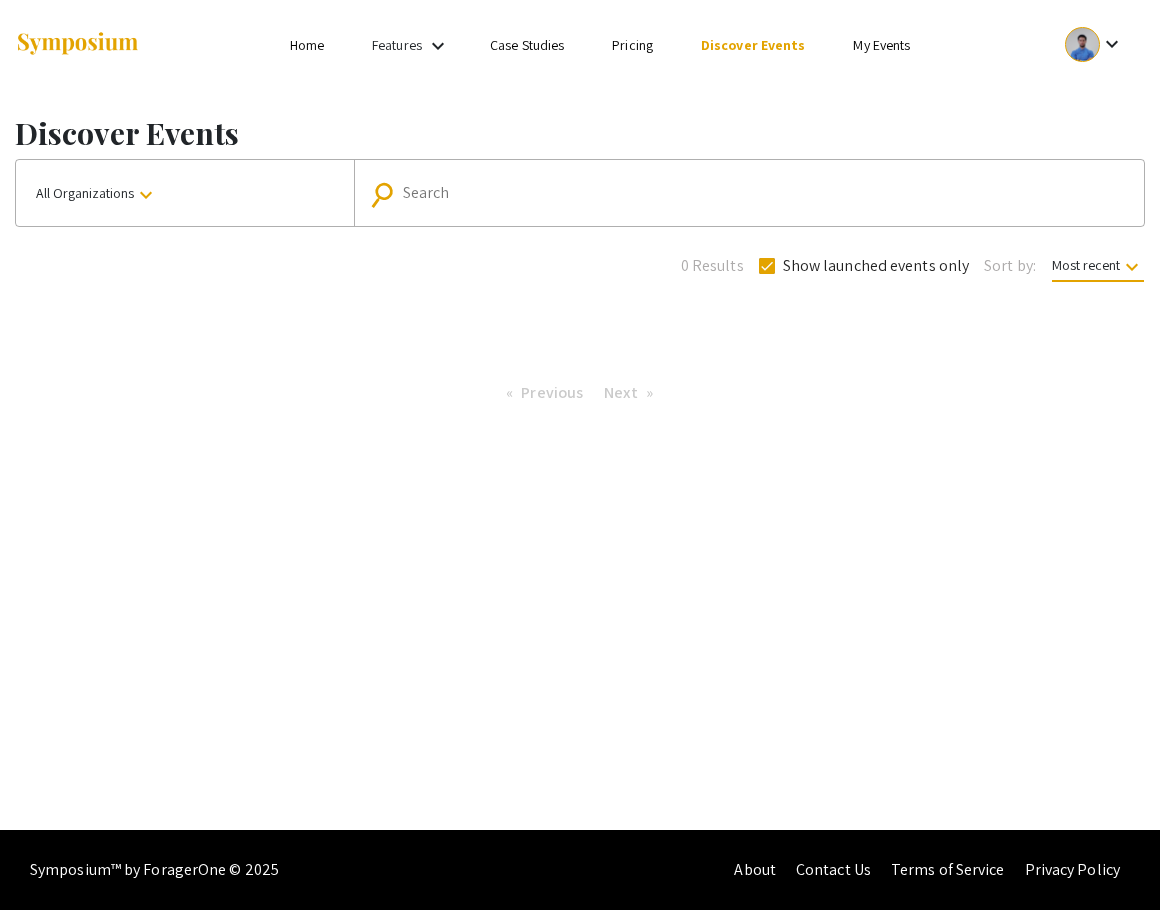 click on "Search" at bounding box center [761, 193] 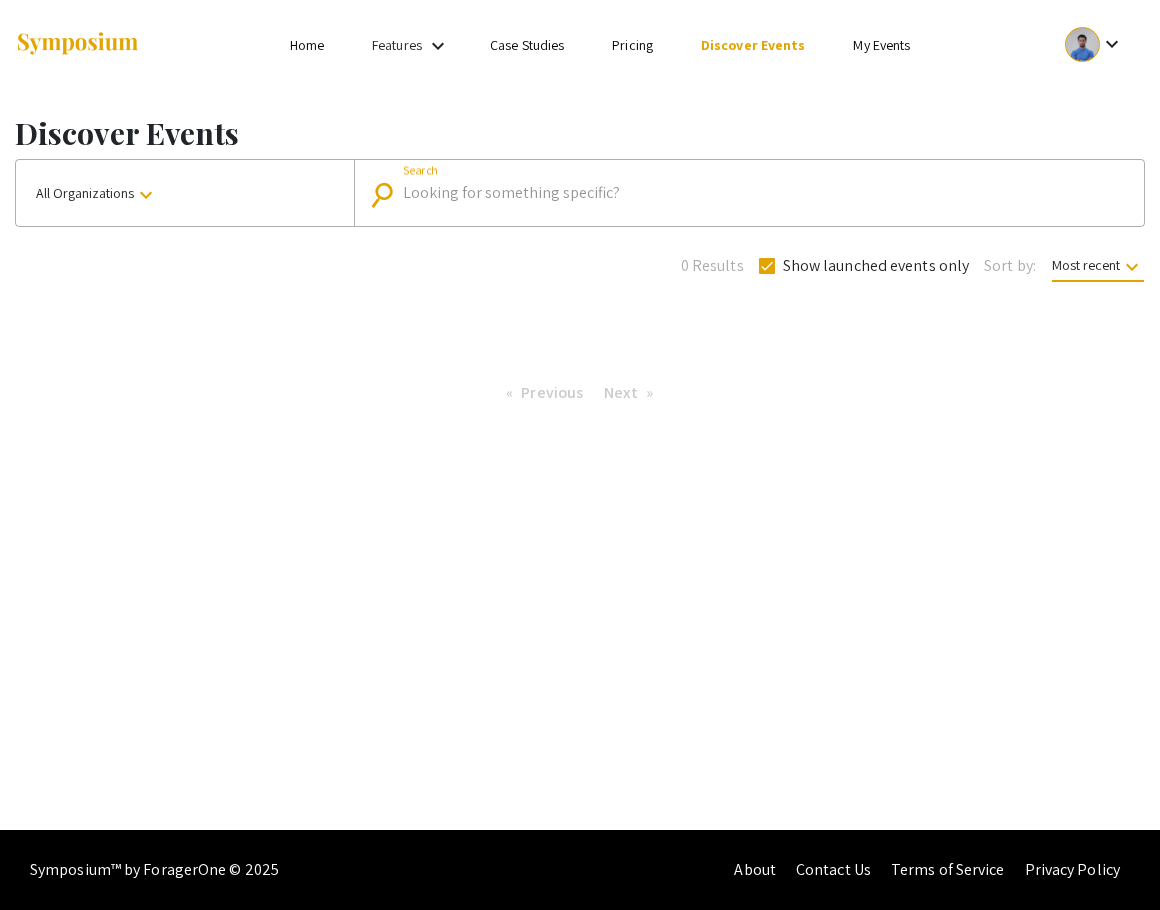 click at bounding box center [767, 266] 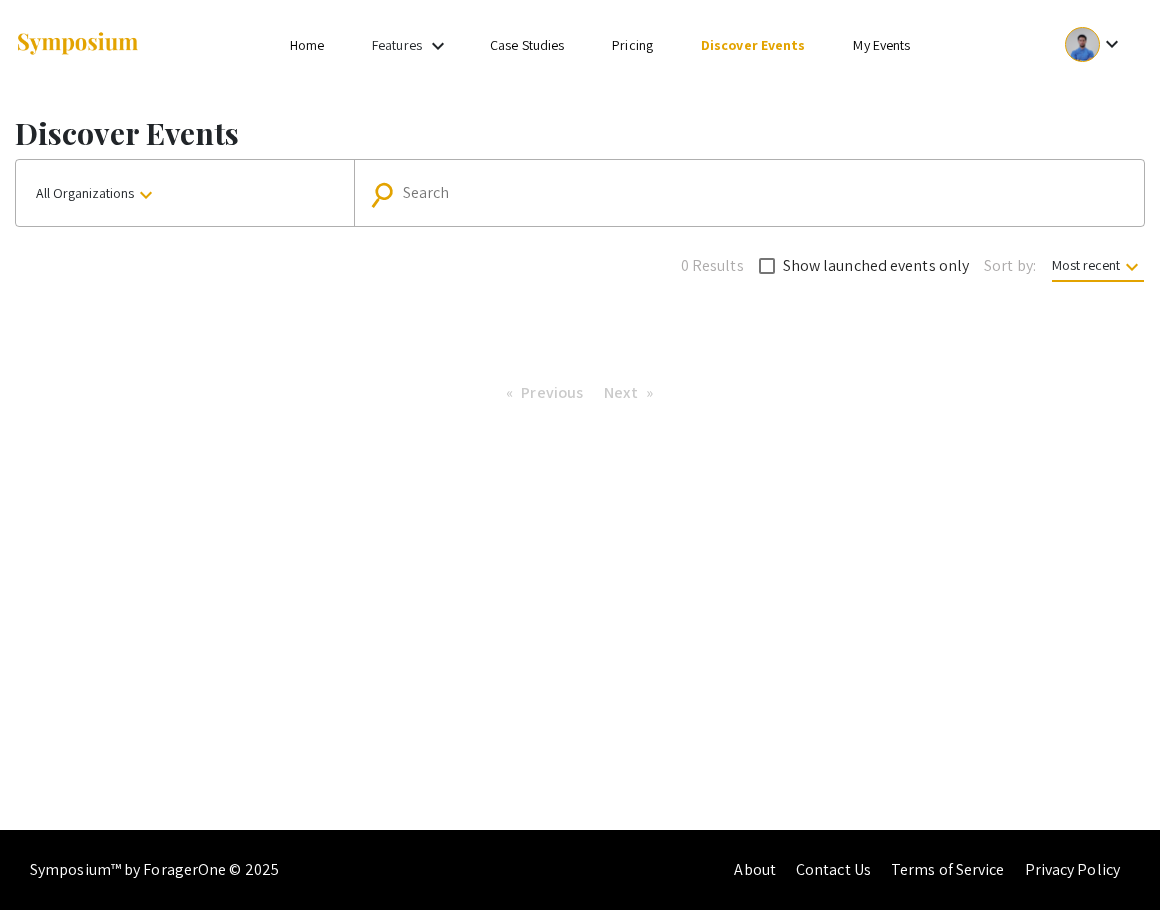click on "Search" at bounding box center (761, 193) 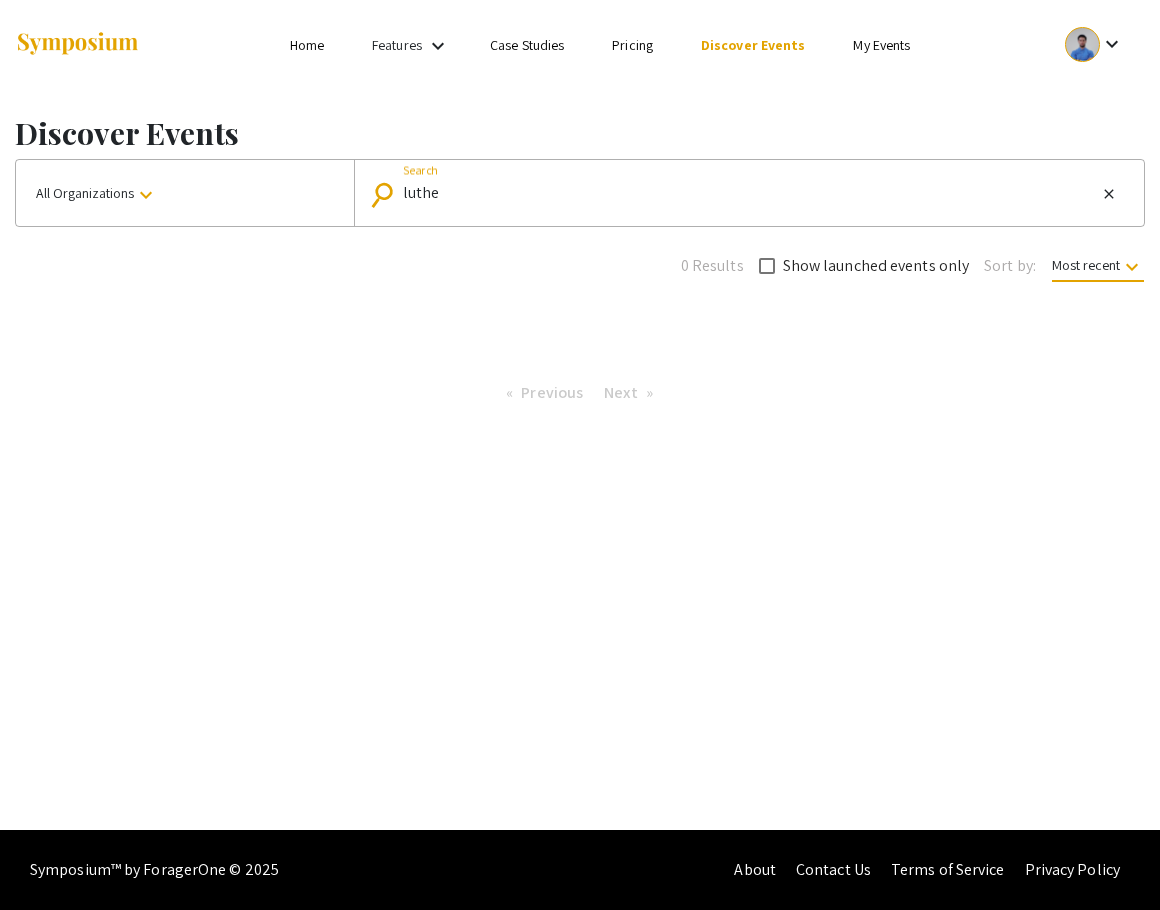 type on "luther" 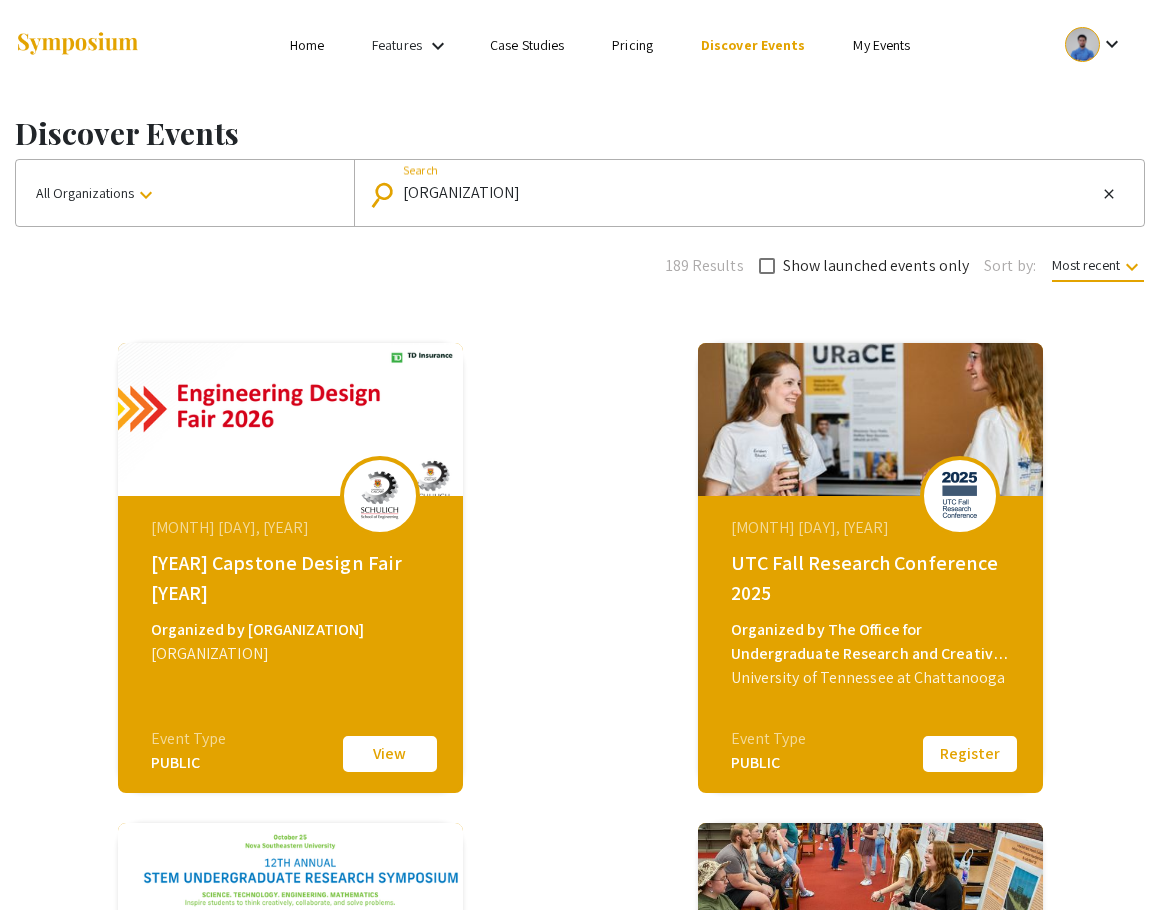 type on "luther" 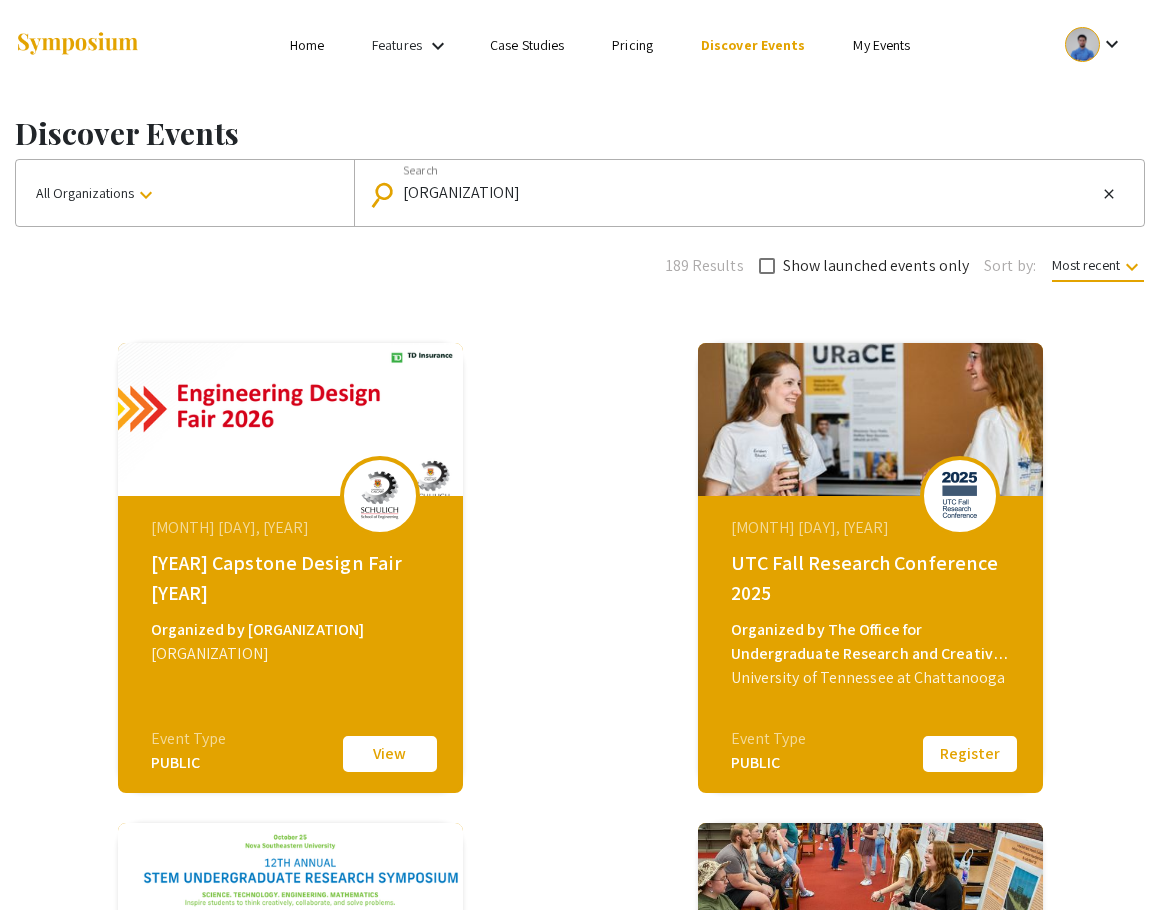 click on "luther Search" 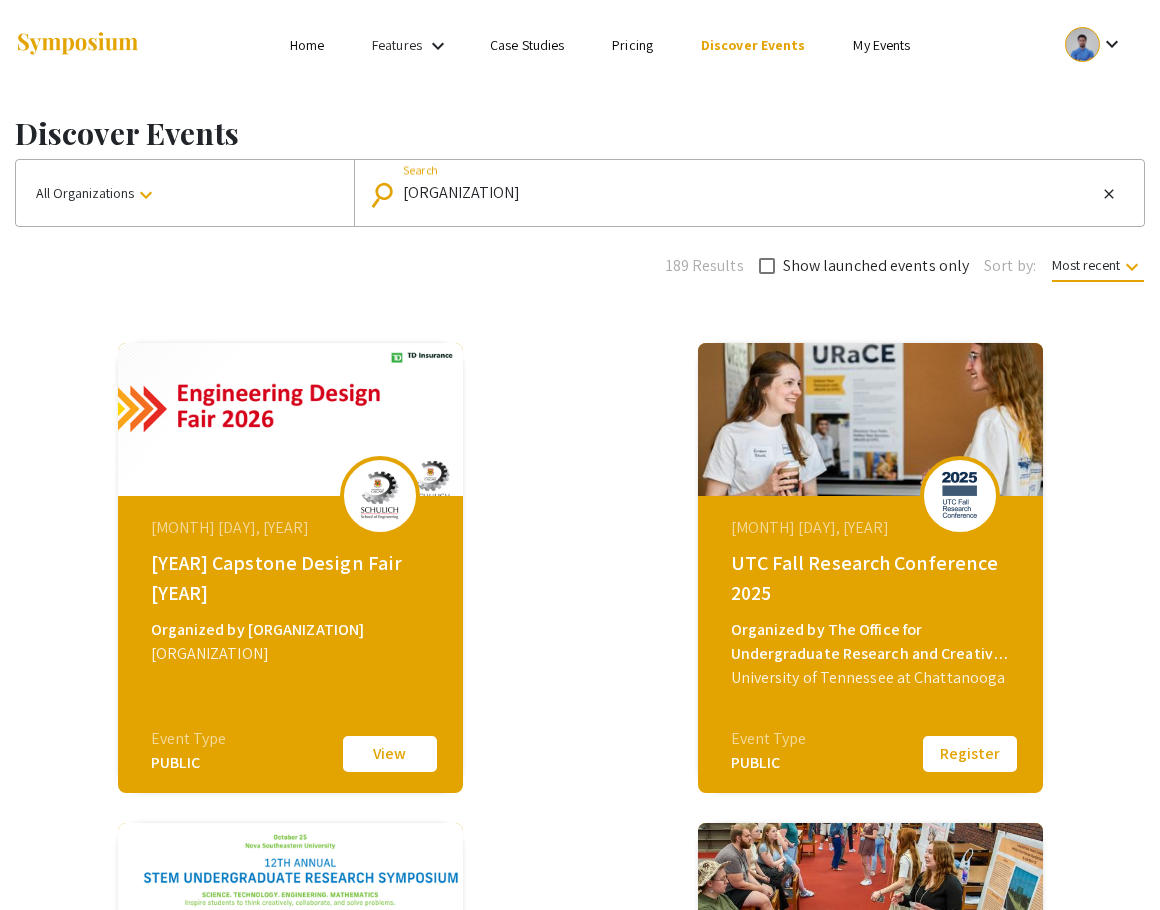 click on "search luther Search close" 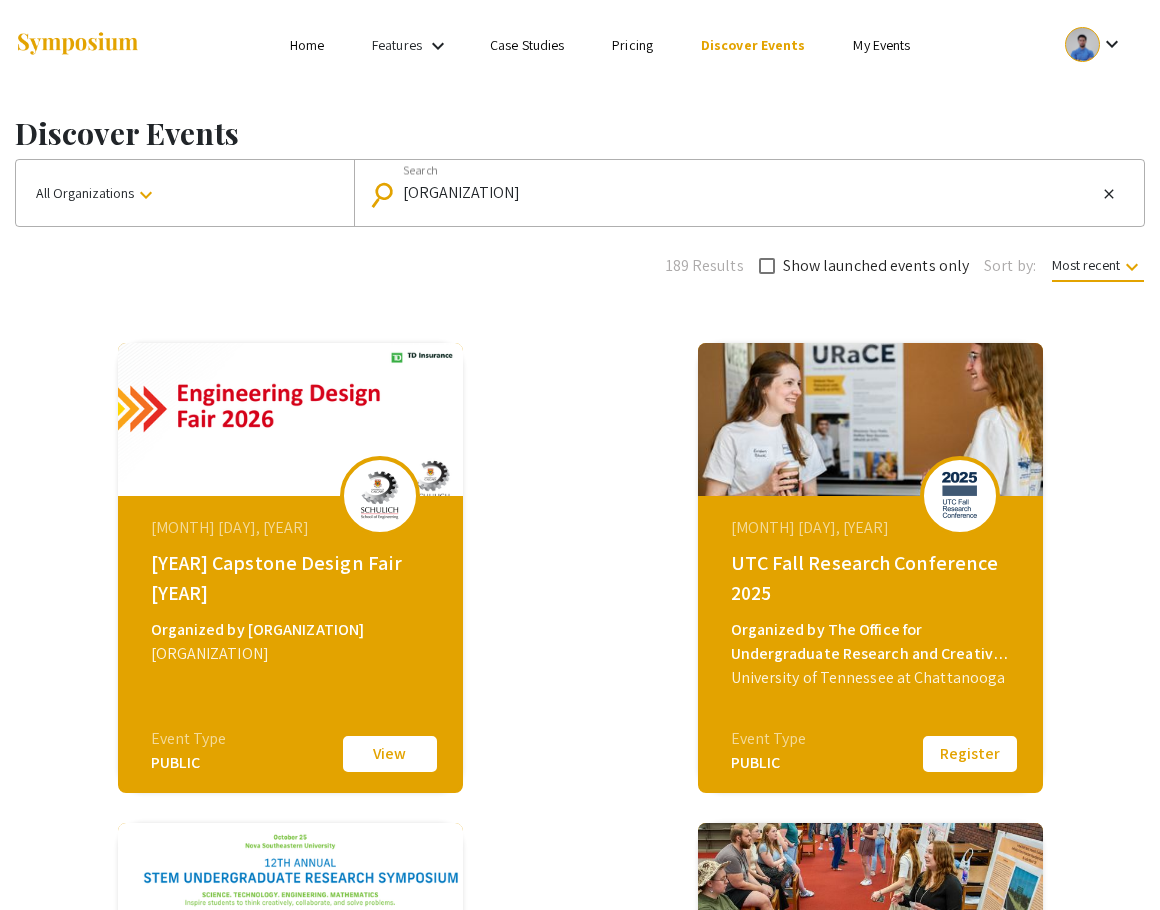 click on "luther" at bounding box center (749, 193) 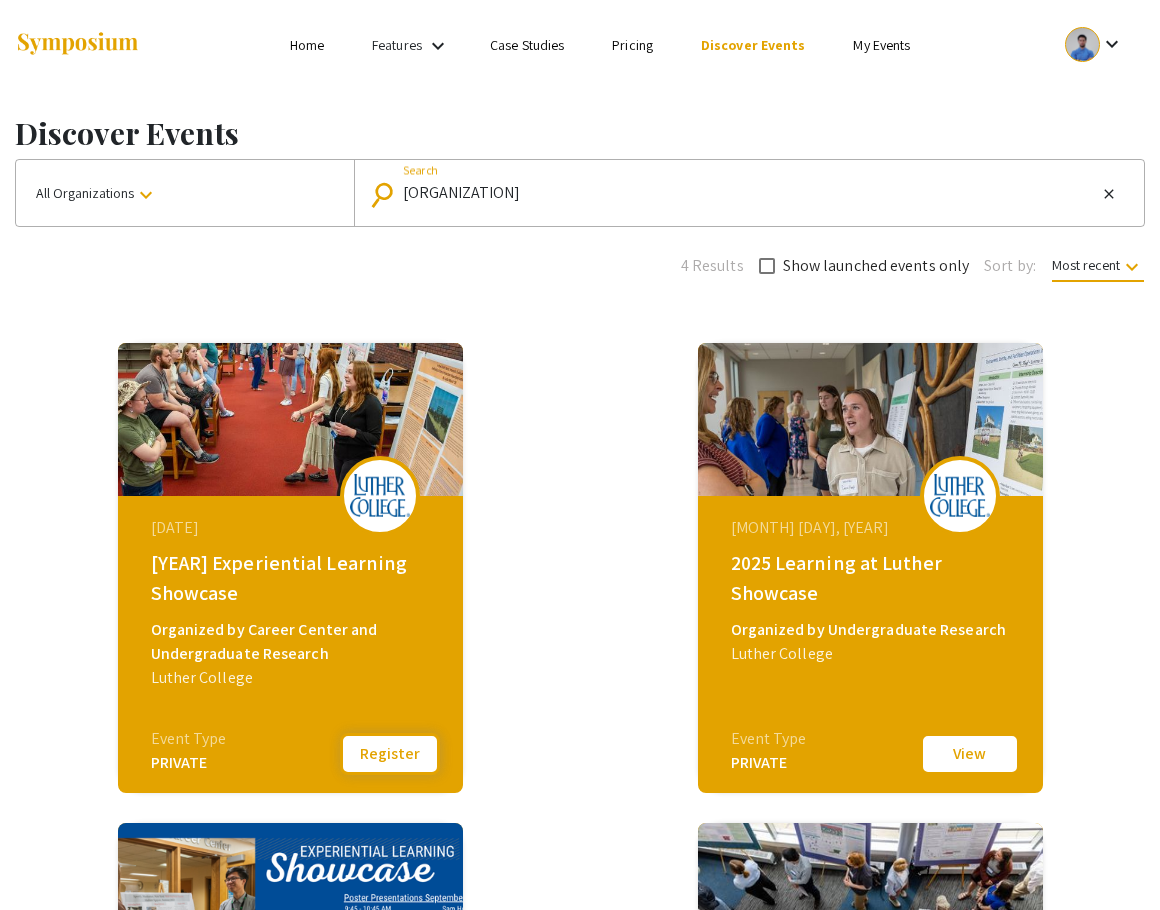 click on "Register" 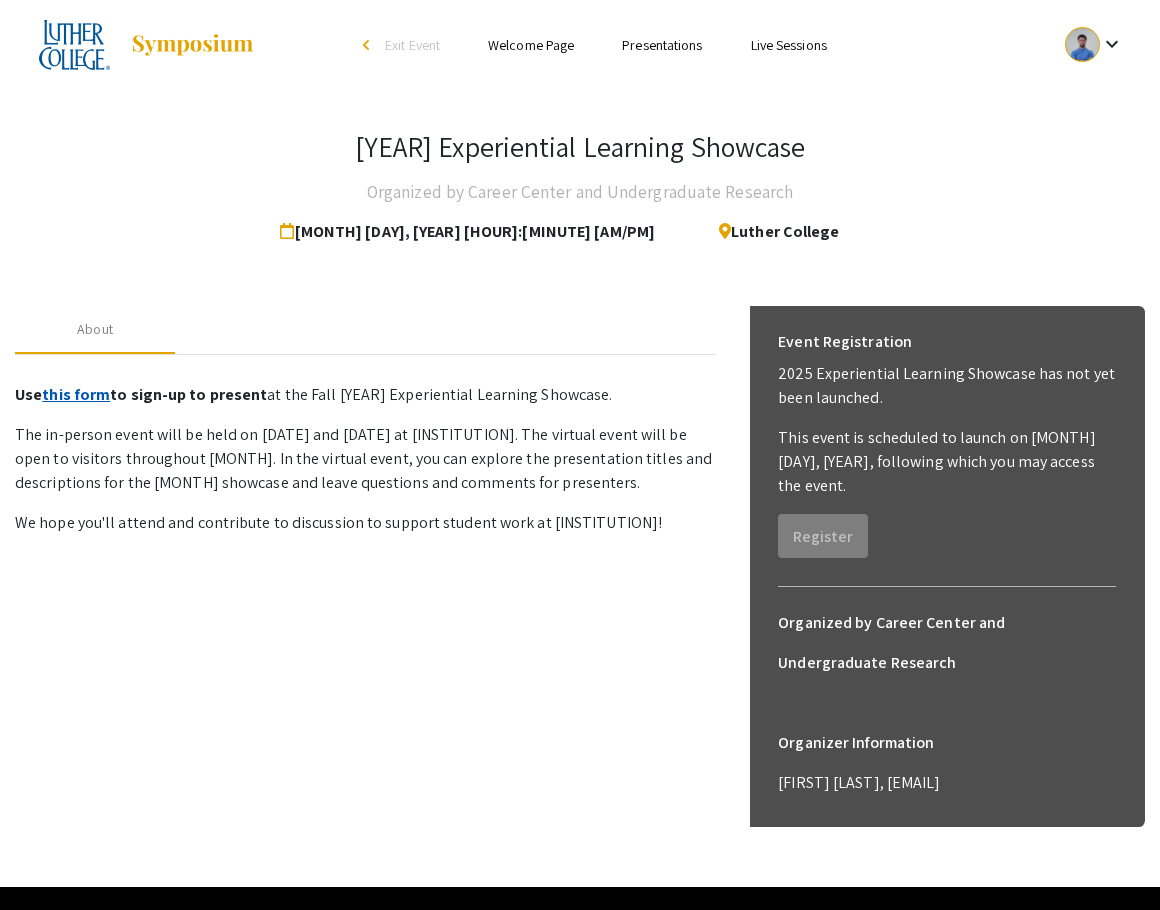 click on "this form" at bounding box center (76, 394) 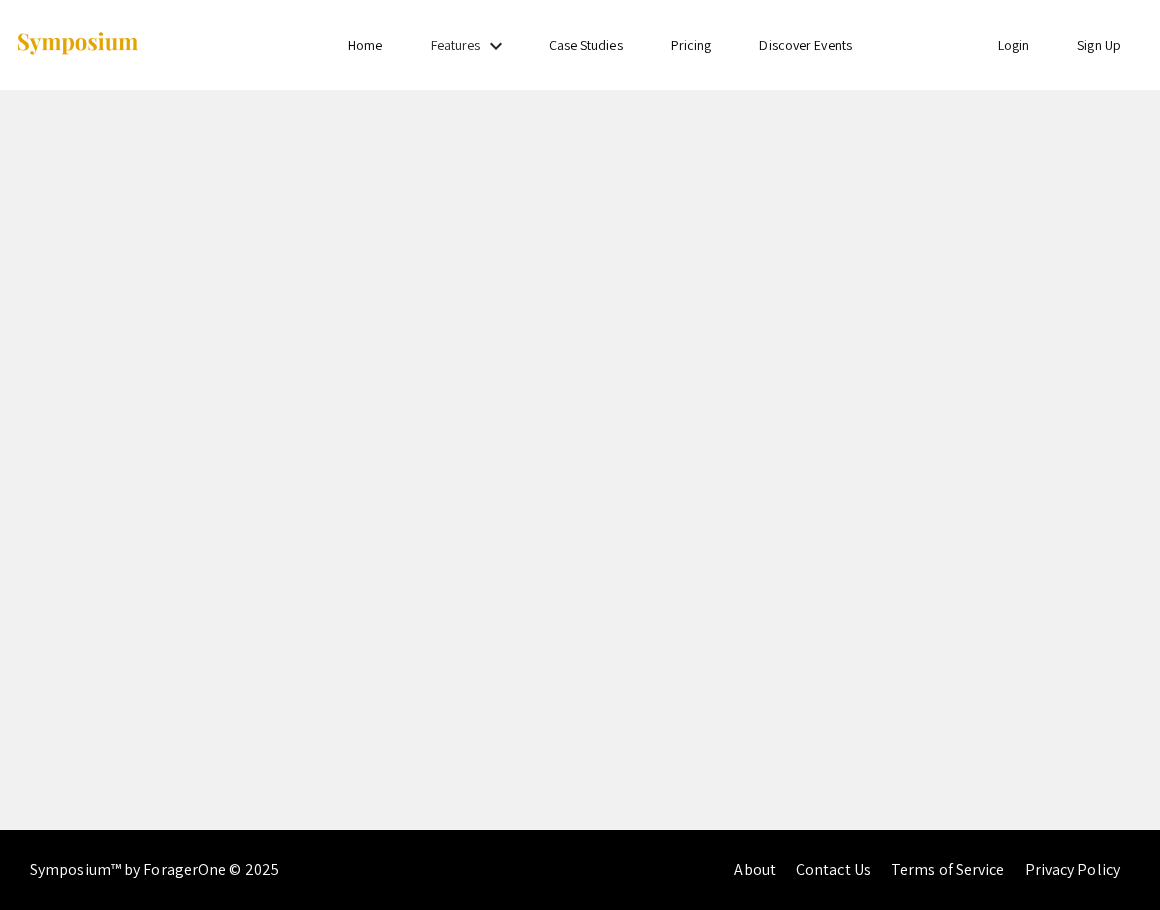 scroll, scrollTop: 0, scrollLeft: 0, axis: both 